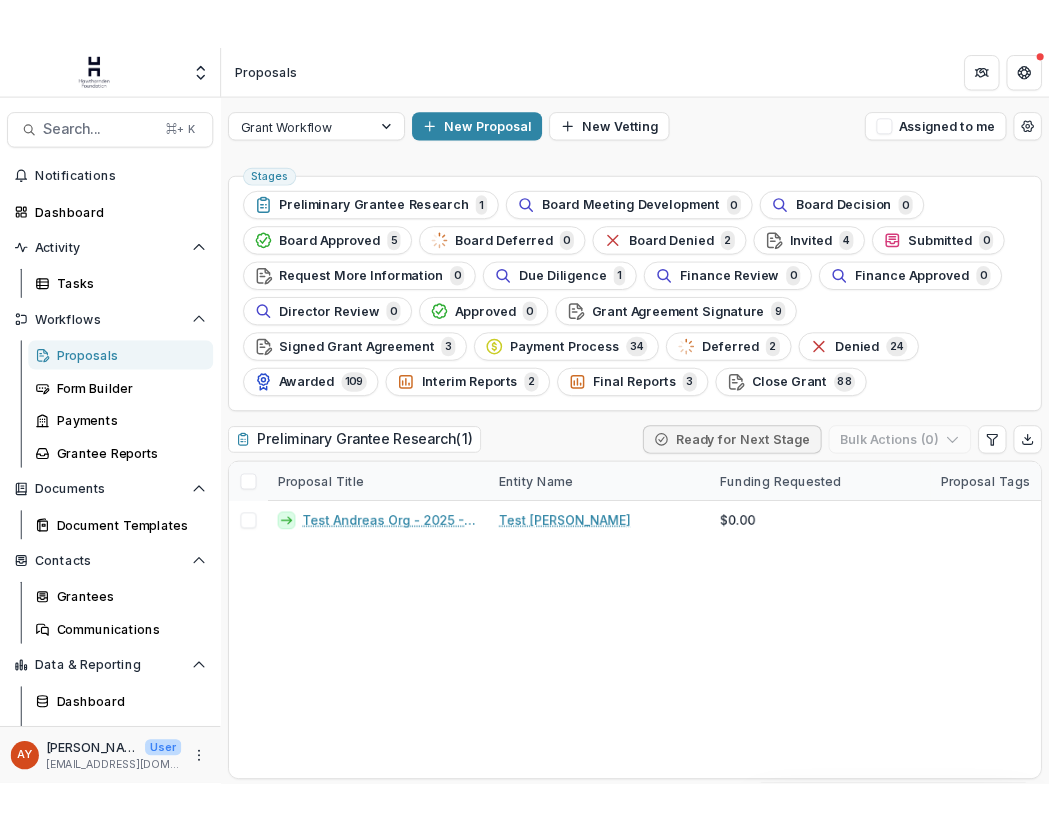 scroll, scrollTop: 0, scrollLeft: 0, axis: both 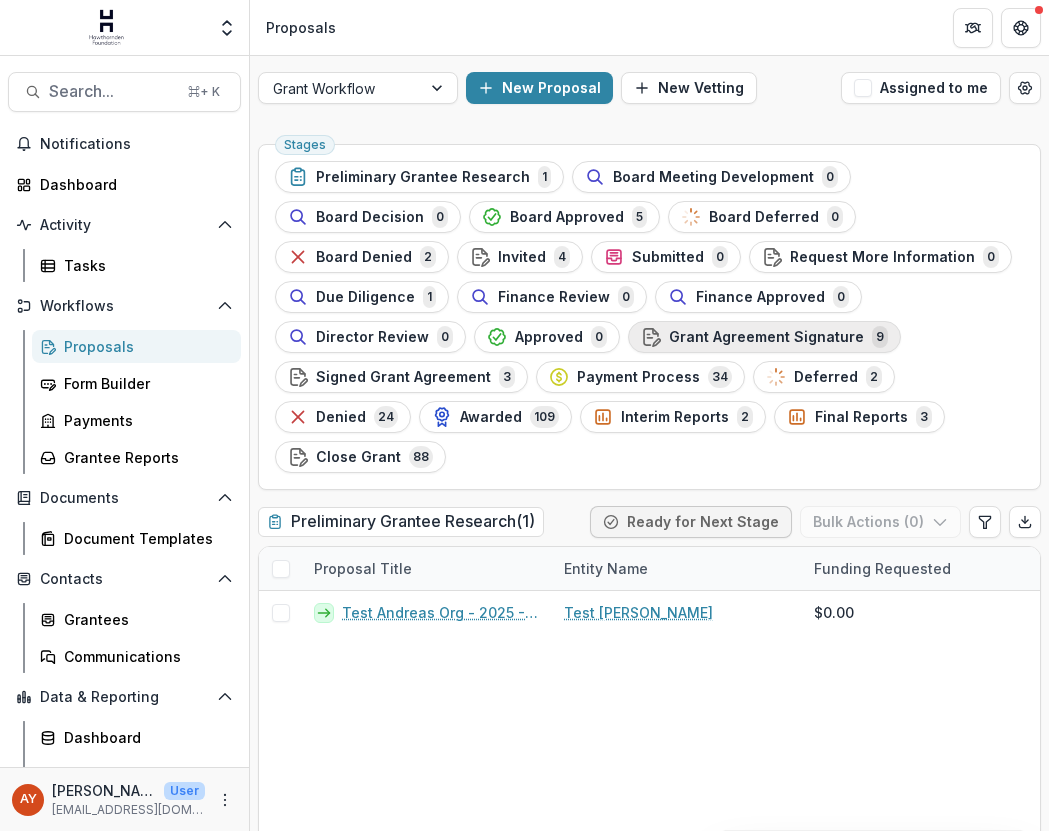 click on "Grant Agreement Signature" at bounding box center [766, 337] 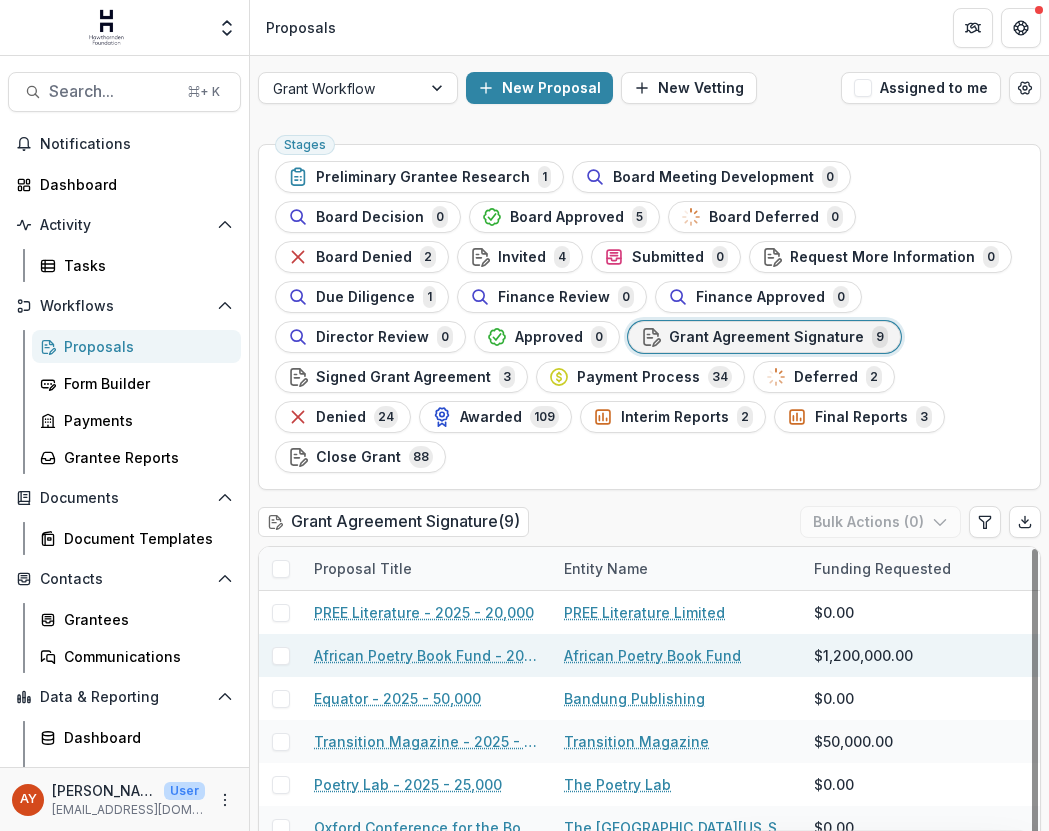 click on "African Poetry Book Fund - 2025 - 150,000" at bounding box center (427, 655) 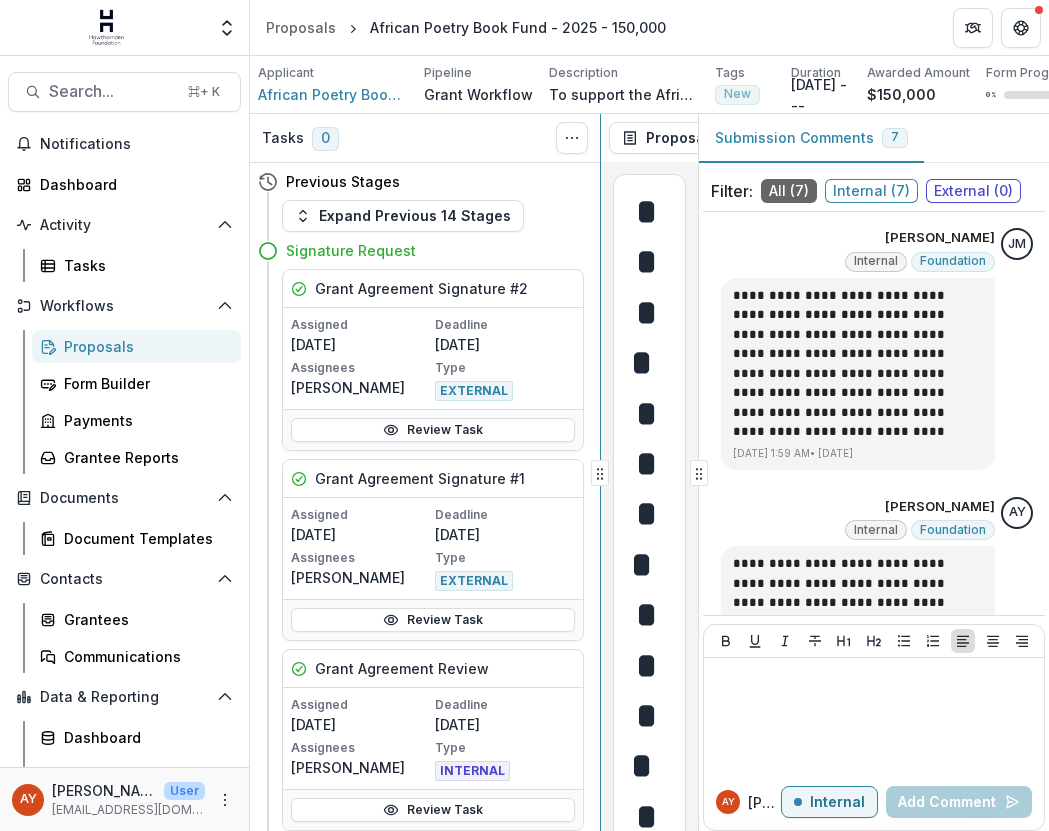 click on "Skip to content Team Settings Admin Settings Proposals African Poetry Book Fund - 2025 - 150,000 Search... ⌘  + K Notifications Dashboard Activity Tasks Workflows Proposals Form Builder Payments Grantee Reports Documents Document Templates Contacts Grantees Communications Data & Reporting Dashboard Data Report AY [PERSON_NAME] User [EMAIL_ADDRESS][DOMAIN_NAME] Applicant African Poetry Book Fund Pipeline Grant Workflow Description To support the African Poetry Book Fund over three years Description To support the African Poetry Book Fund over three years Tags New All tags New Duration [DATE]   -   -- Awarded Amount $150,000 Form Progress 0 % Internal Proposal ID e19f6bd4-e0de-477b-bccb-e82bffc84014 Edit Details Change History Key Milestones Archive Delete Proposal Tasks 0 Show Cancelled Tasks Previous Stages Expand Previous 14 Stages Signature Request Grant Agreement Signature #2 Assigned [DATE] Deadline [DATE] Assignees [PERSON_NAME] Type EXTERNAL Review Task Grant Agreement Signature #1 Assigned" at bounding box center [524, 415] 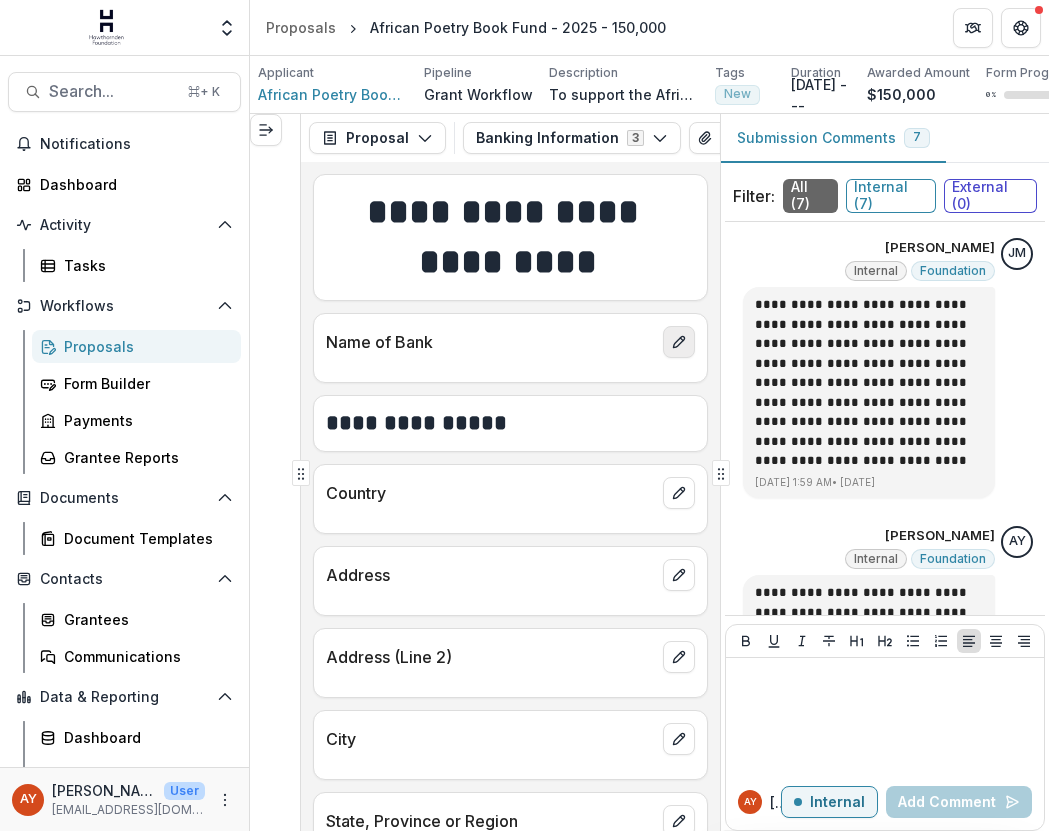 click 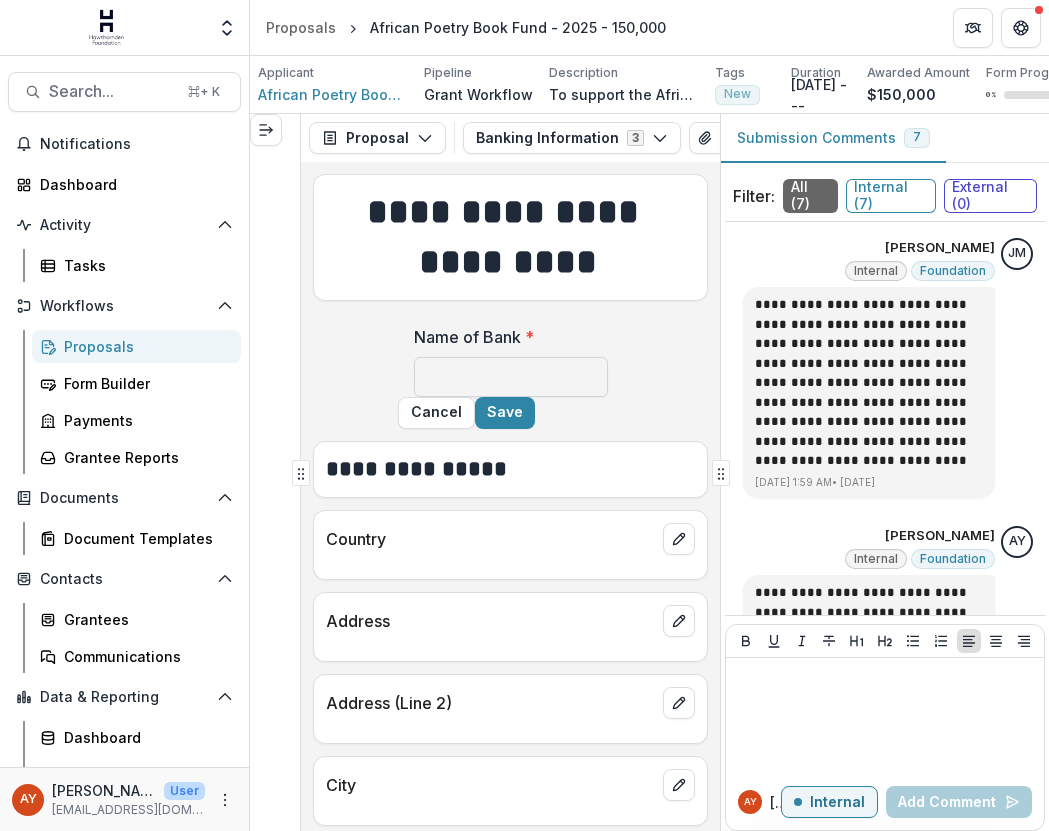 click on "Name of Bank *" at bounding box center [511, 377] 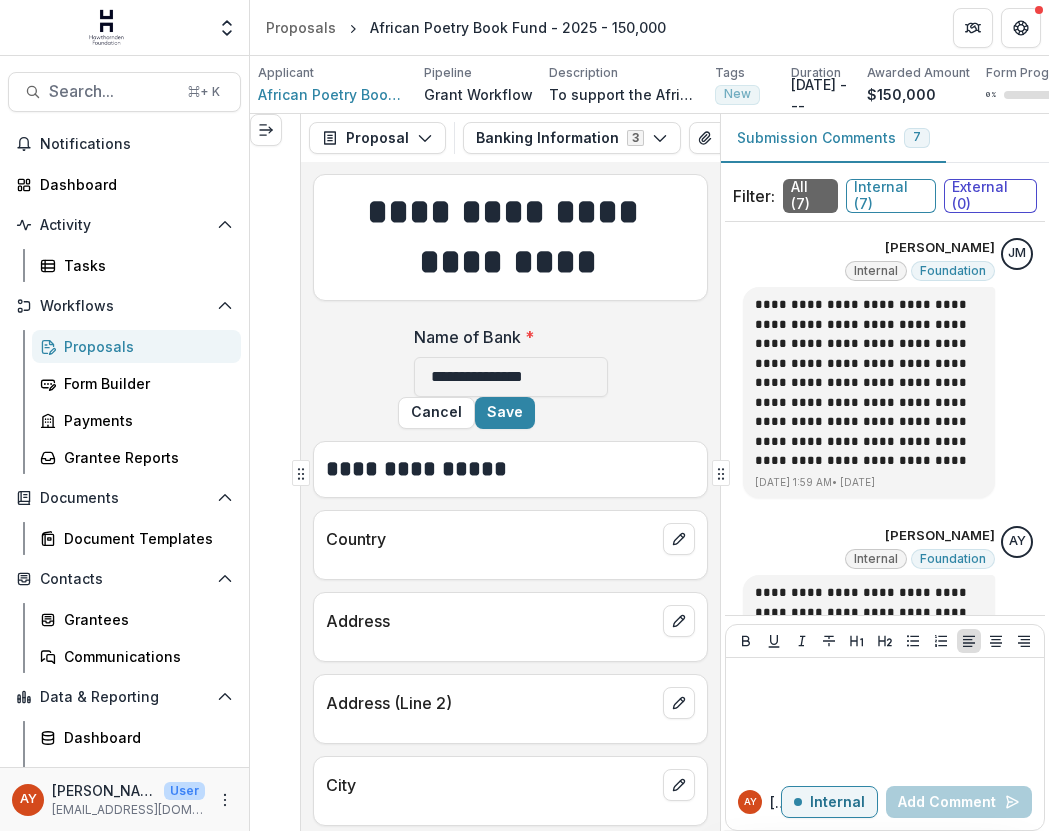 type on "**********" 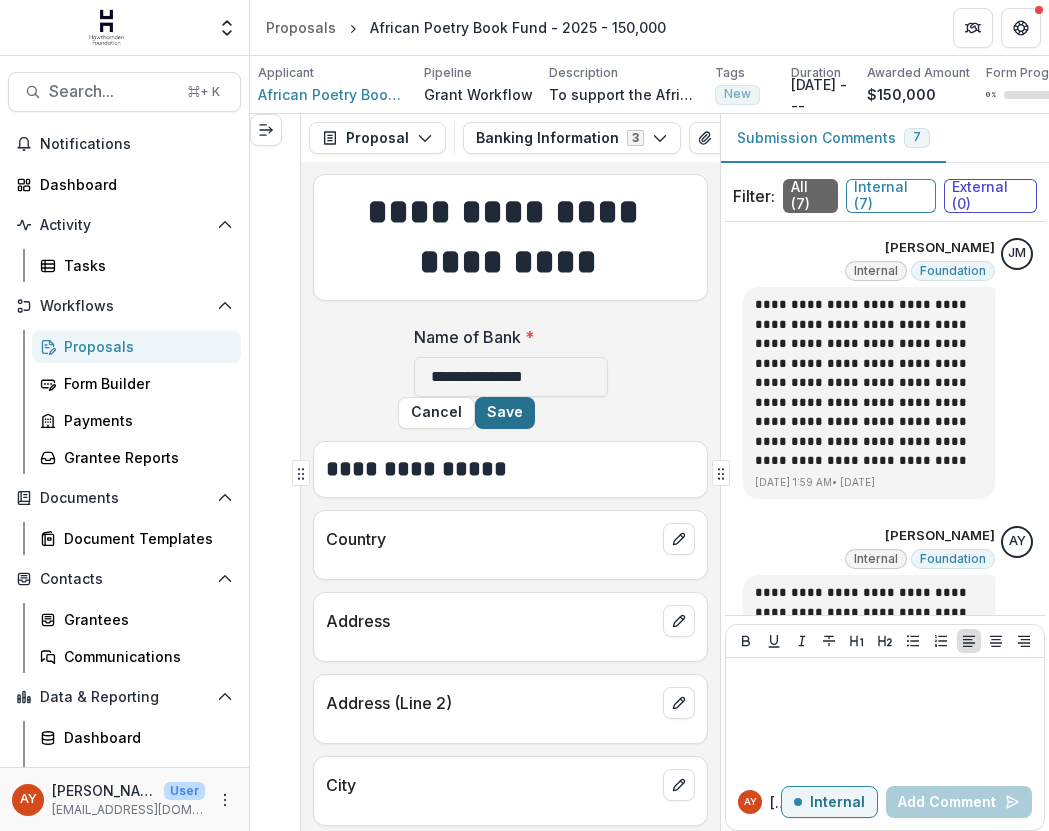 click on "Save" at bounding box center [505, 413] 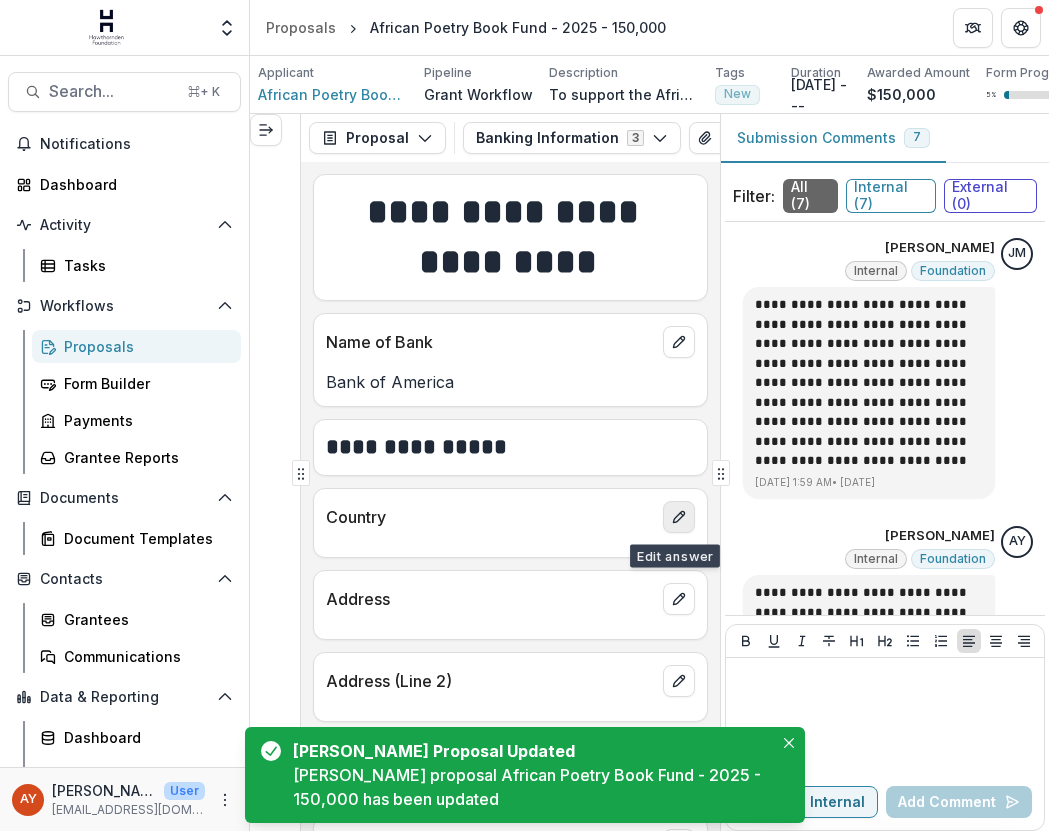 click at bounding box center [679, 517] 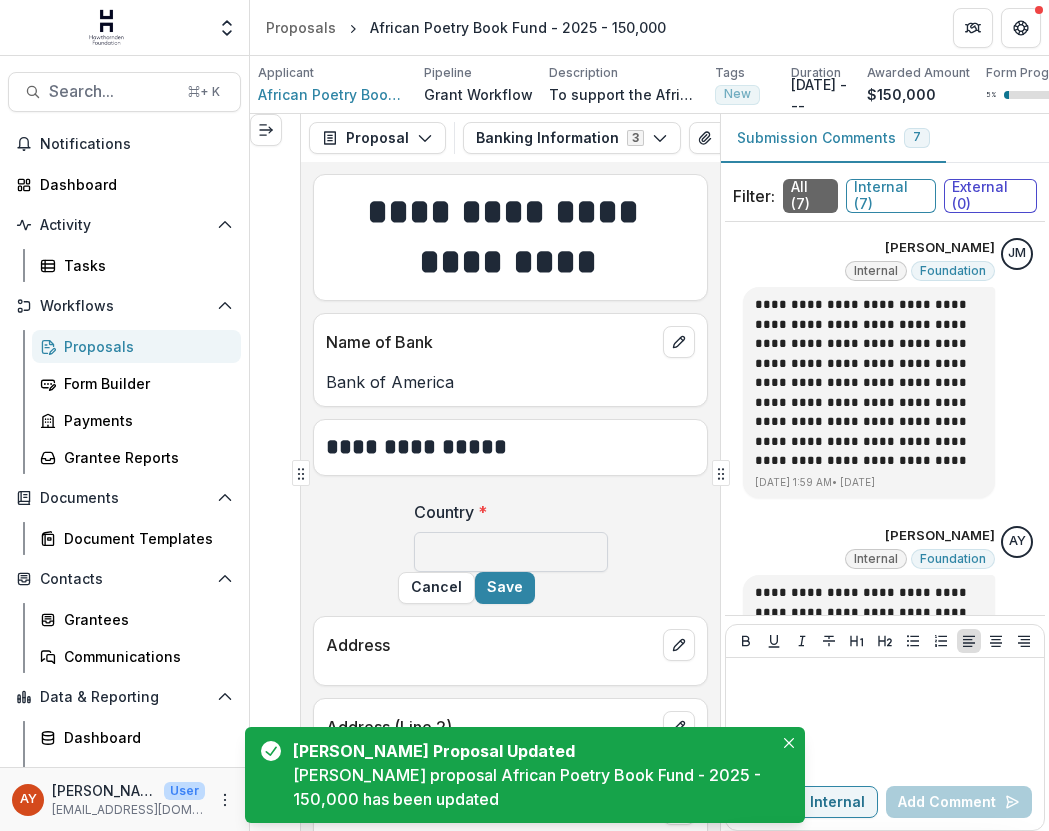 click on "Country *" at bounding box center [511, 552] 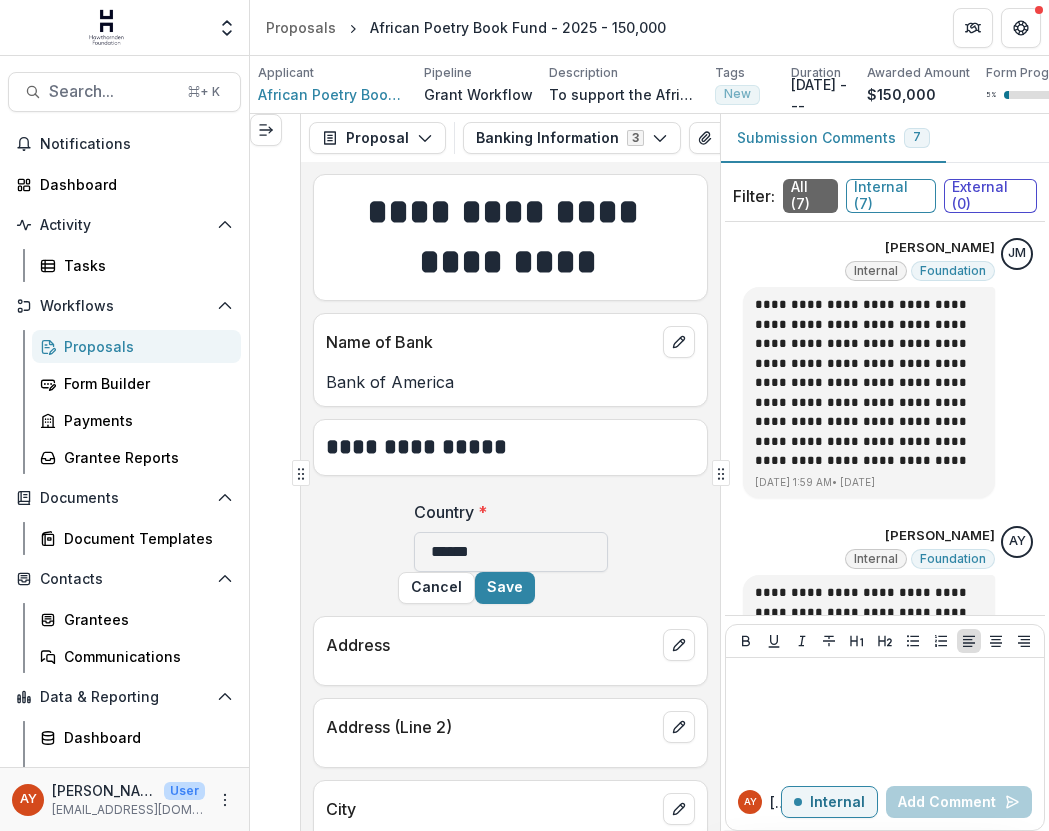 type on "**********" 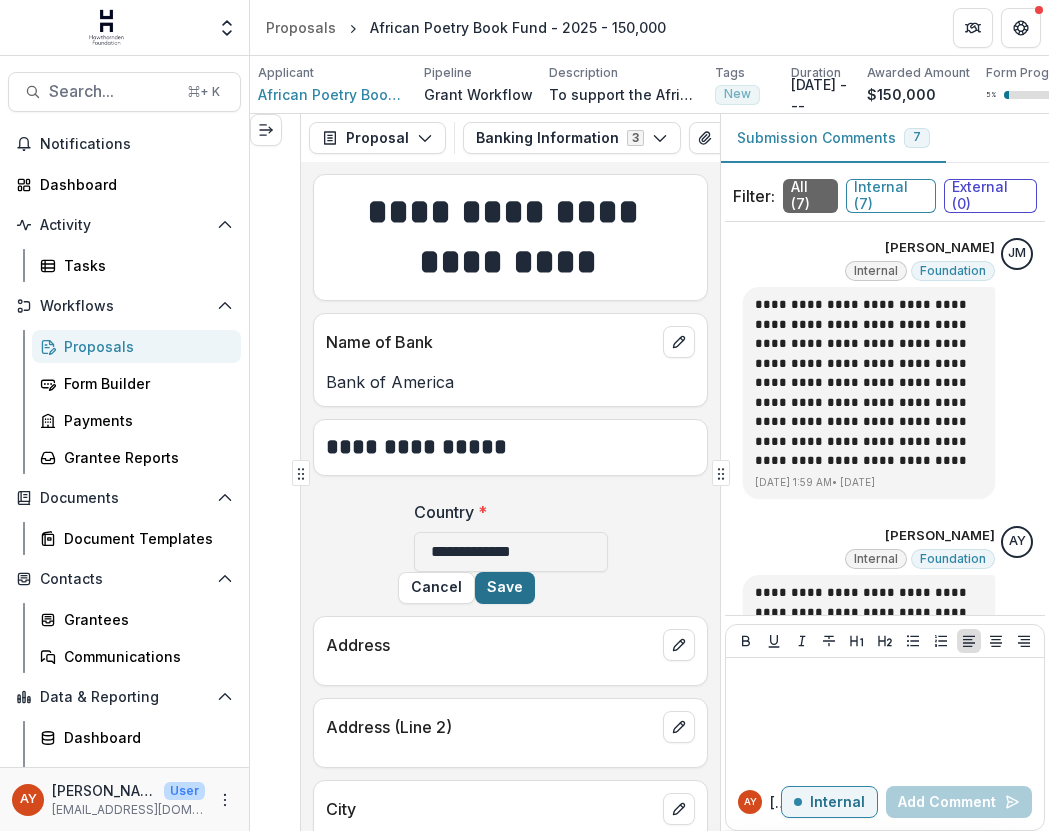 click on "Save" at bounding box center [505, 588] 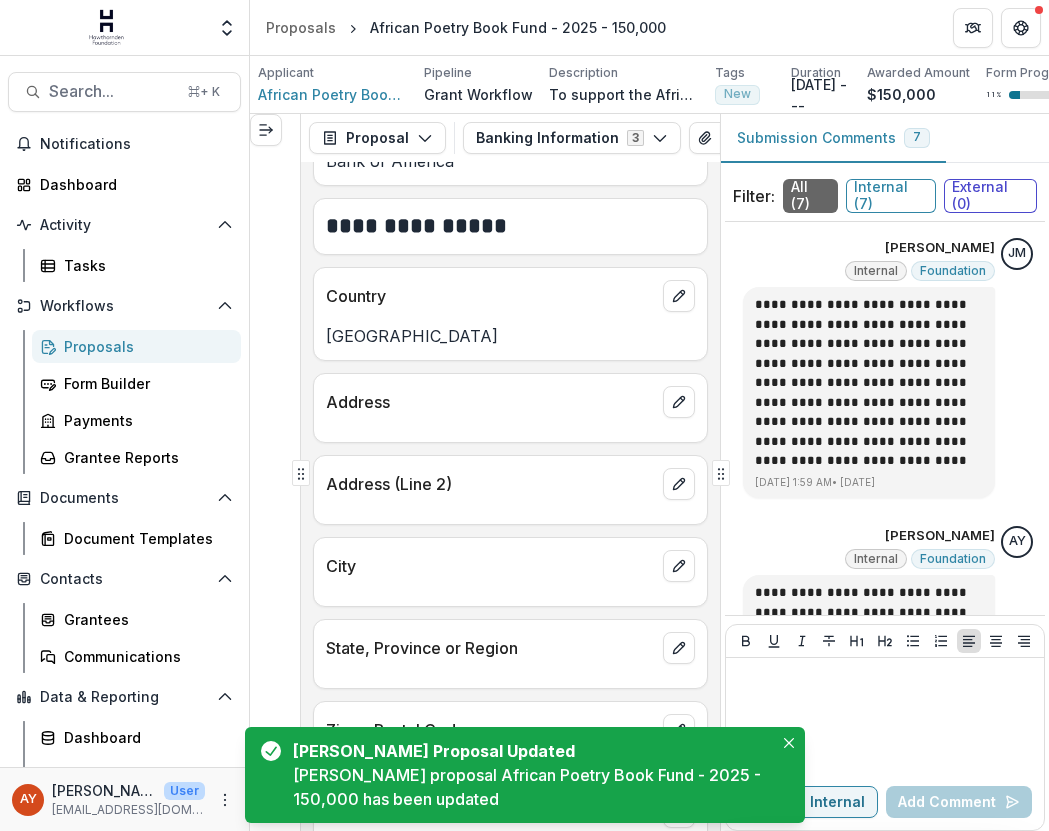 scroll, scrollTop: 344, scrollLeft: 0, axis: vertical 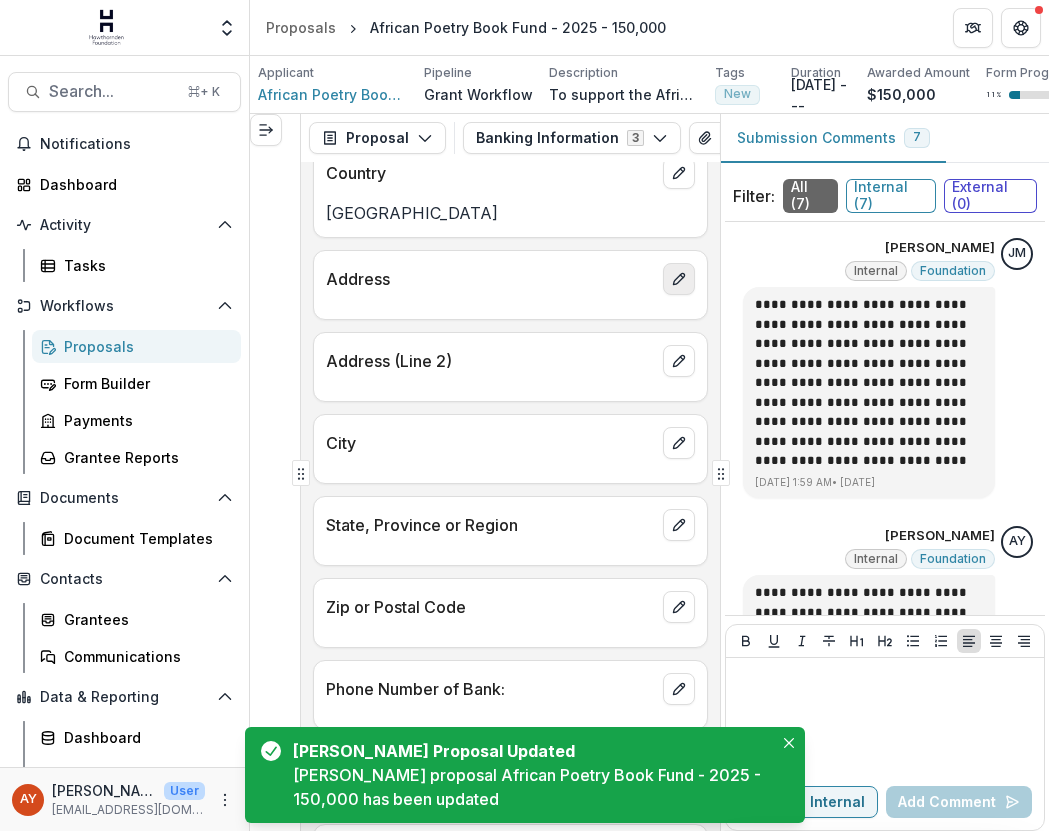 click at bounding box center [679, 279] 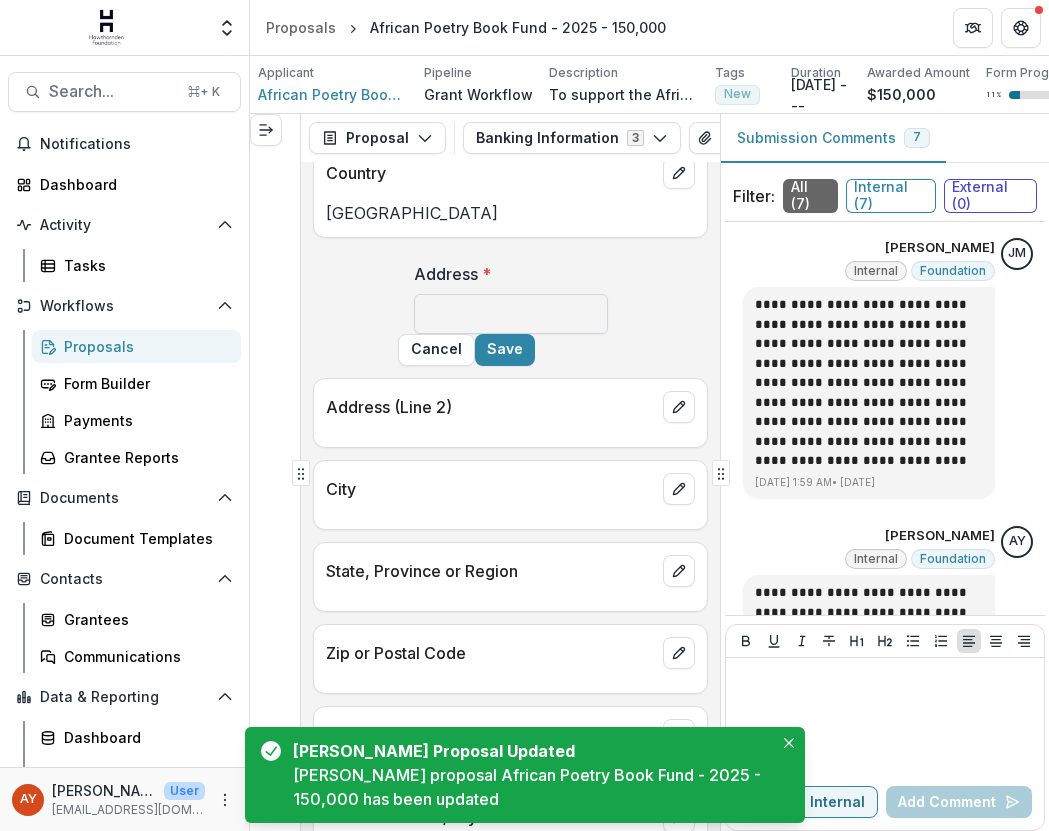 click on "Address *" at bounding box center [511, 314] 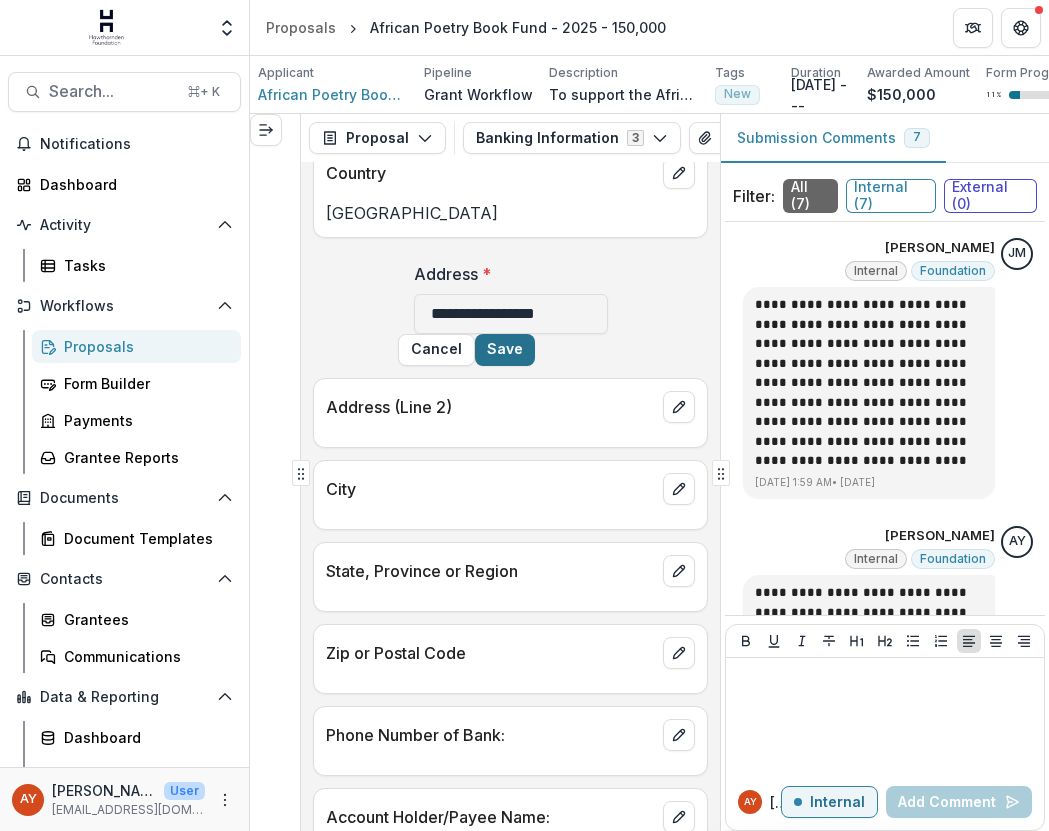 type on "**********" 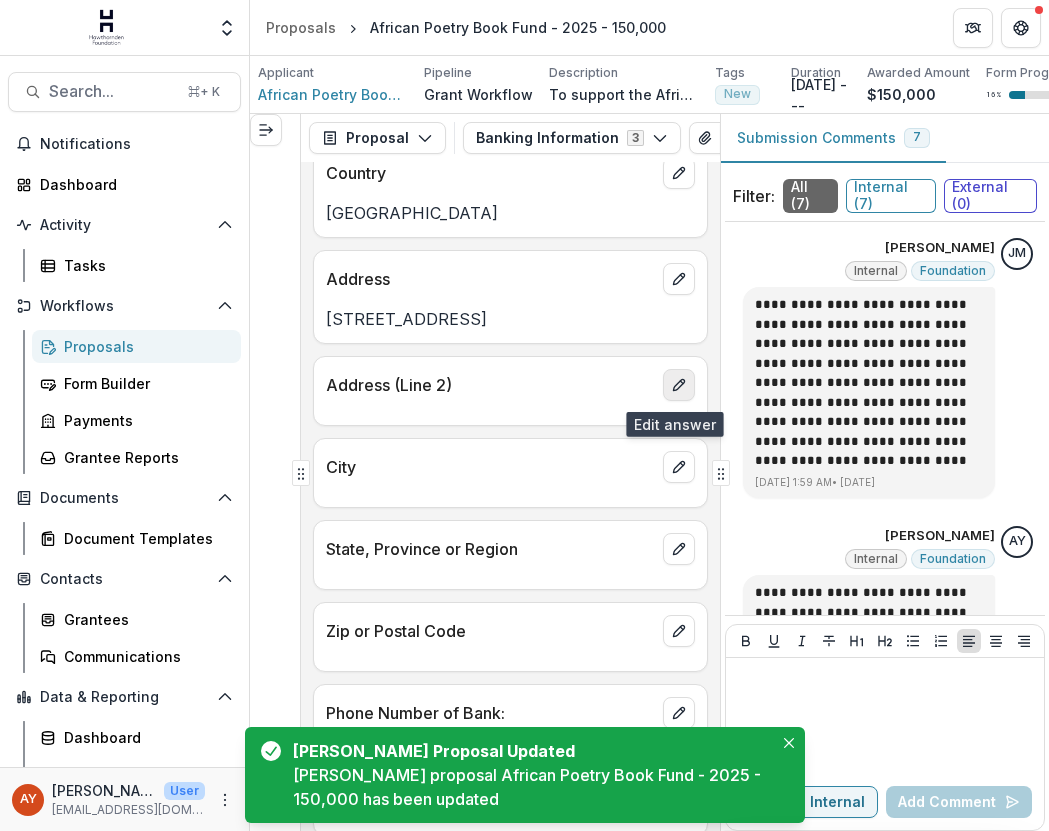 click 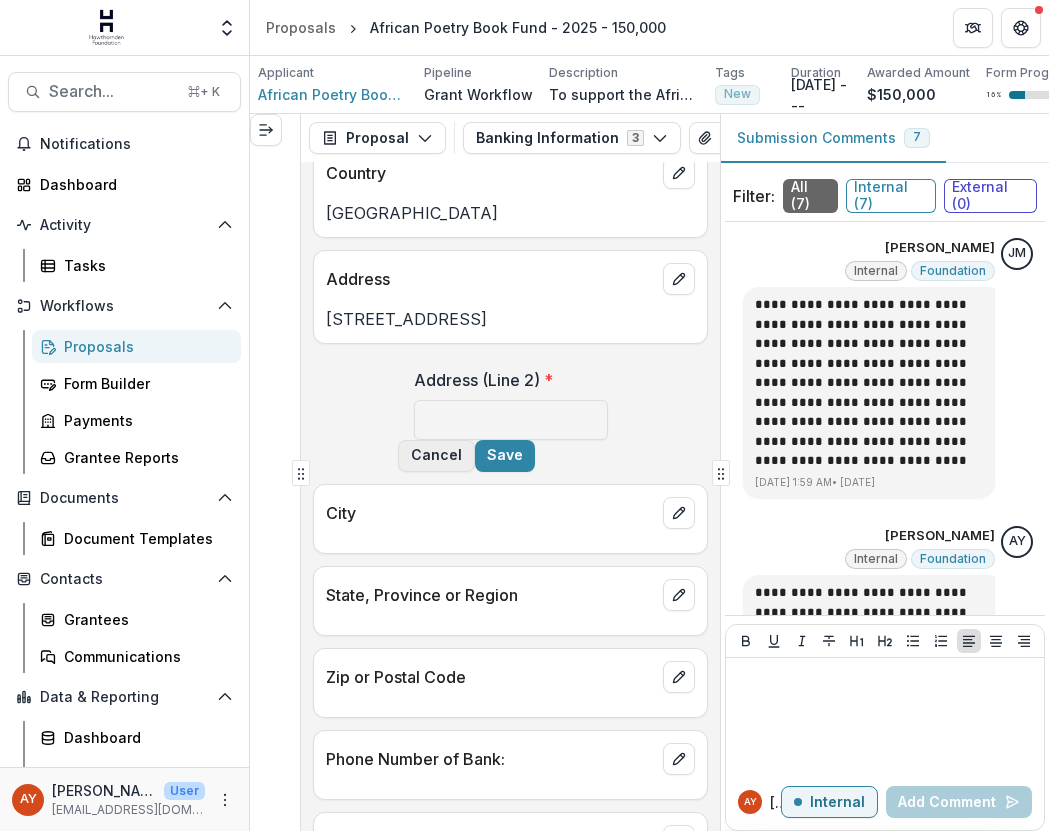 click on "Cancel" at bounding box center [436, 456] 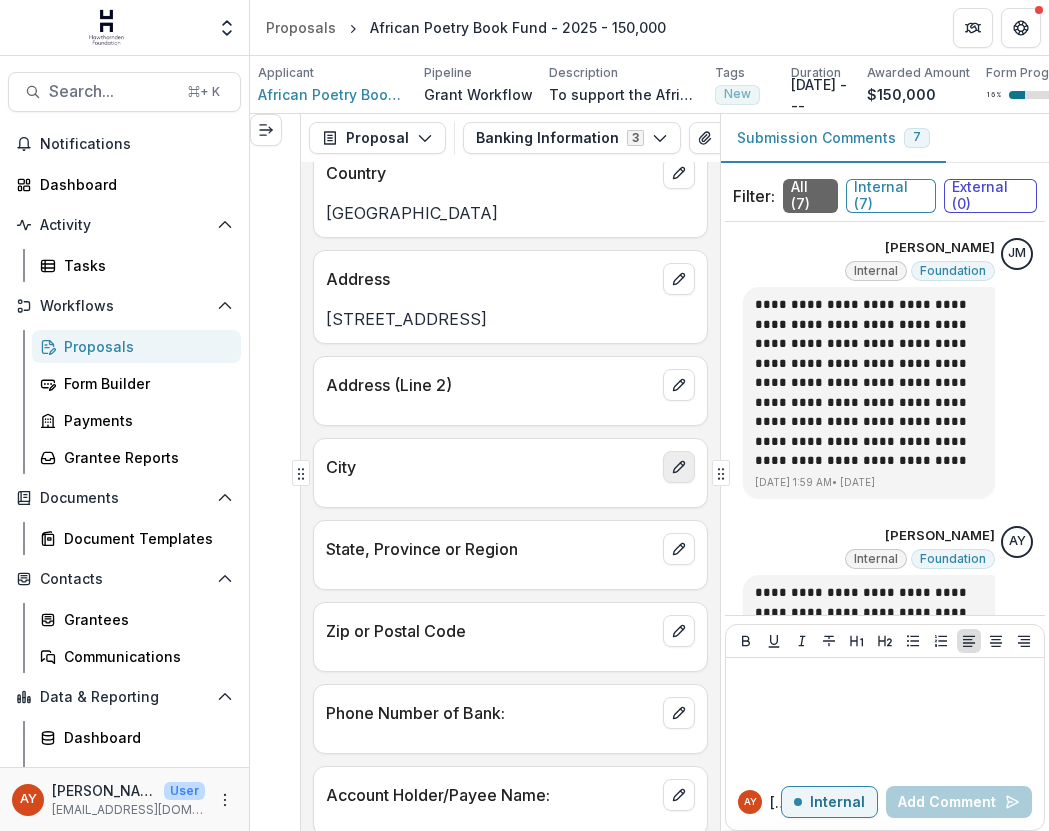 click 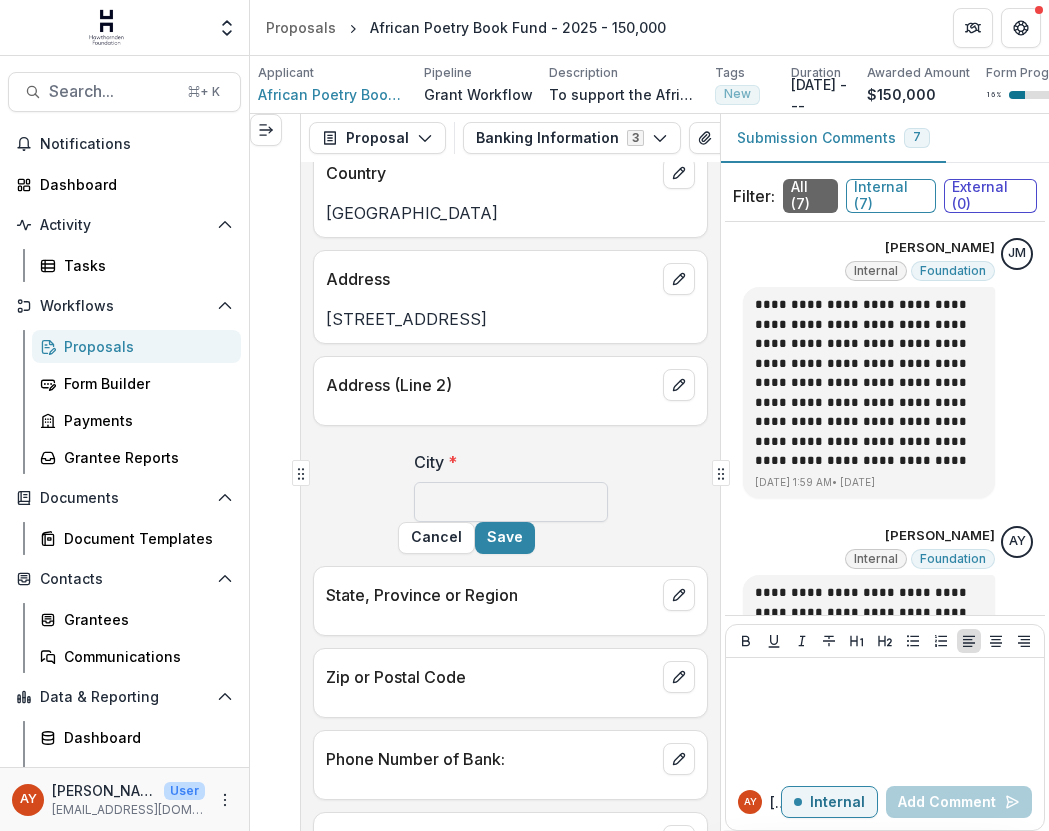 click on "City *" at bounding box center [511, 502] 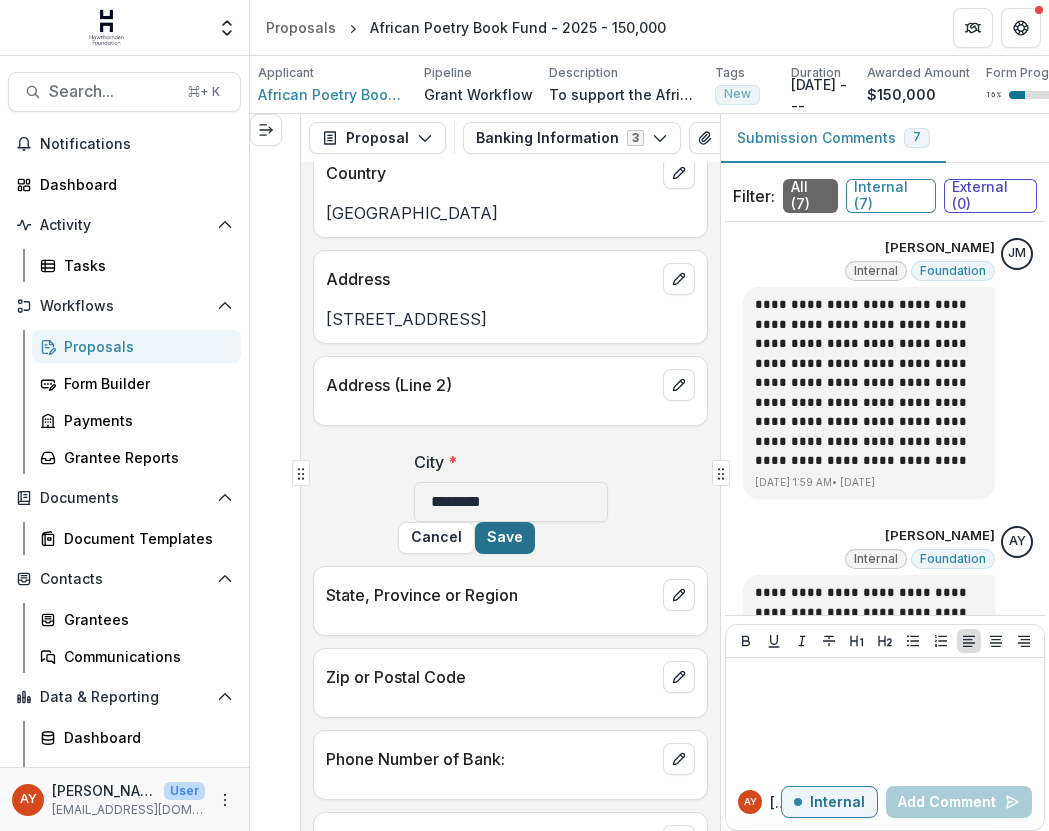 type on "********" 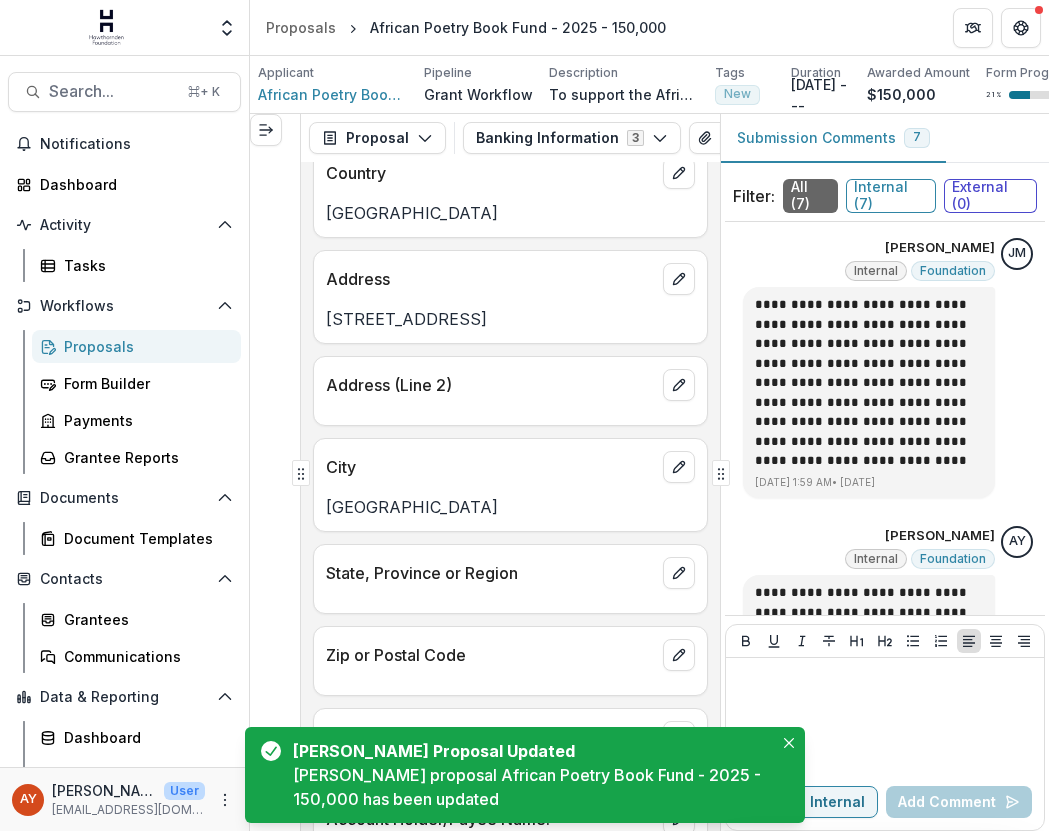 click at bounding box center [510, 595] 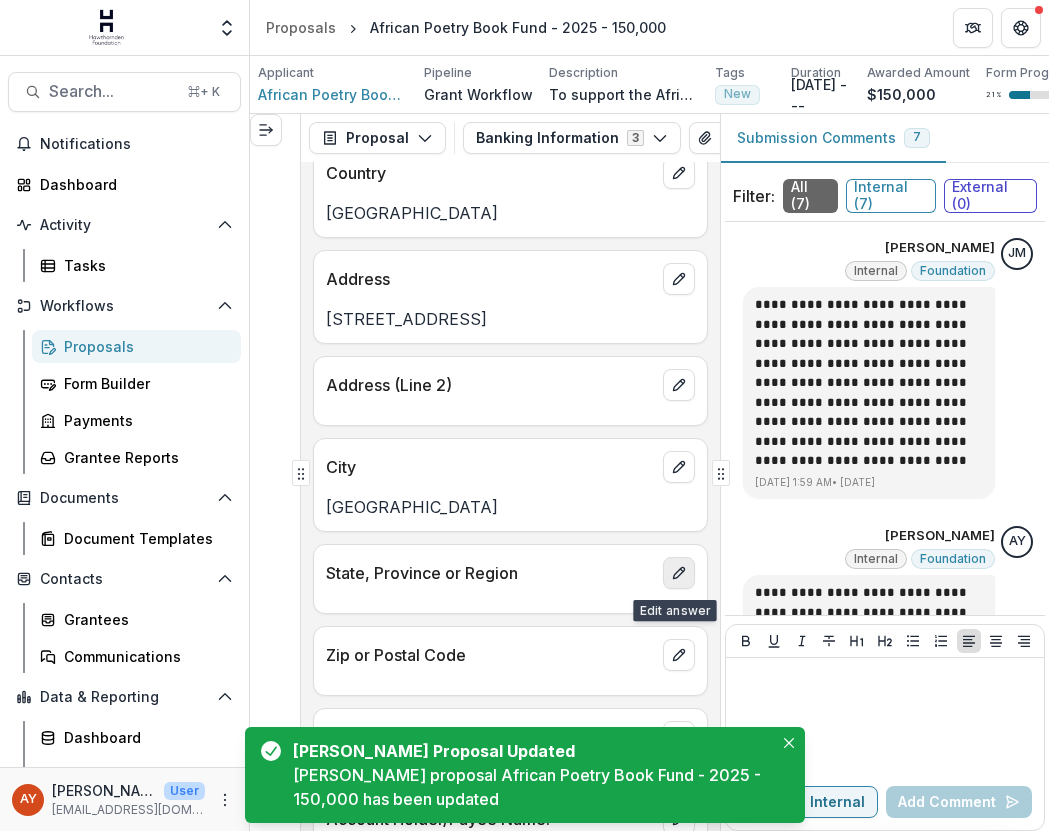 click 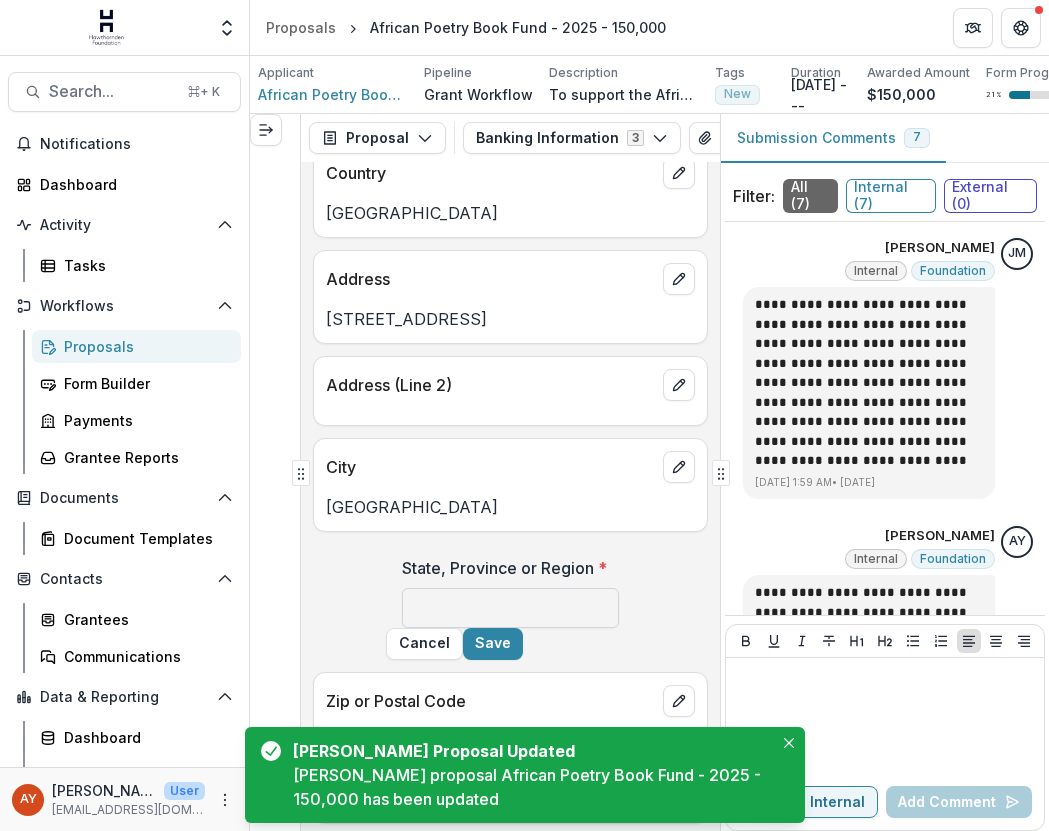 click on "State, Province or Region *" at bounding box center [510, 608] 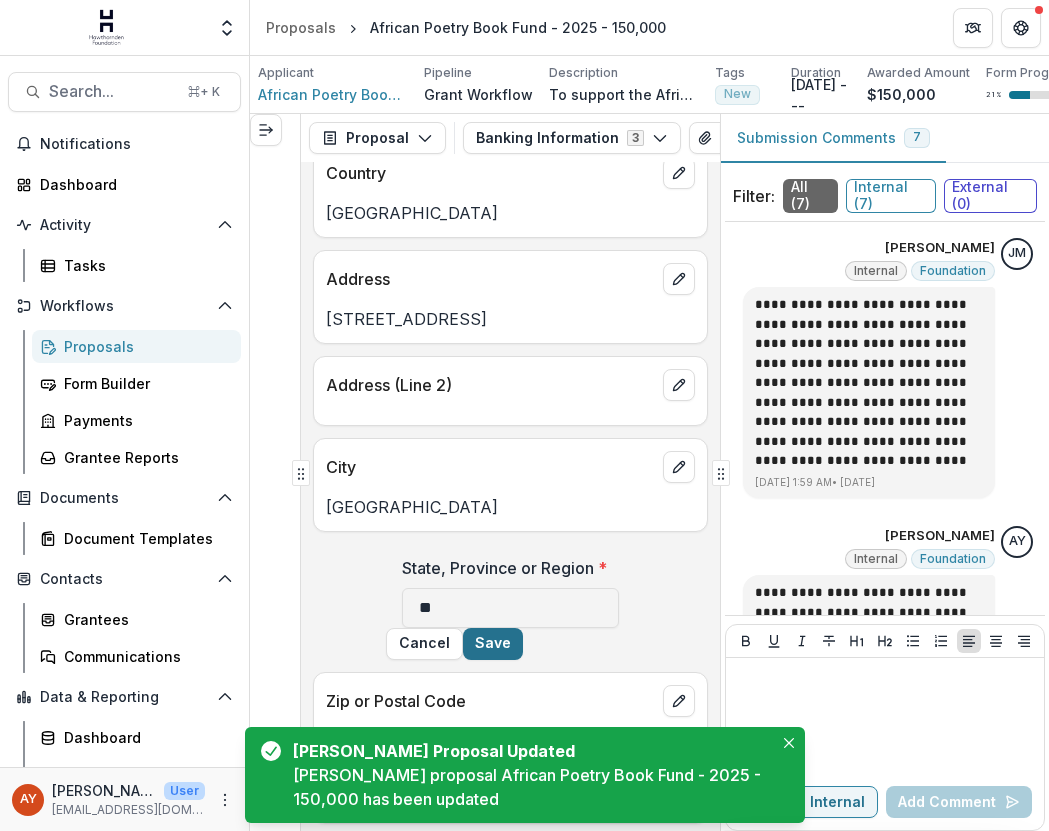 type on "**" 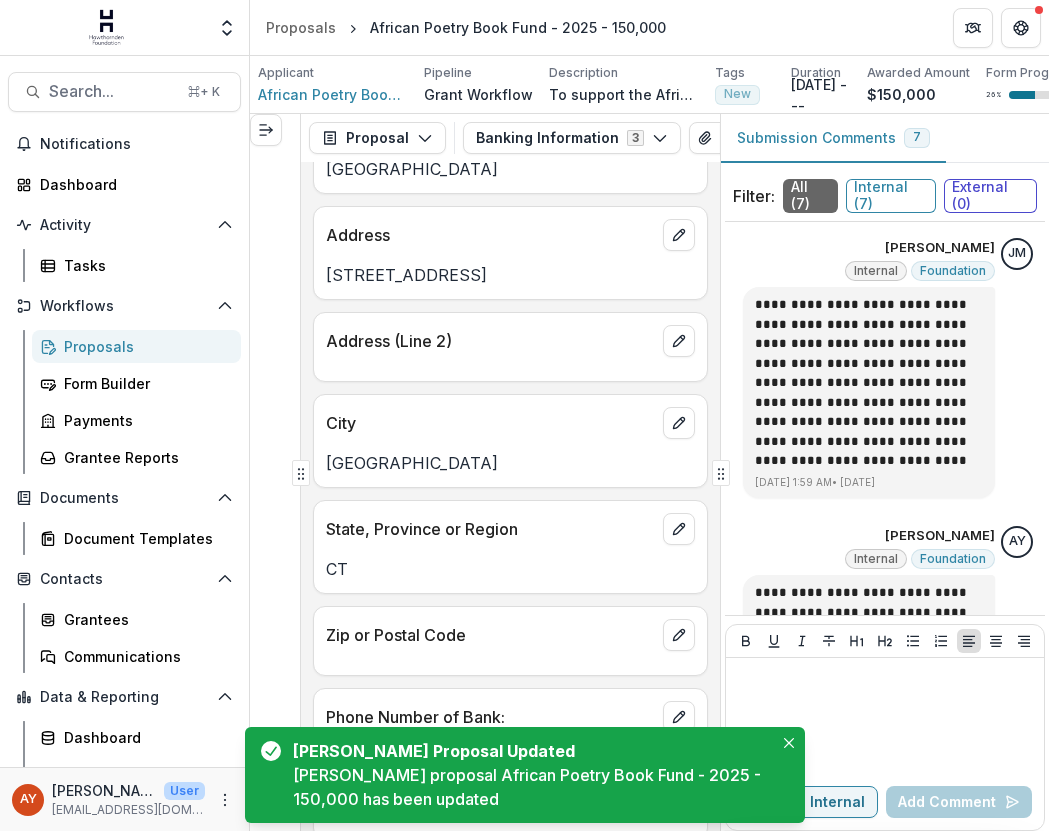 scroll, scrollTop: 483, scrollLeft: 0, axis: vertical 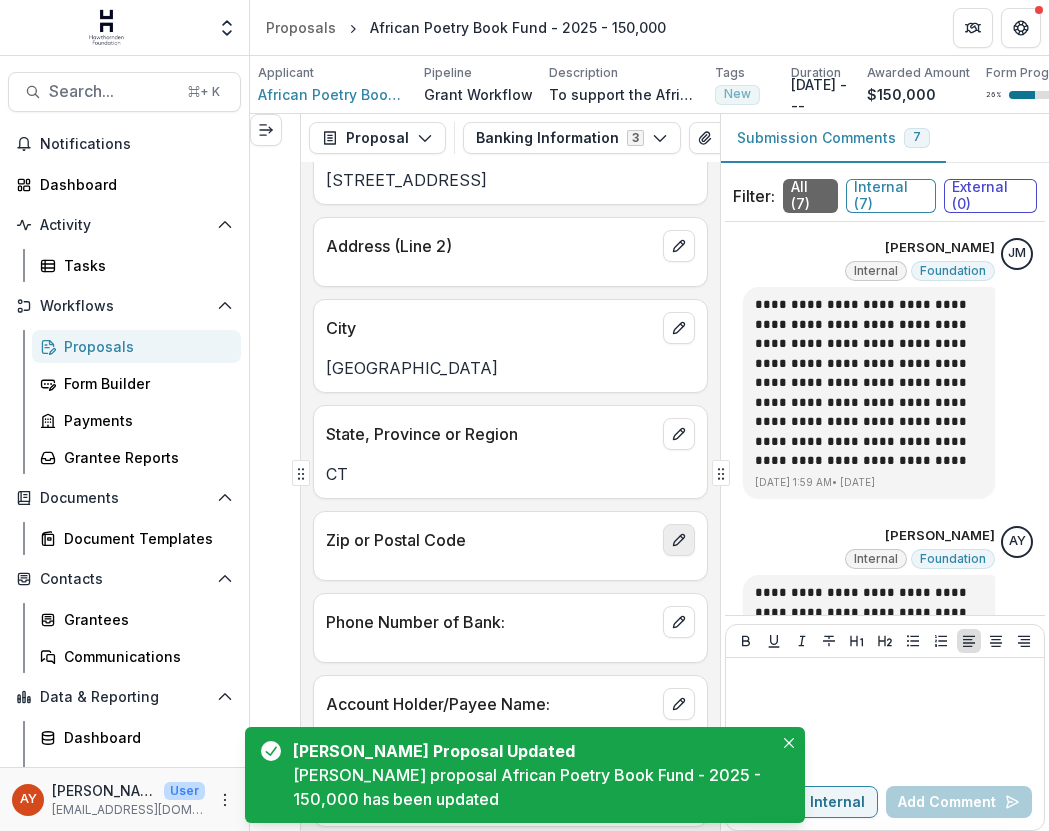 click 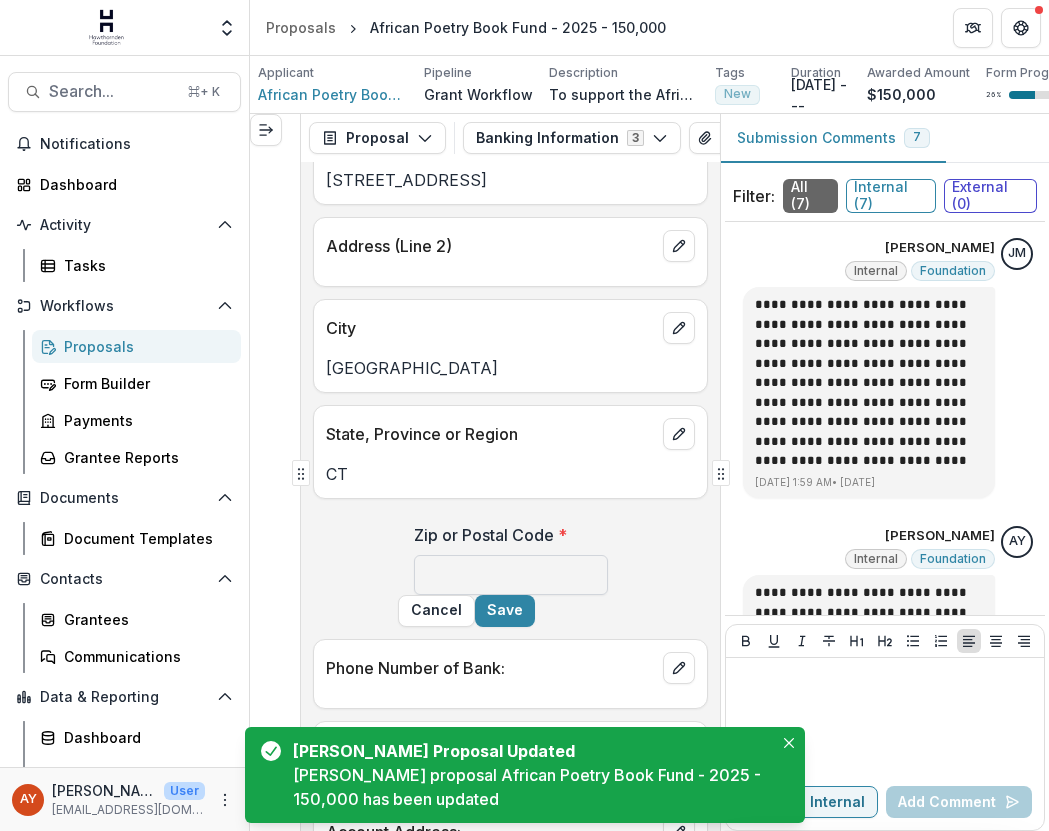 click on "Zip or Postal Code *" at bounding box center [511, 575] 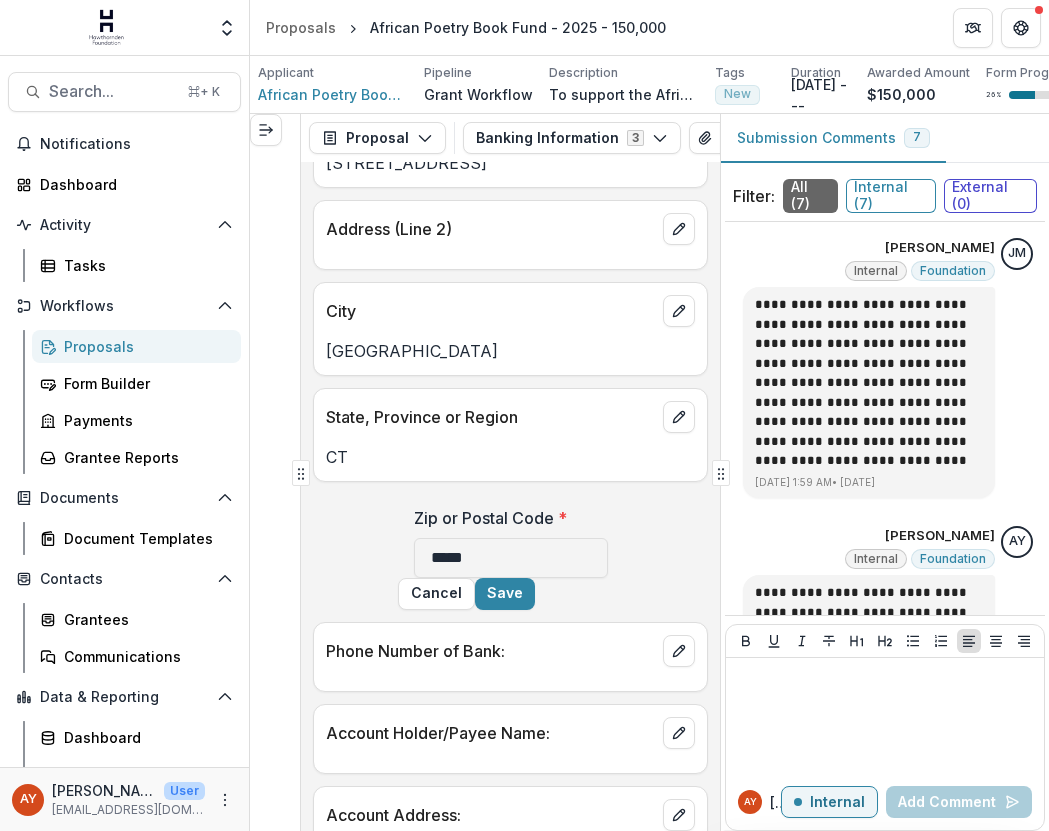 scroll, scrollTop: 512, scrollLeft: 0, axis: vertical 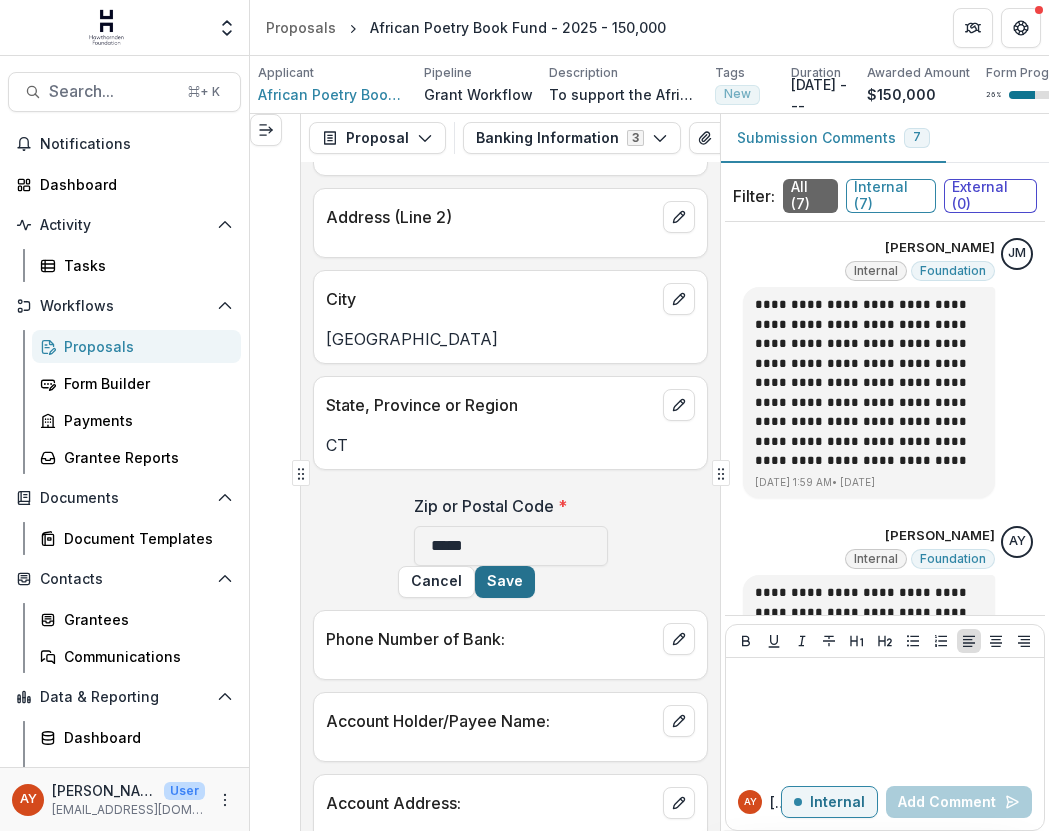 type on "*****" 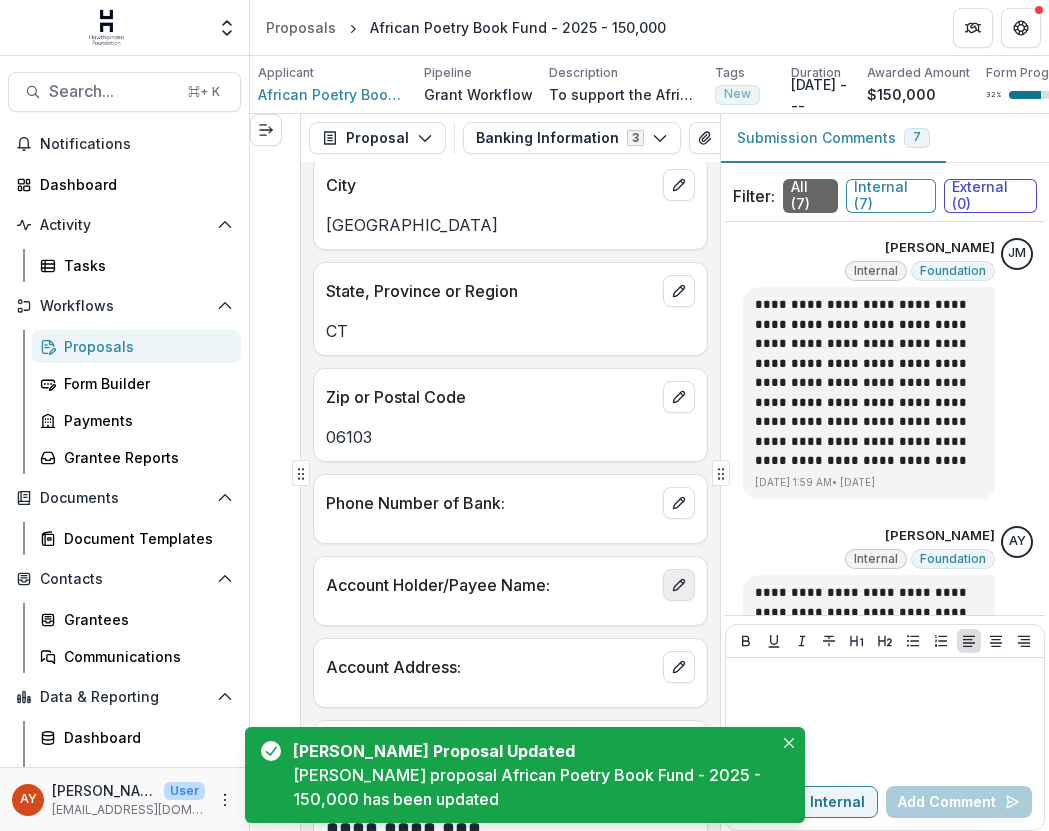 scroll, scrollTop: 654, scrollLeft: 0, axis: vertical 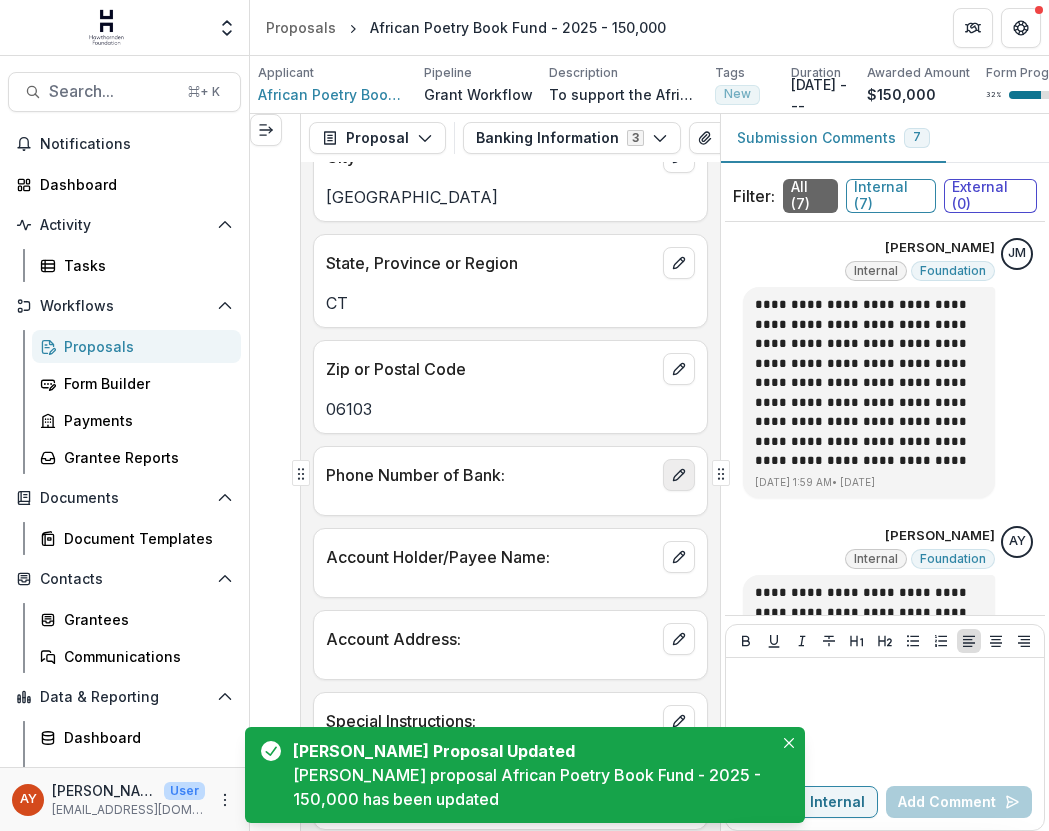 click 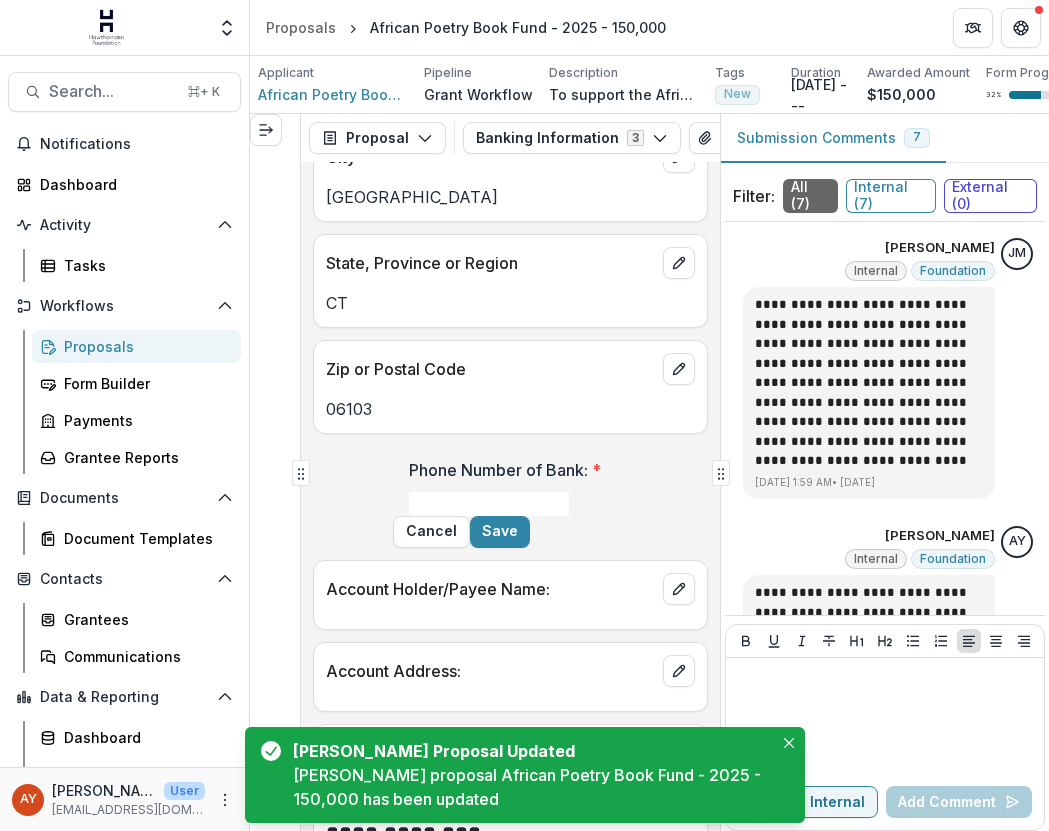 click on "Phone Number of Bank: *" at bounding box center (489, 504) 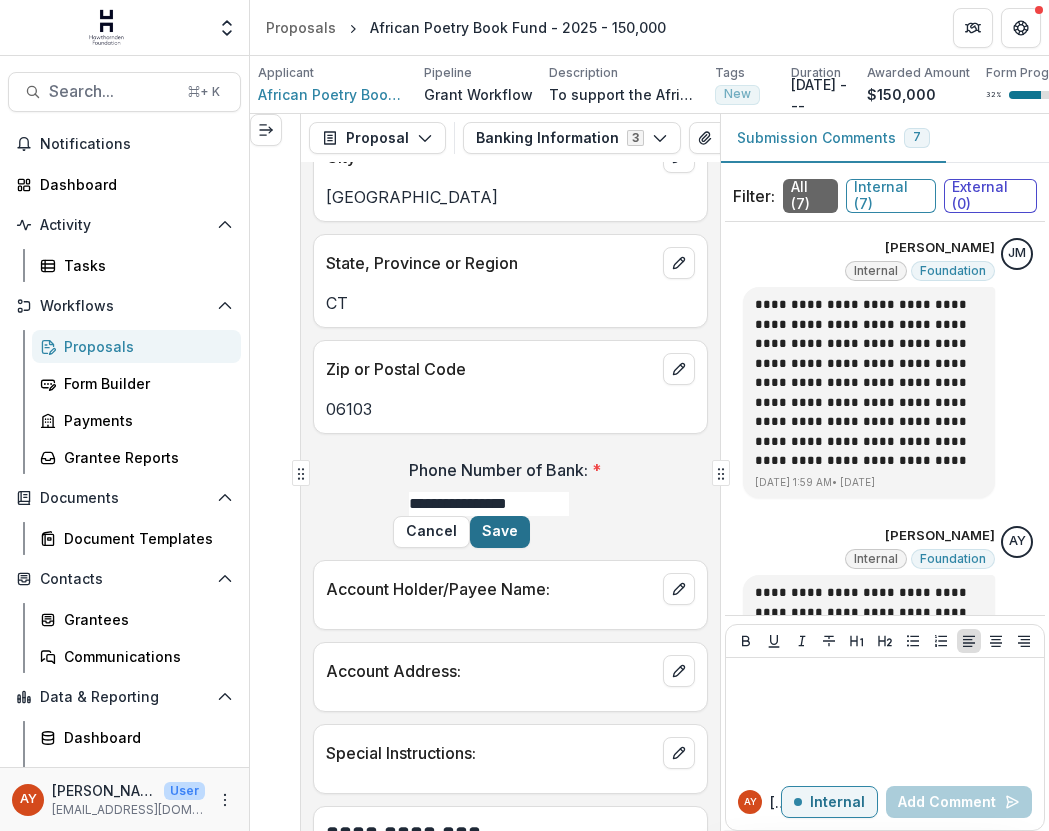 type on "**********" 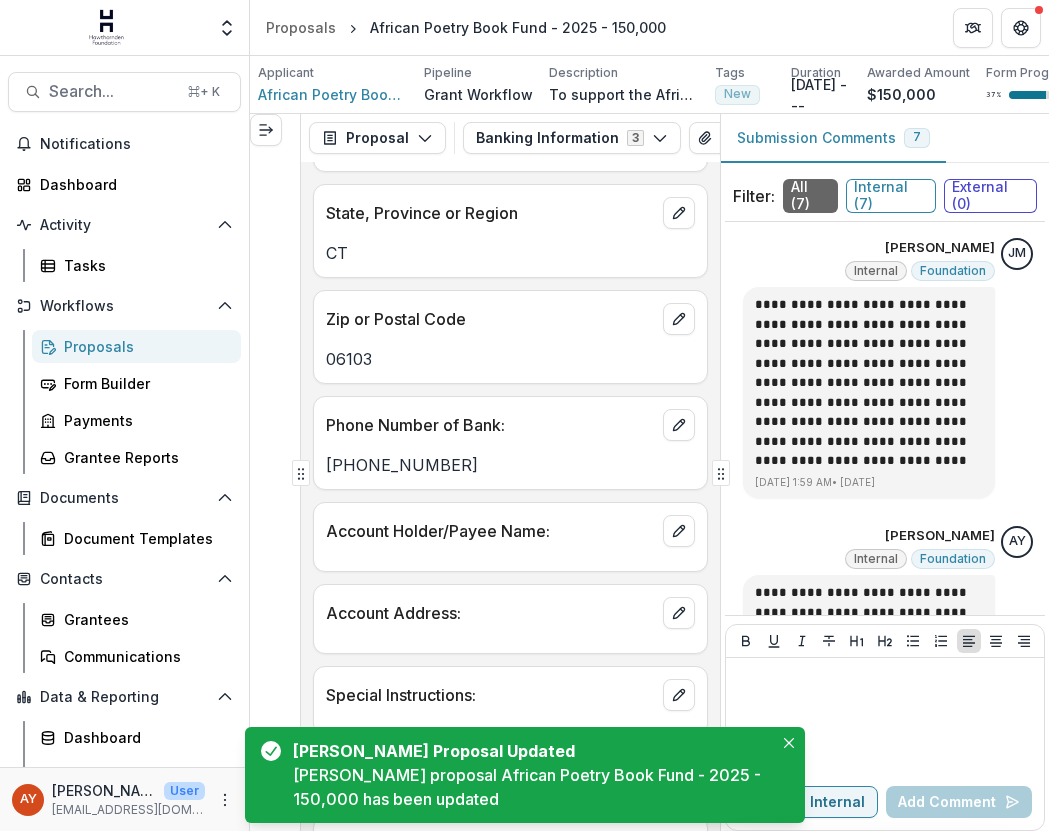 scroll, scrollTop: 772, scrollLeft: 0, axis: vertical 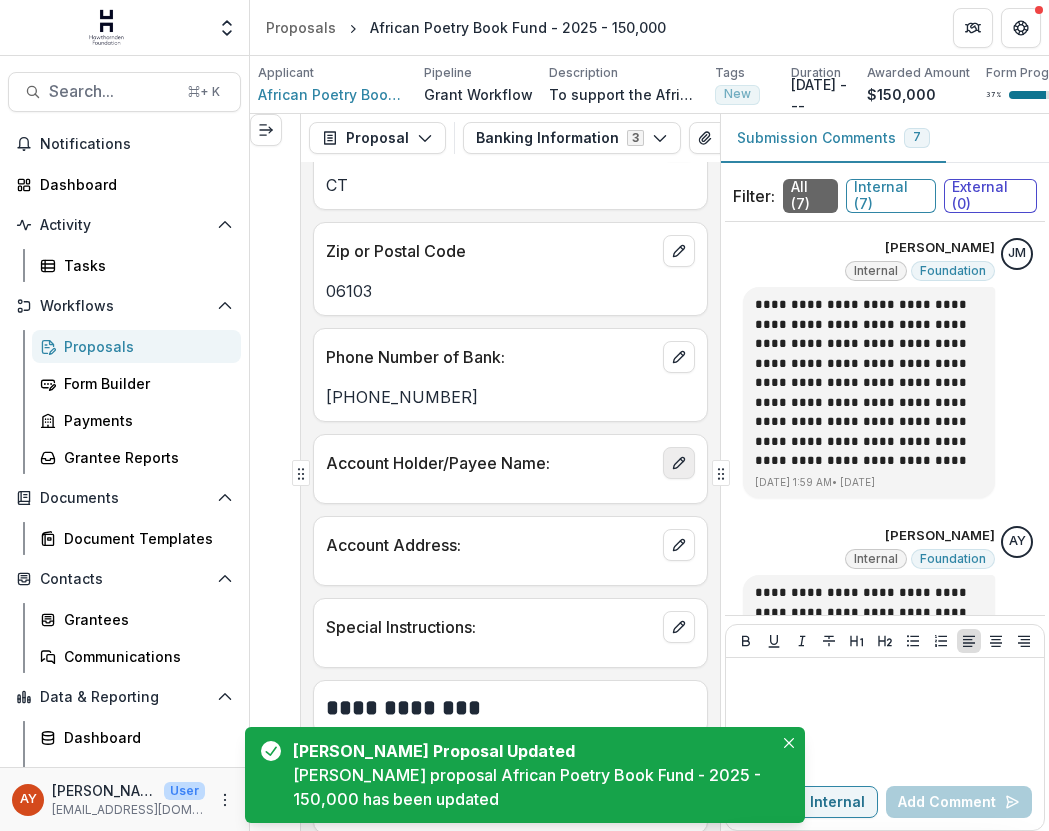 click 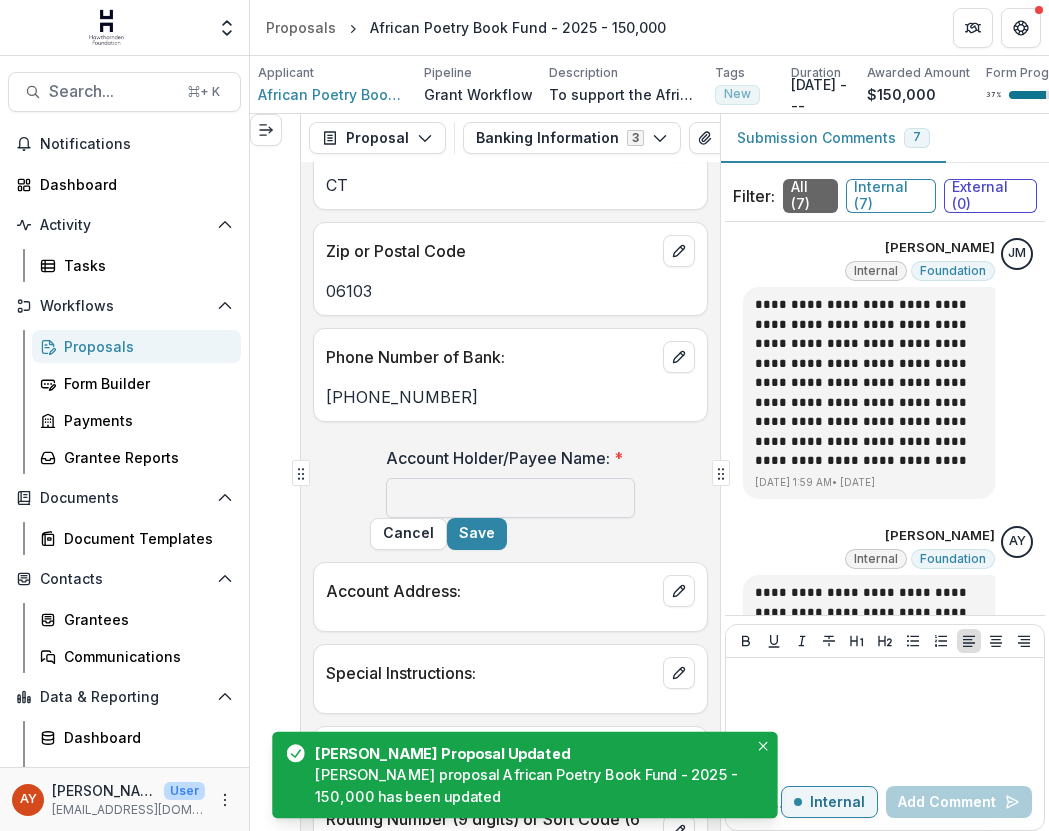 click on "Account Holder/Payee Name: *" at bounding box center (510, 498) 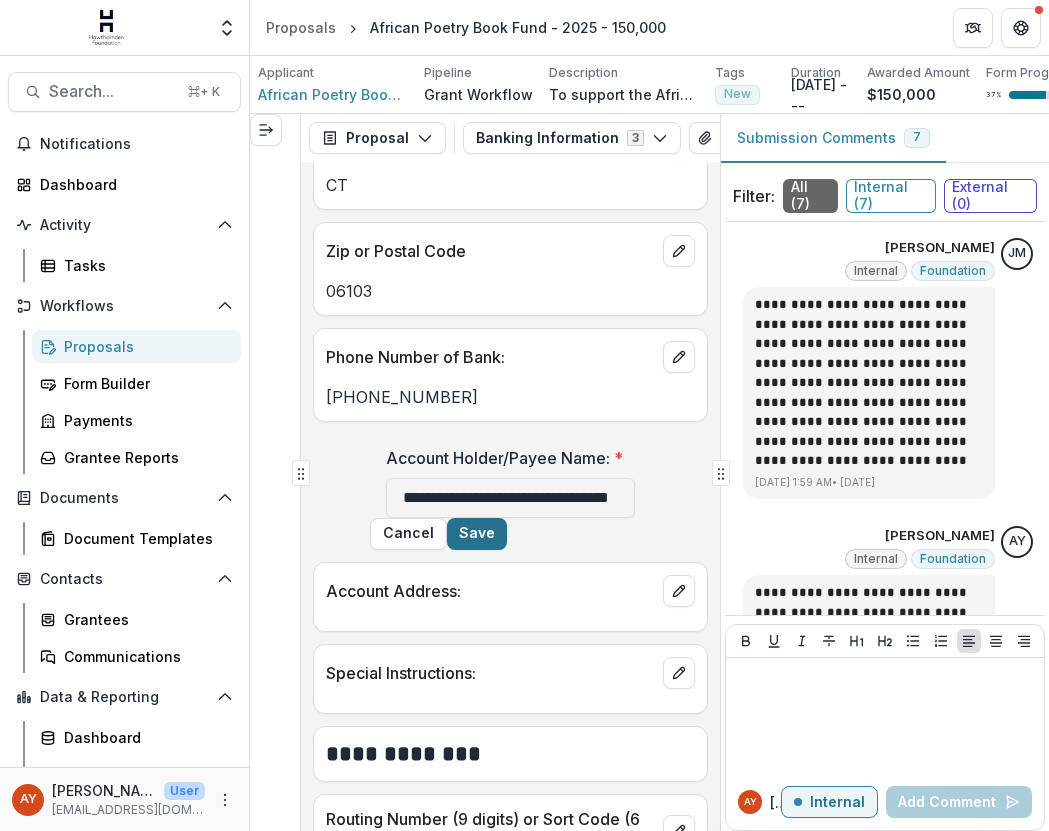 type on "**********" 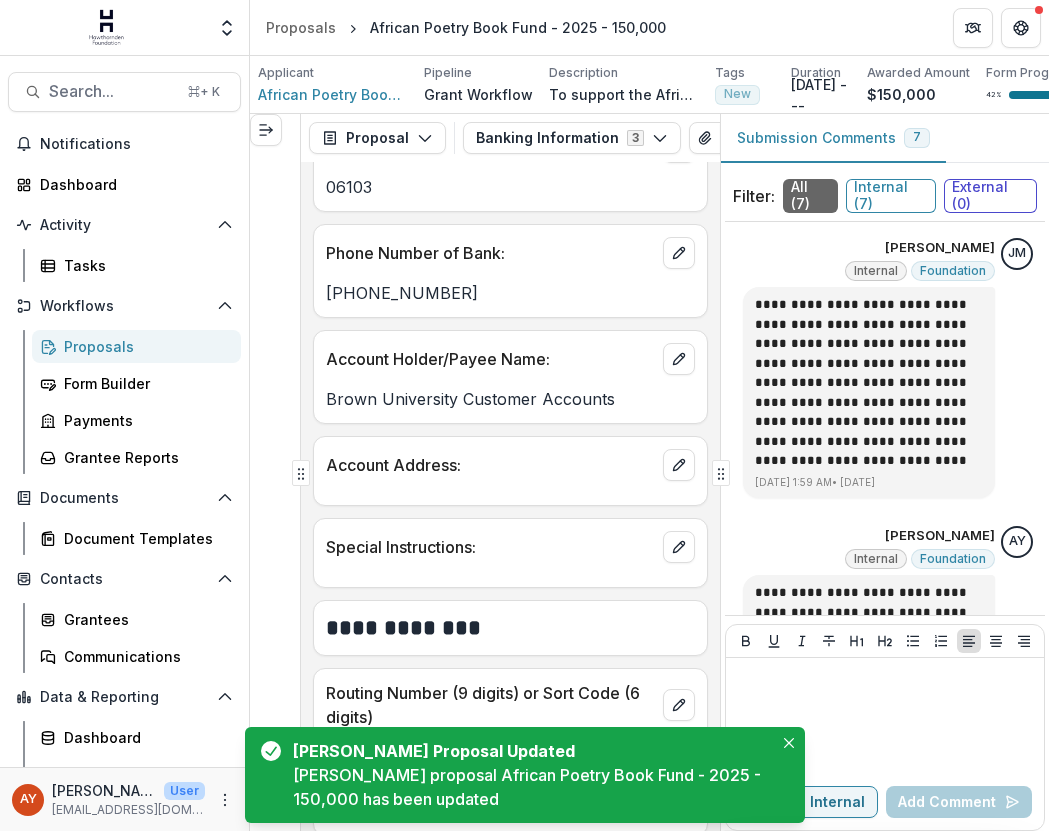 scroll, scrollTop: 930, scrollLeft: 0, axis: vertical 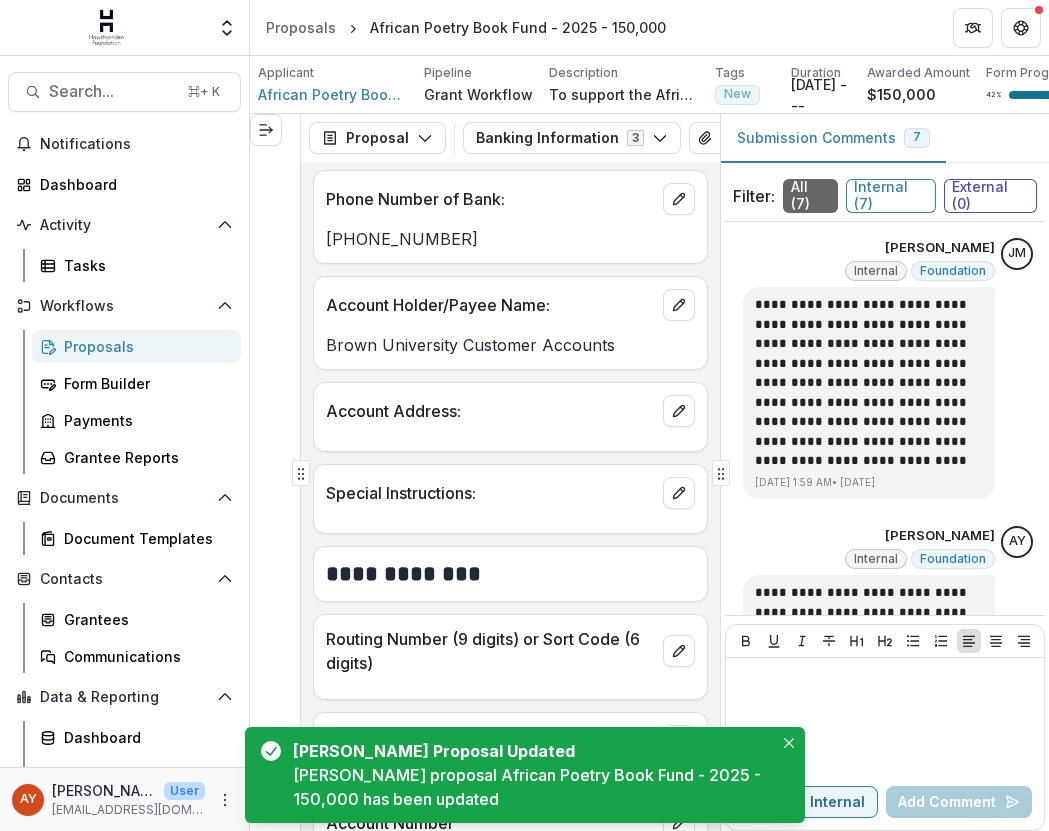 click on "Special Instructions:" at bounding box center (510, 487) 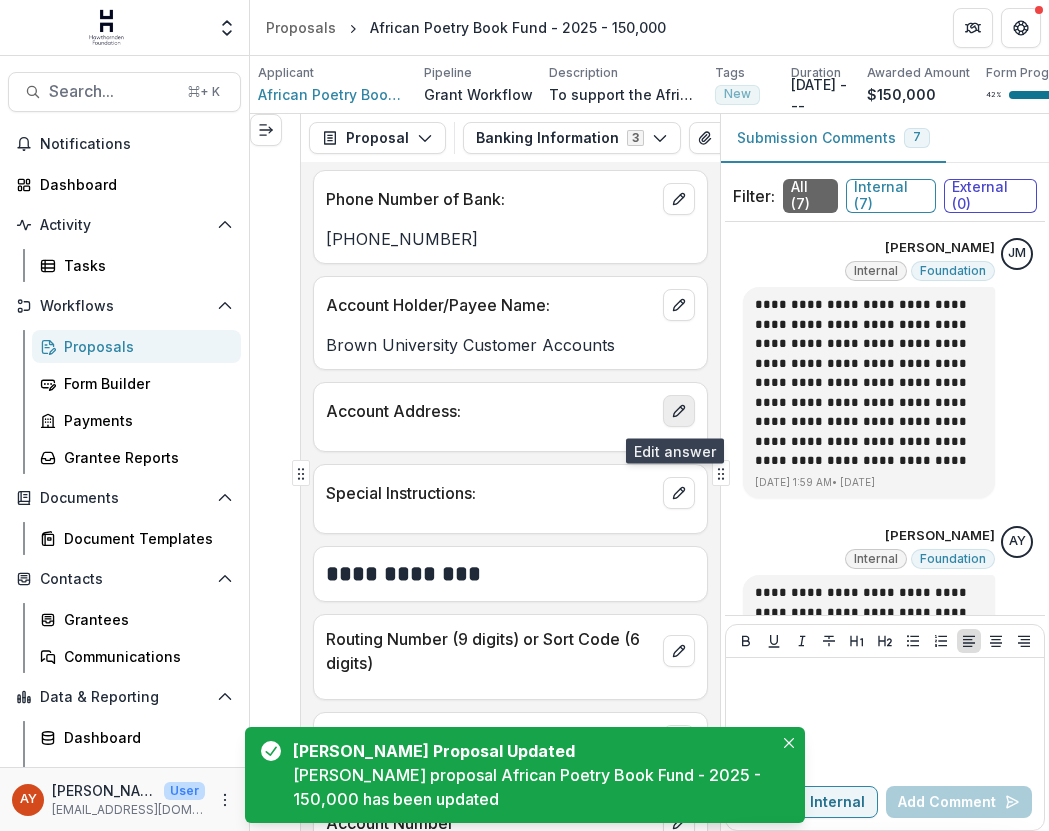click at bounding box center (679, 411) 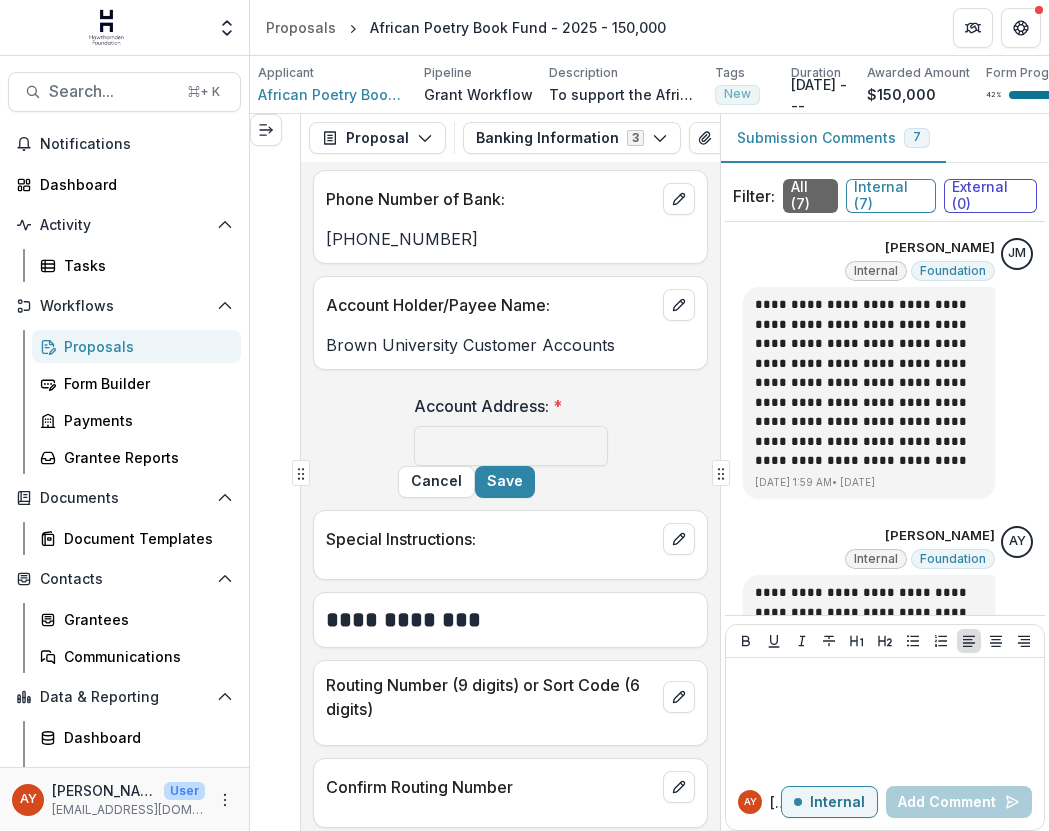 click on "Account Address: *" at bounding box center [505, 406] 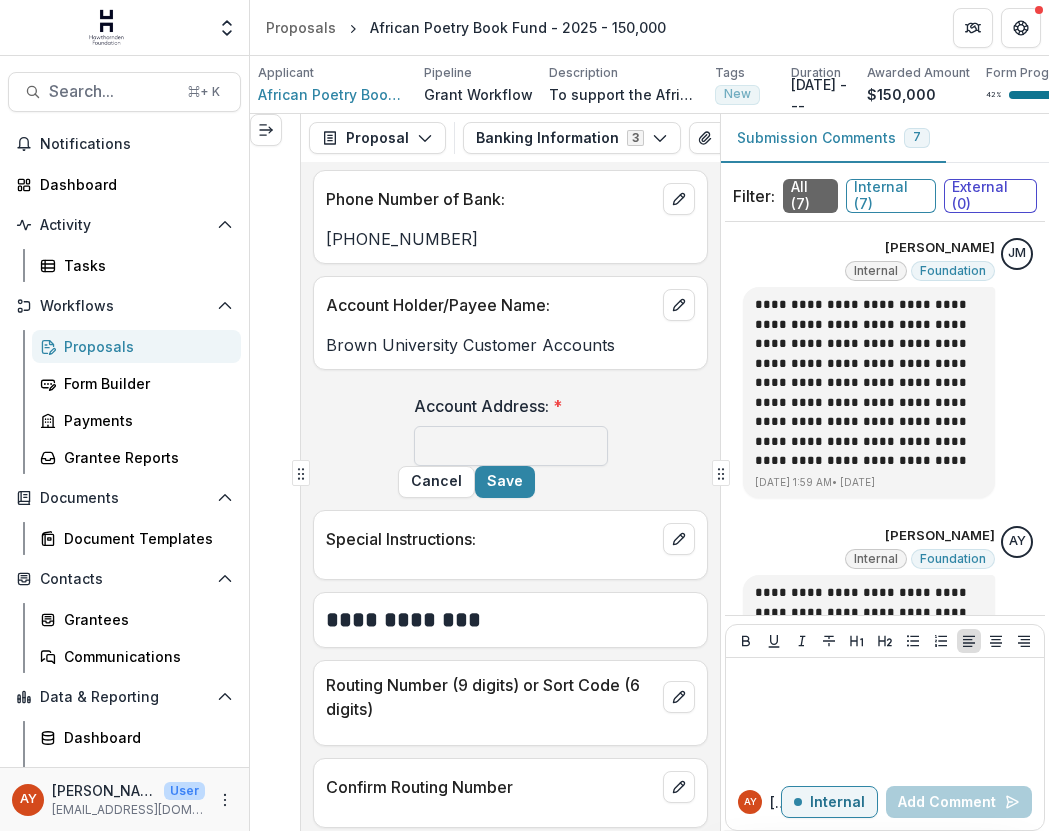click on "Account Address: *" at bounding box center [511, 446] 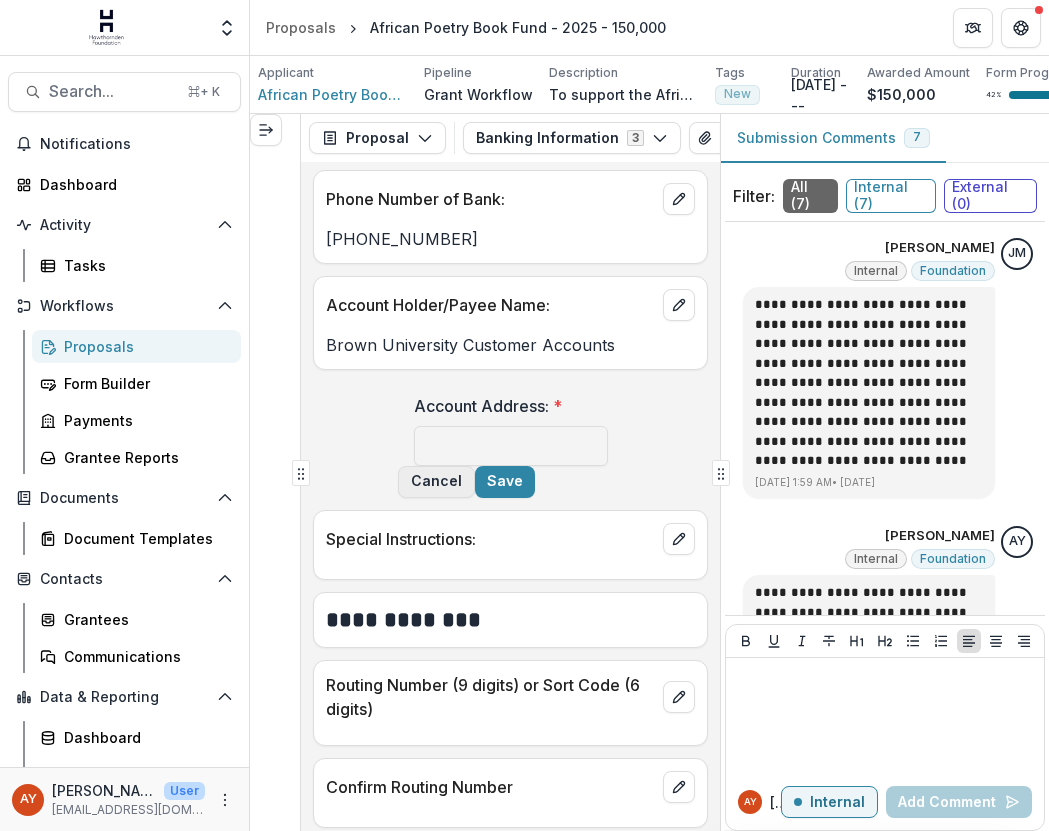 click on "Cancel" at bounding box center (436, 482) 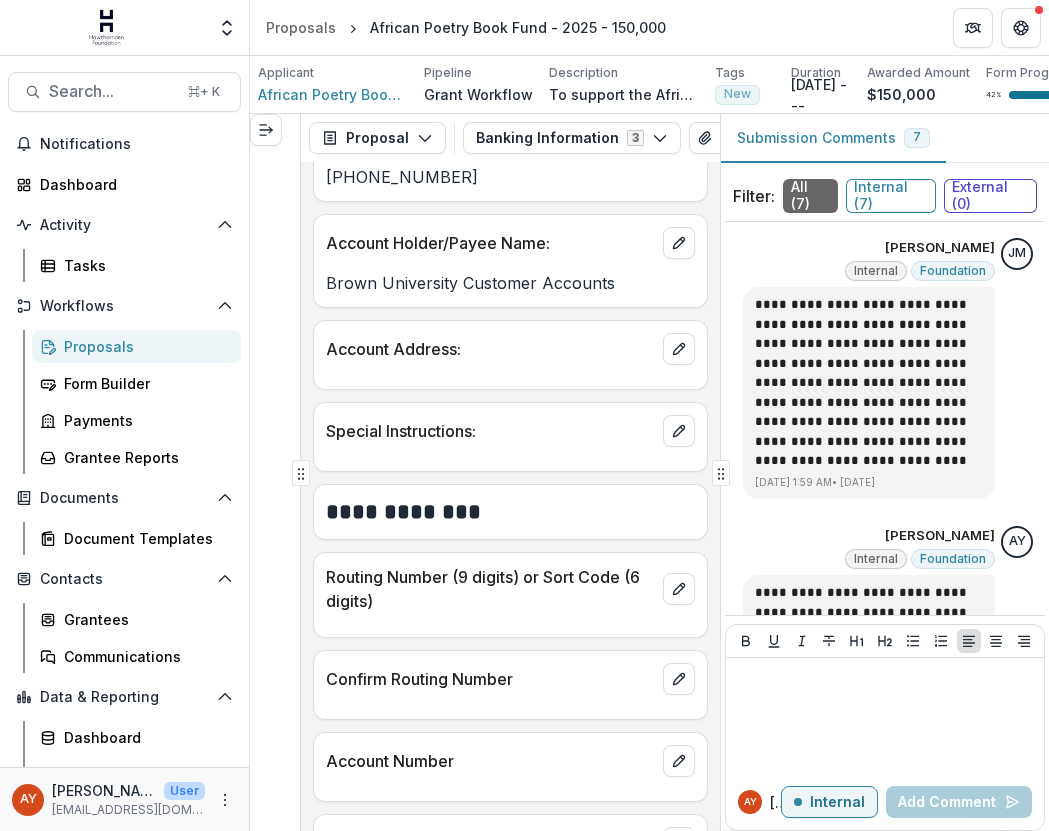 scroll, scrollTop: 1074, scrollLeft: 0, axis: vertical 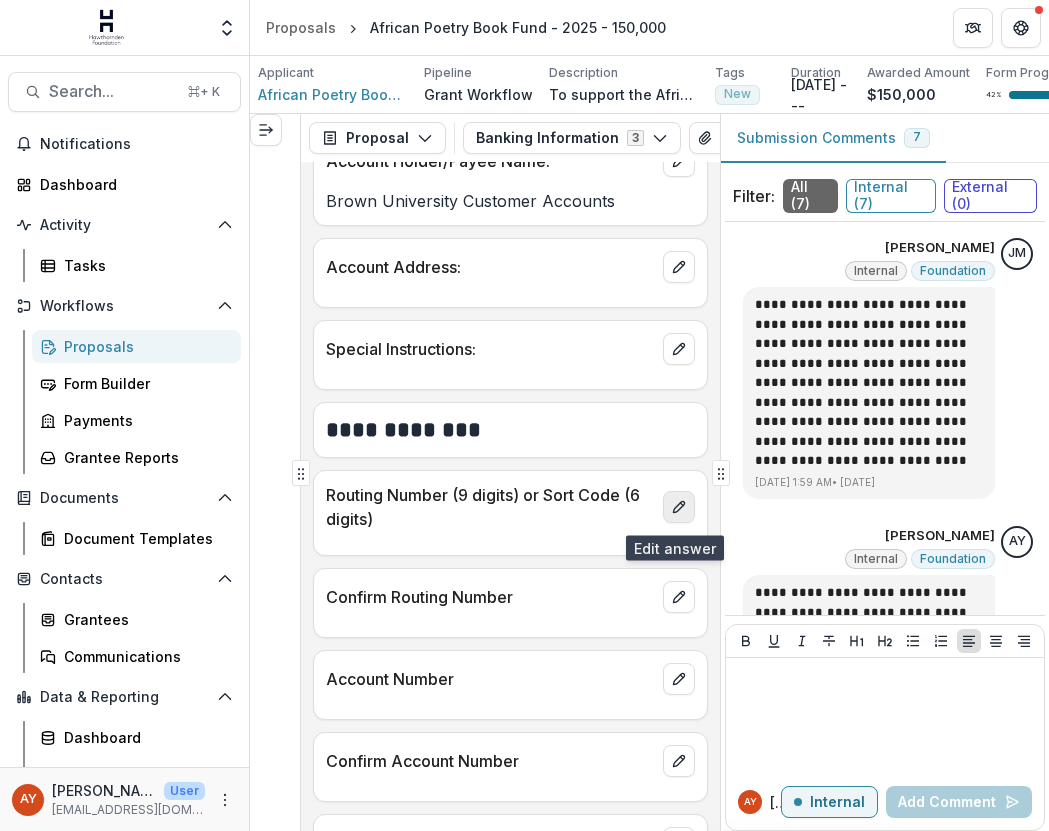 click 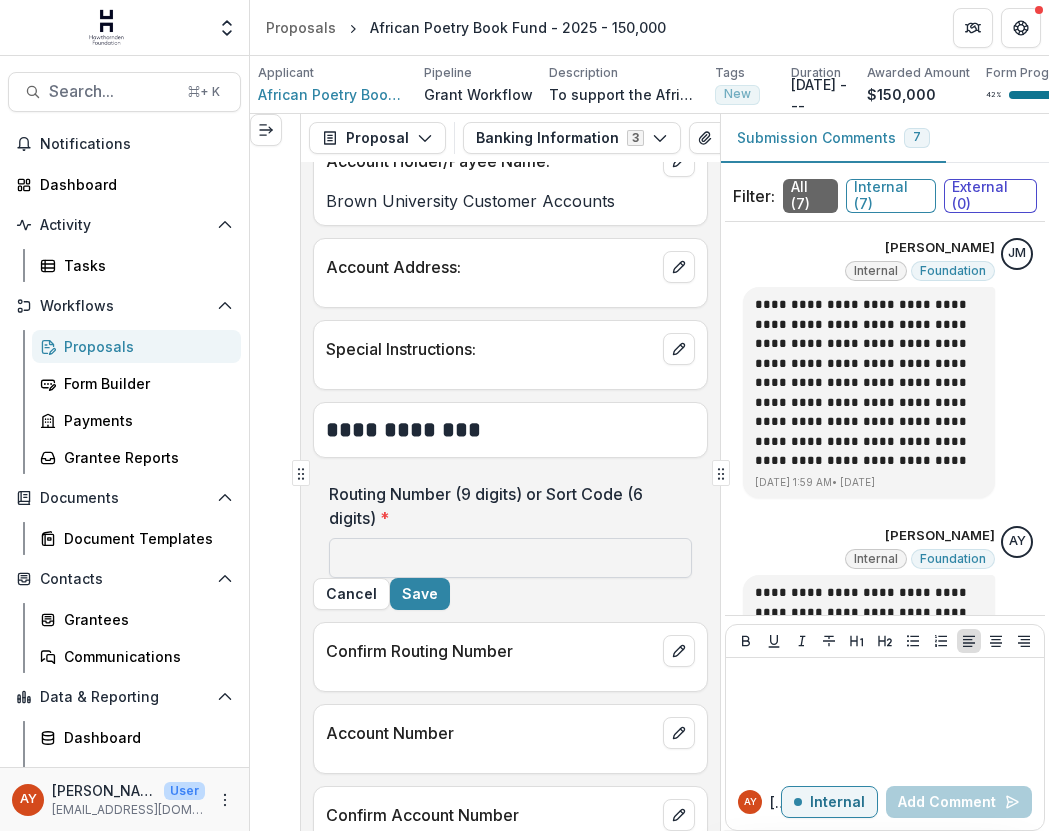 click on "Routing Number (9 digits) or Sort Code (6 digits) *" at bounding box center (510, 558) 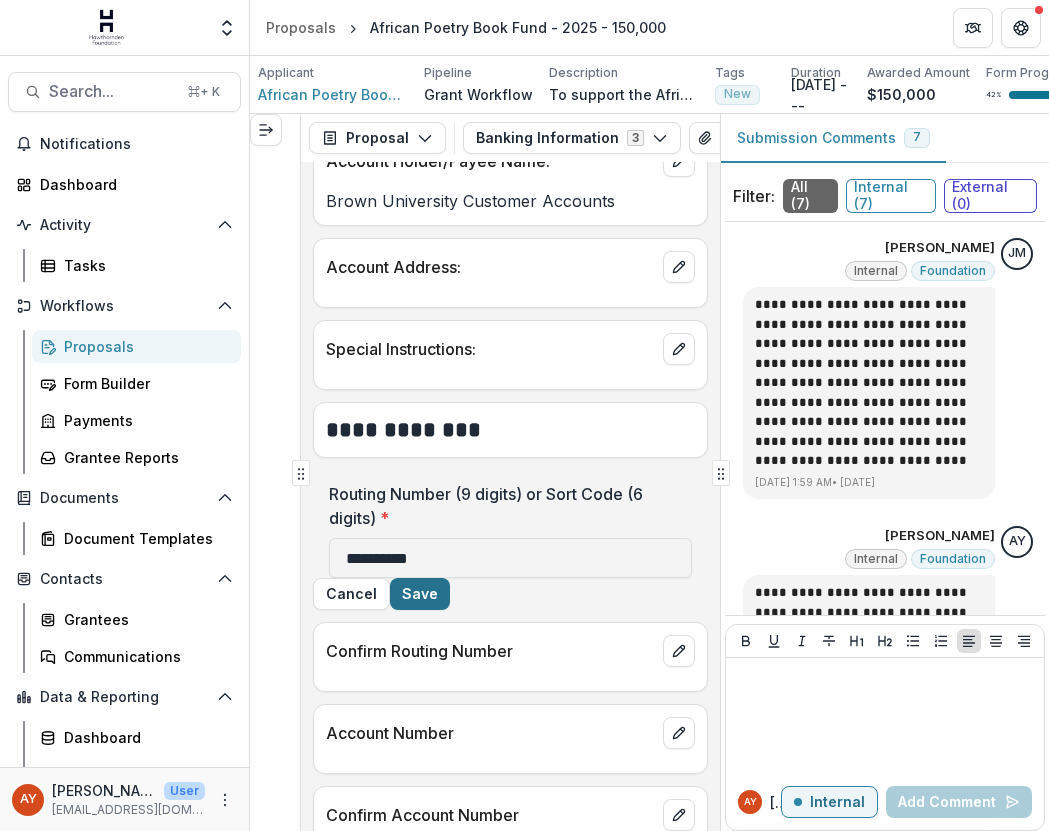 type on "**********" 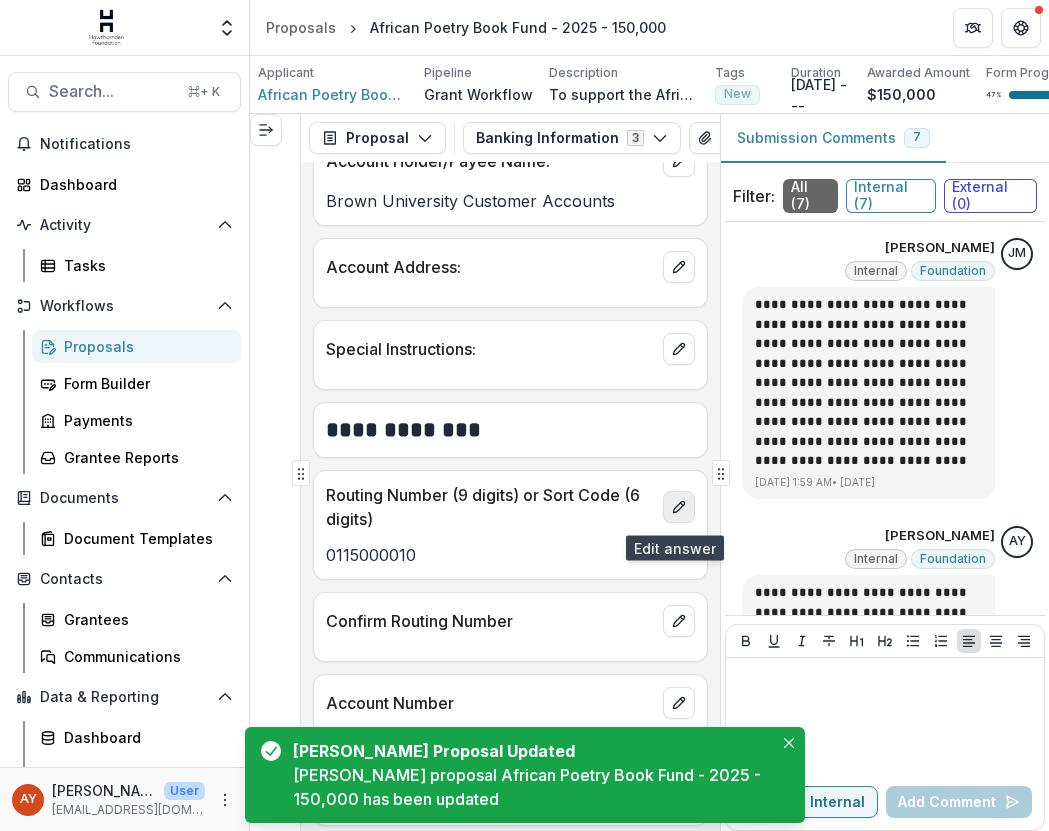 click at bounding box center [679, 507] 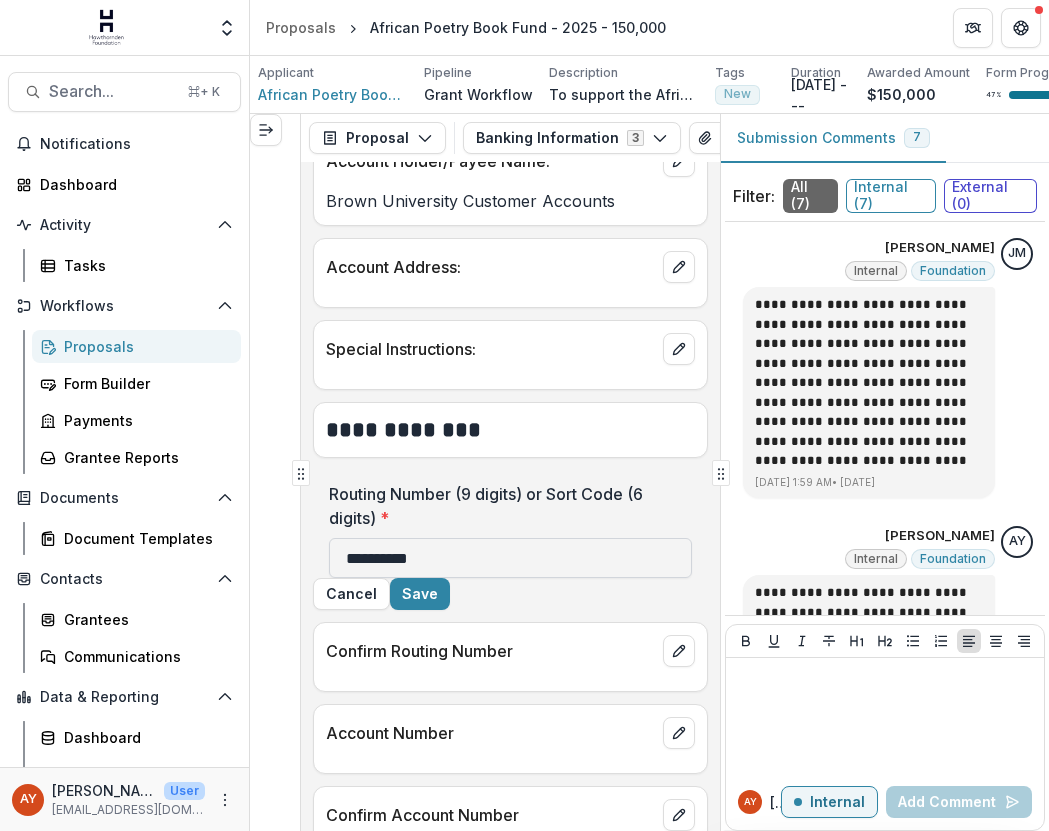 click on "**********" at bounding box center (510, 558) 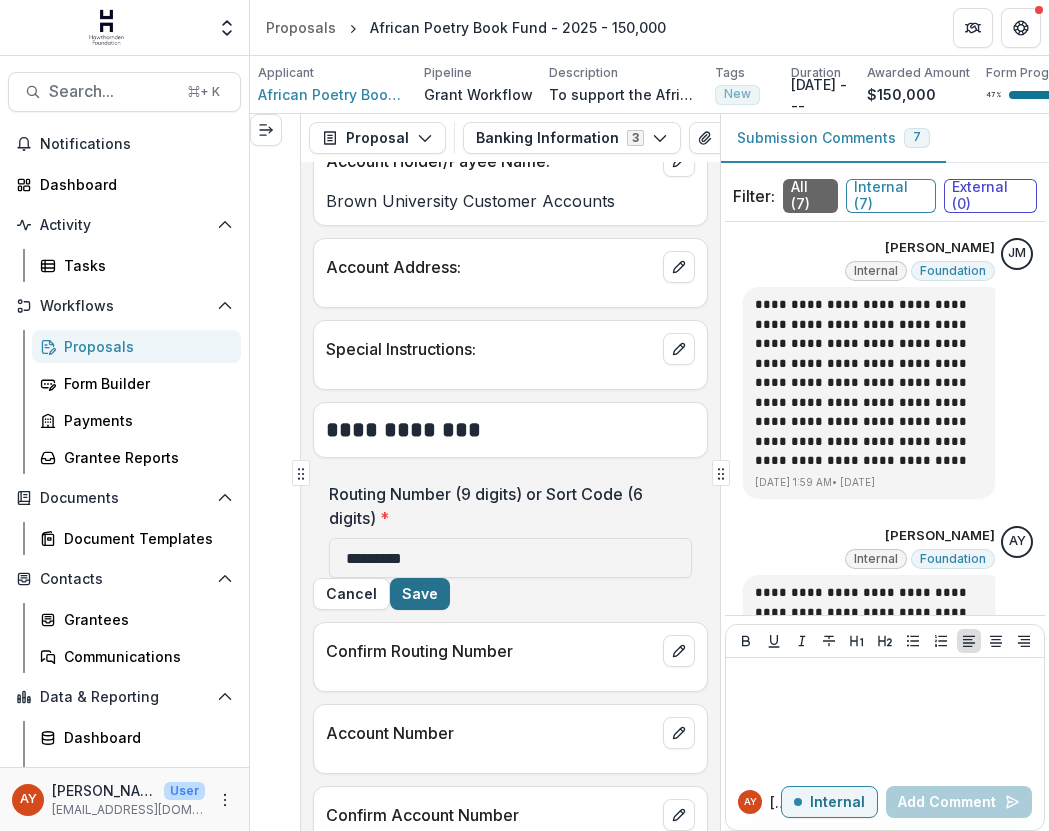 type on "*********" 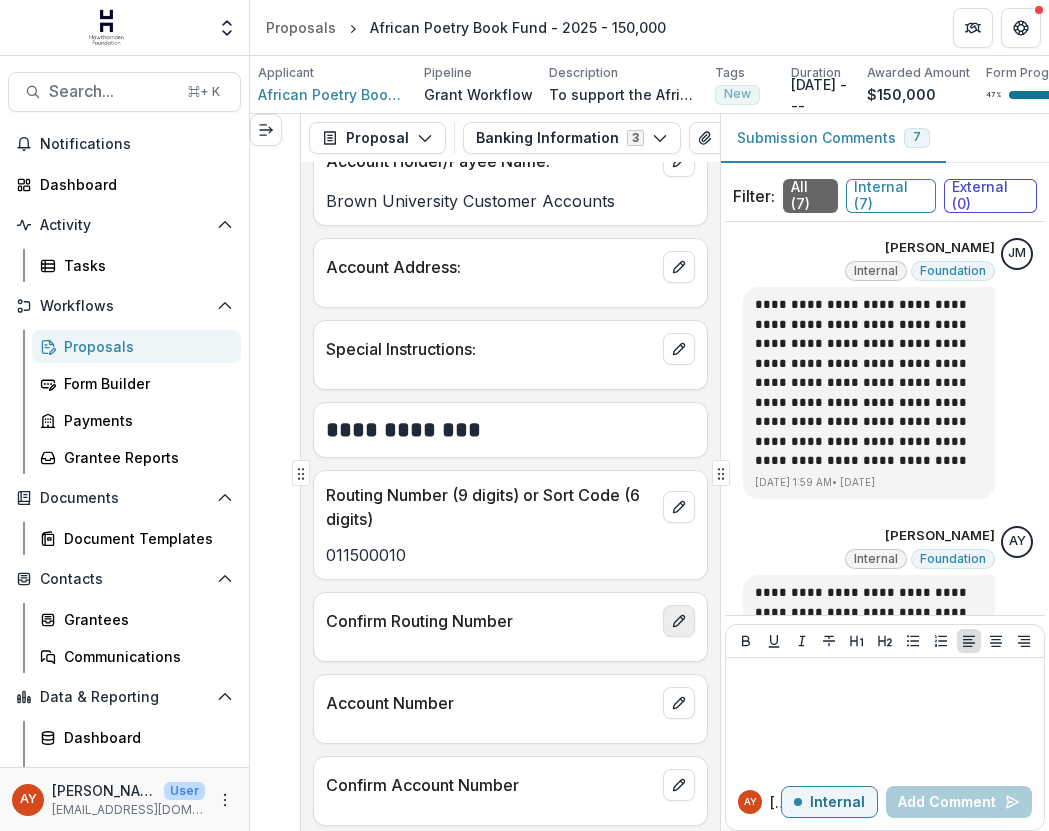 click 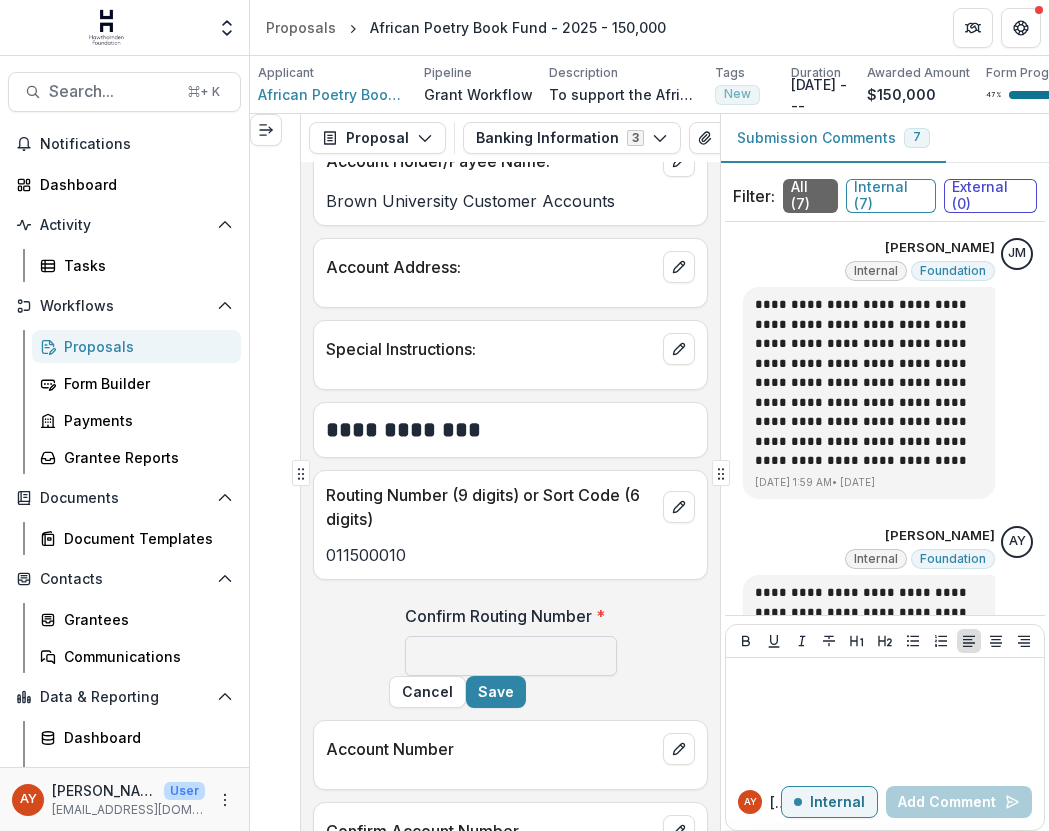 click on "Confirm Routing Number *" at bounding box center [511, 656] 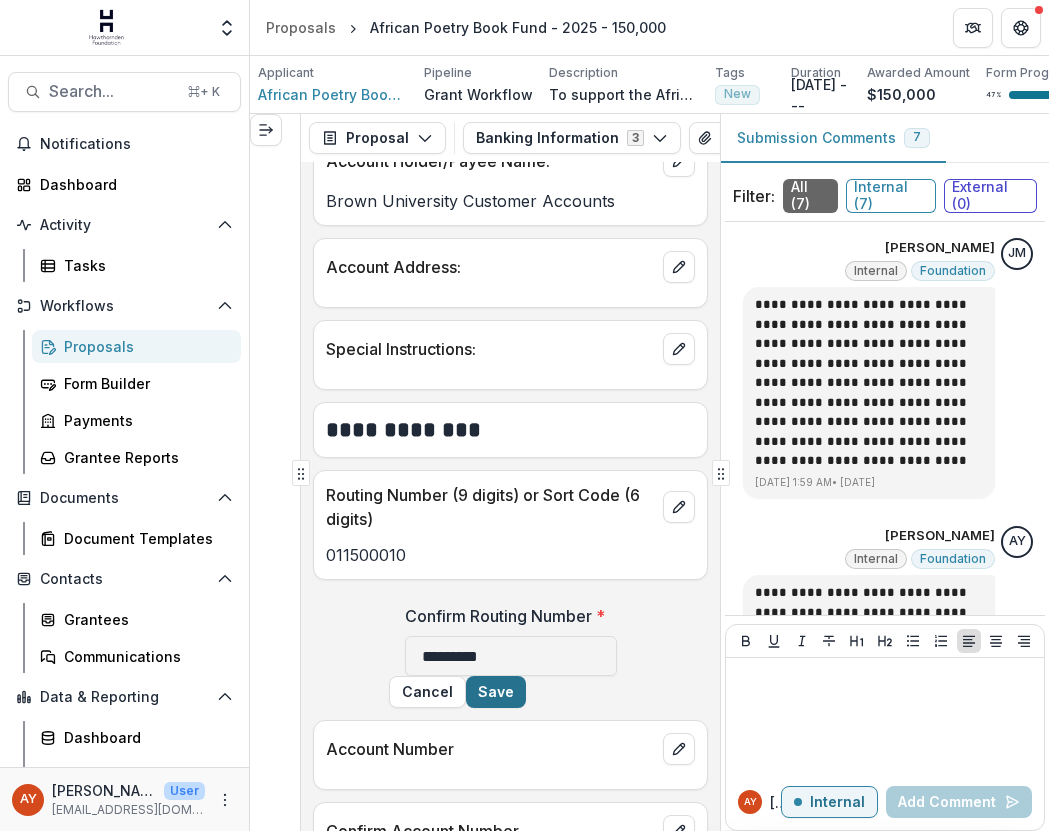 type on "*********" 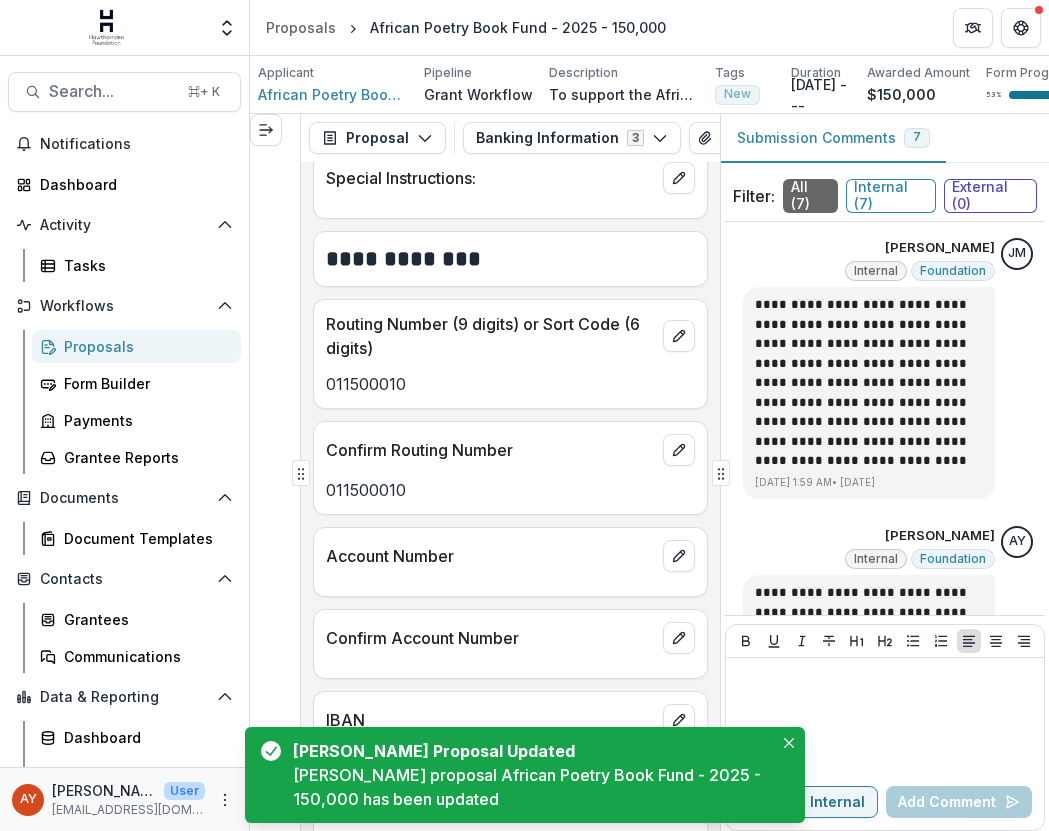 scroll, scrollTop: 1258, scrollLeft: 0, axis: vertical 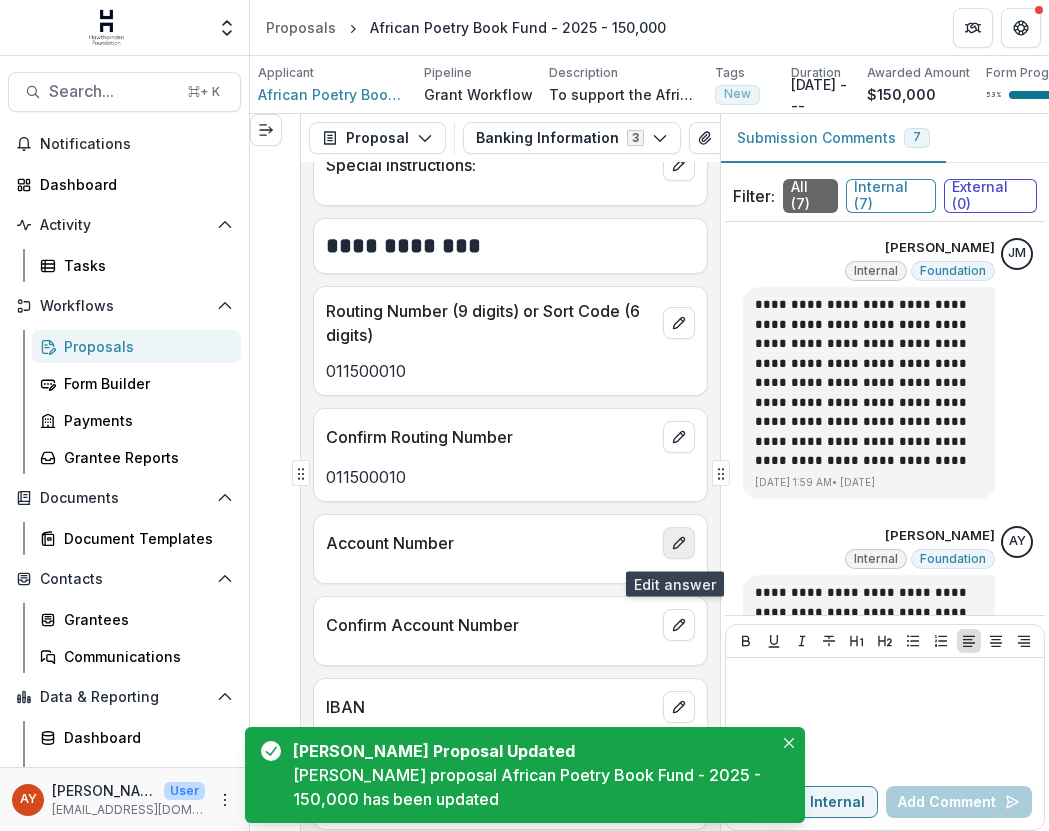 click at bounding box center [679, 543] 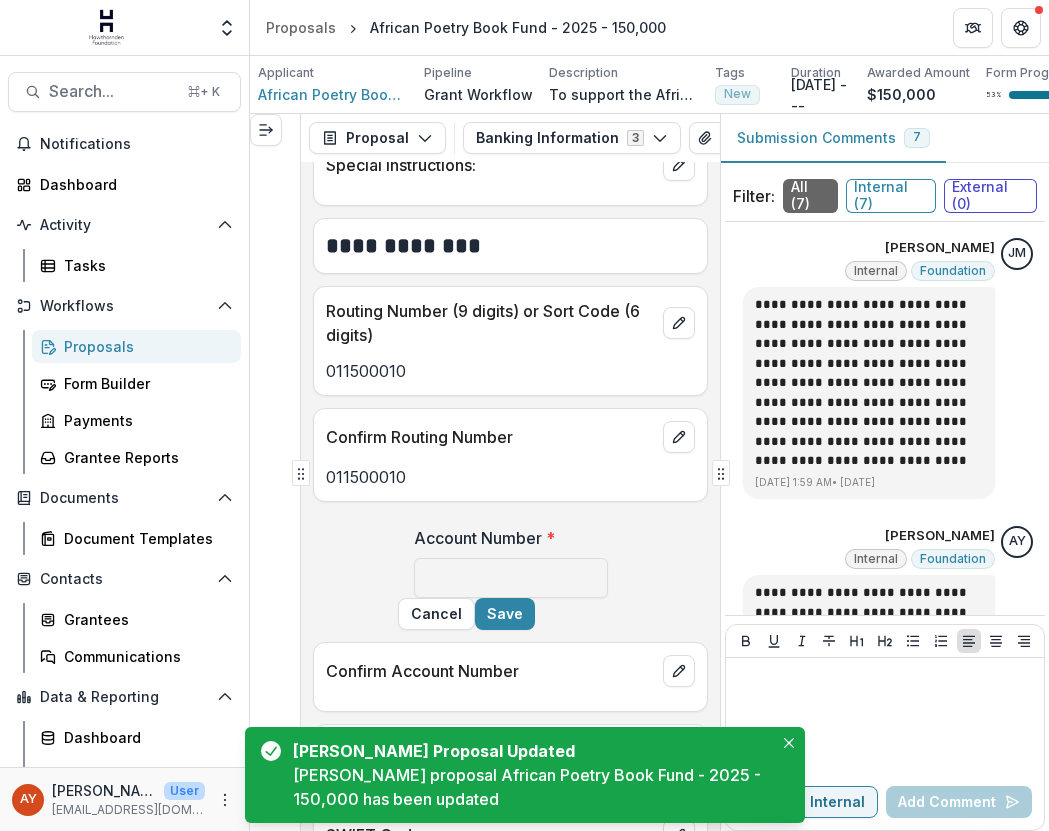 click at bounding box center (511, 558) 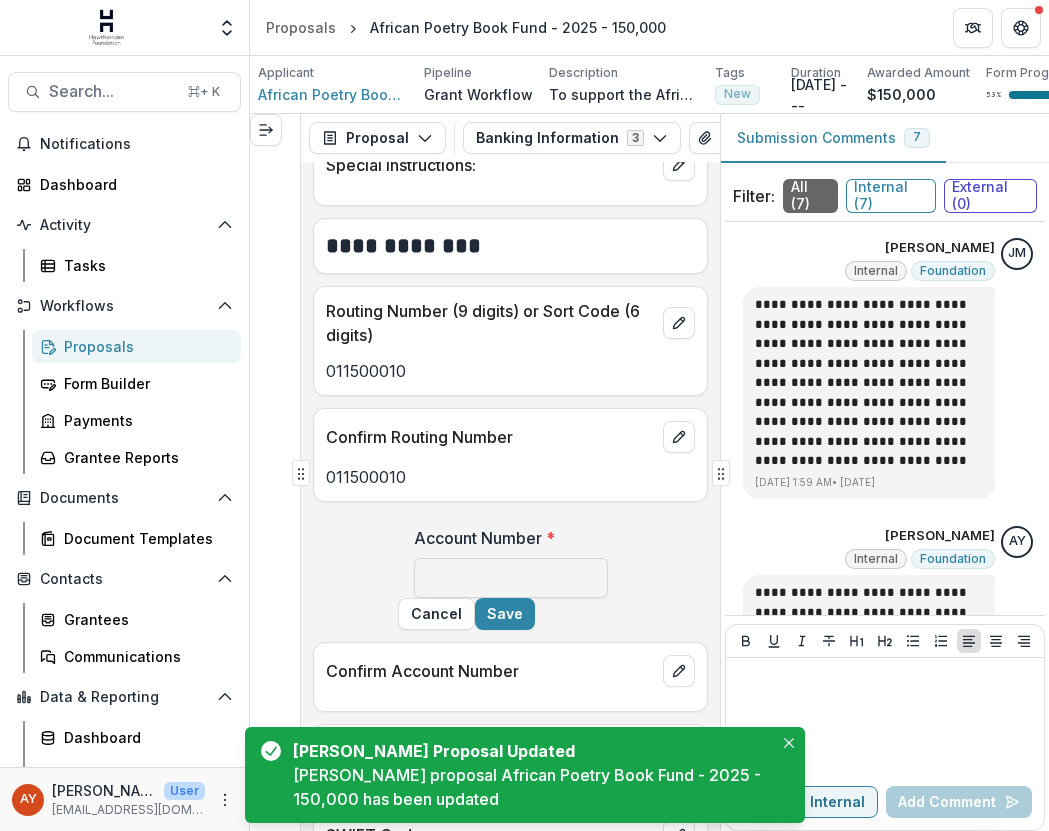 click on "Account Number *" at bounding box center (511, 578) 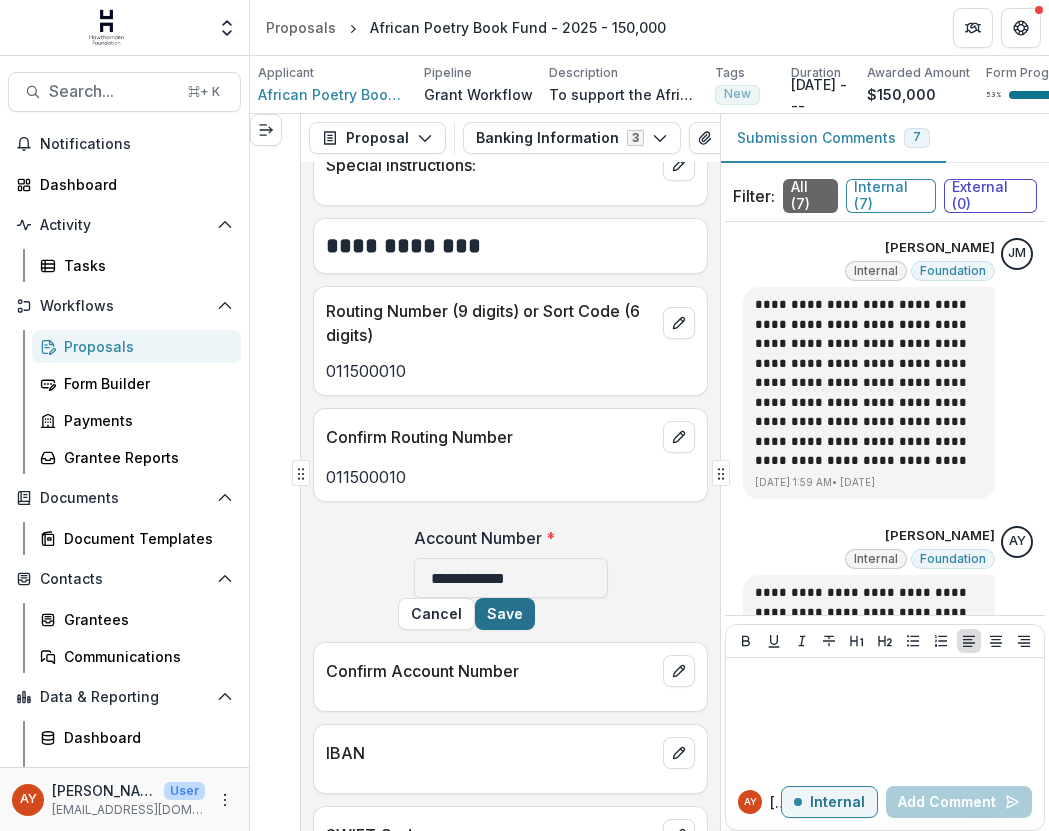 type on "**********" 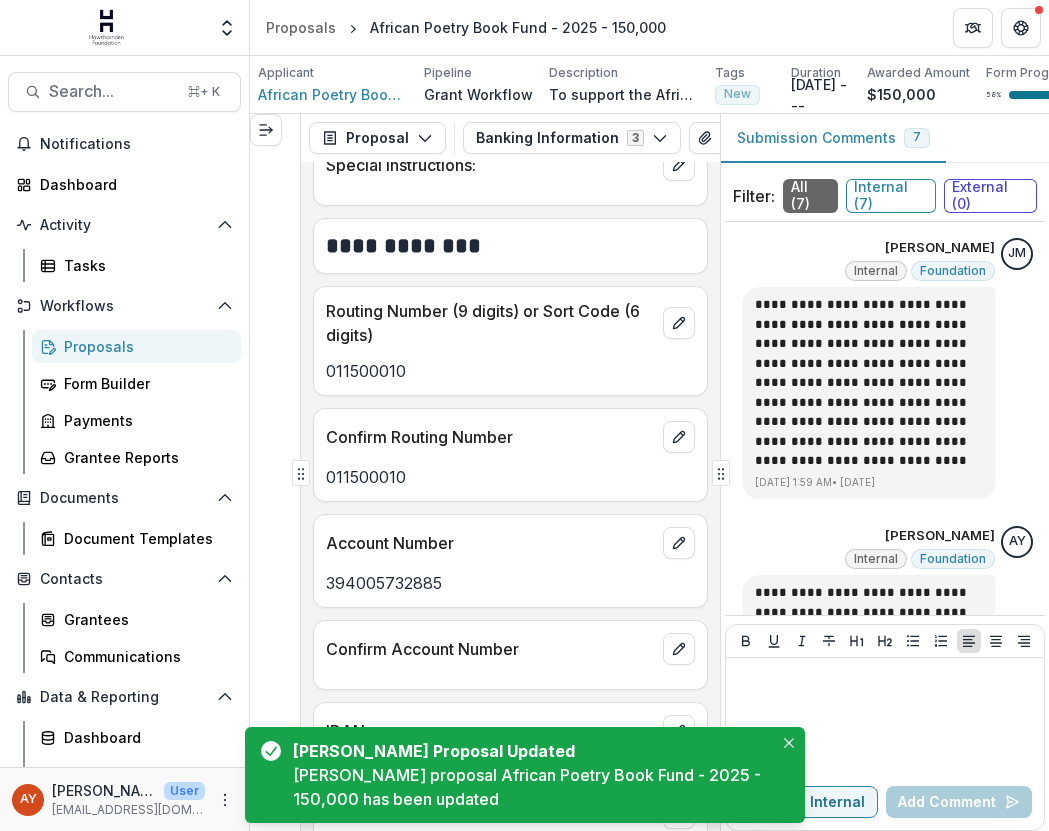 click on "Confirm Account Number" at bounding box center (510, 643) 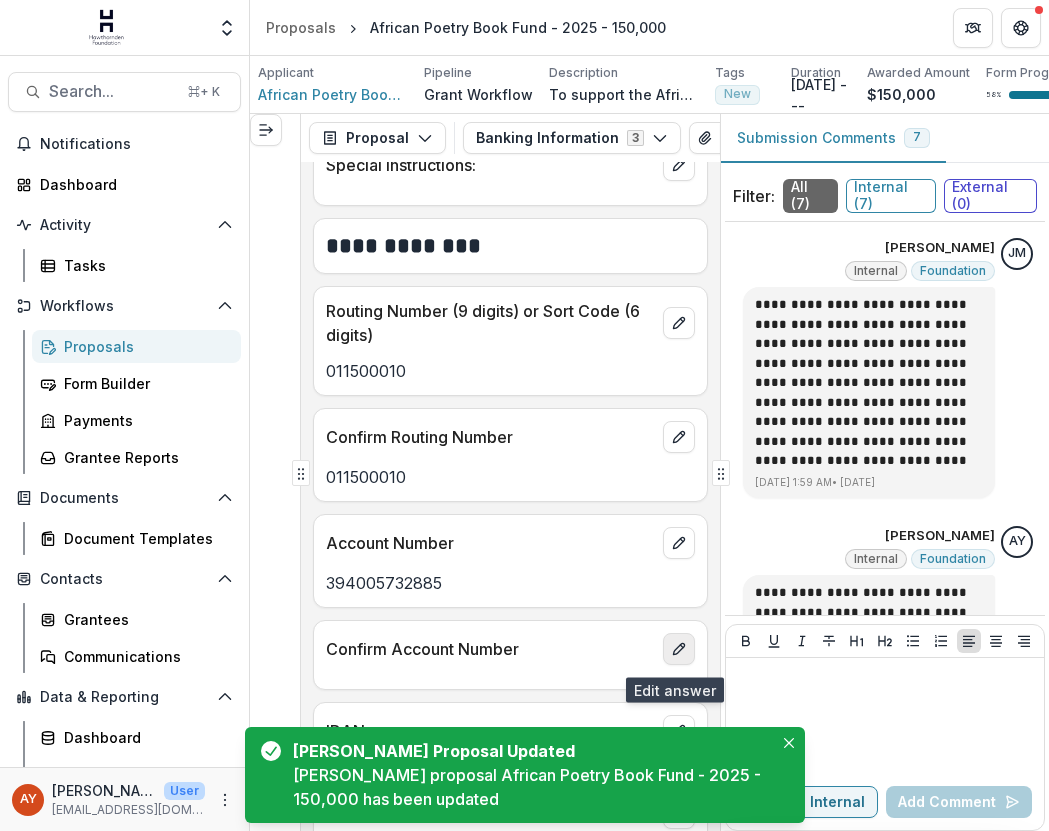 click 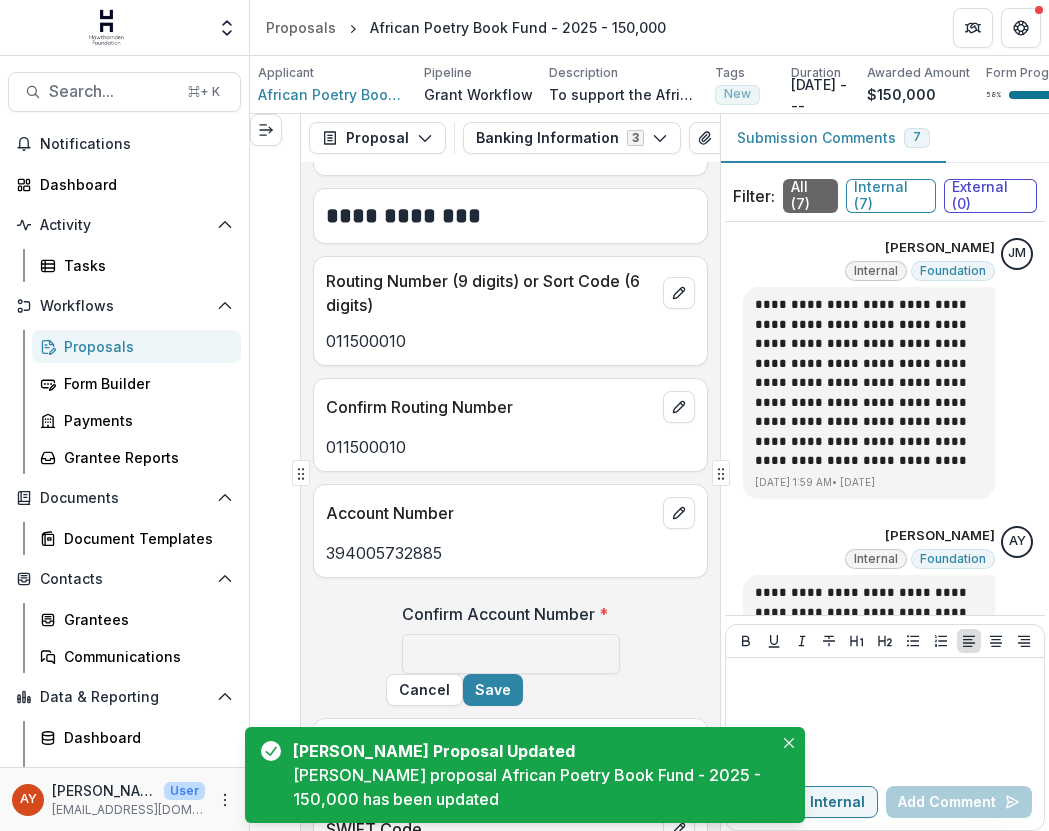 scroll, scrollTop: 1376, scrollLeft: 0, axis: vertical 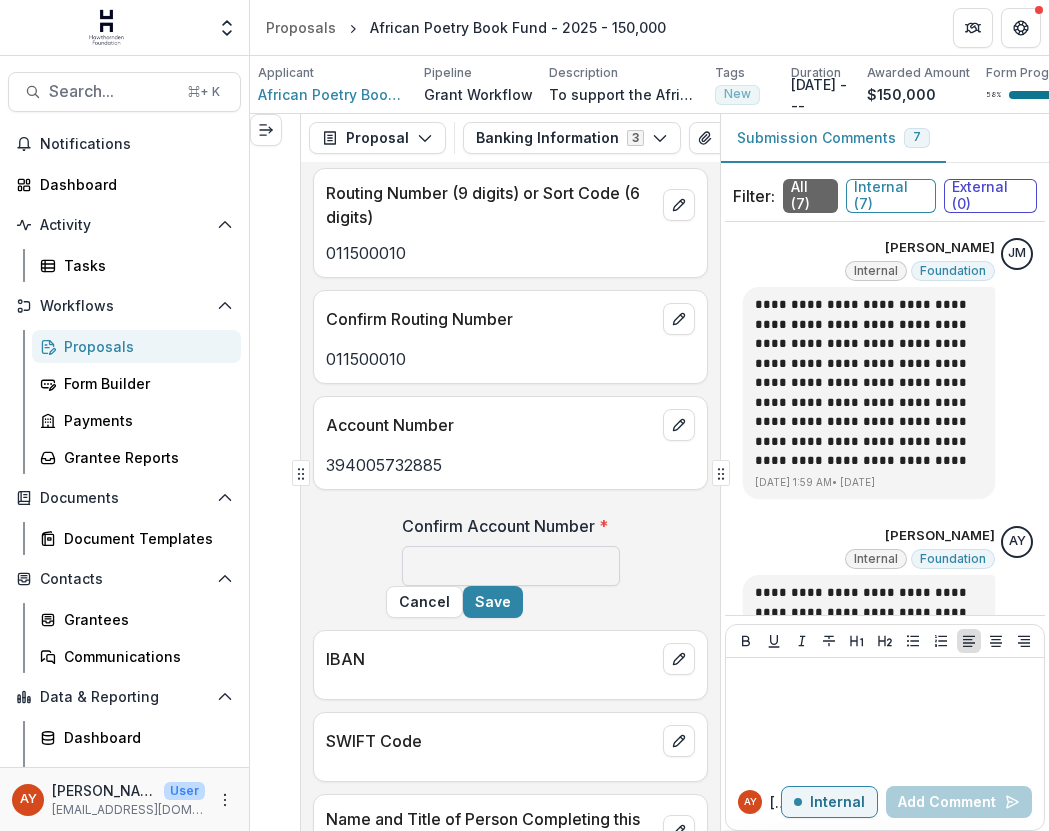 click on "Confirm Account Number *" at bounding box center (511, 566) 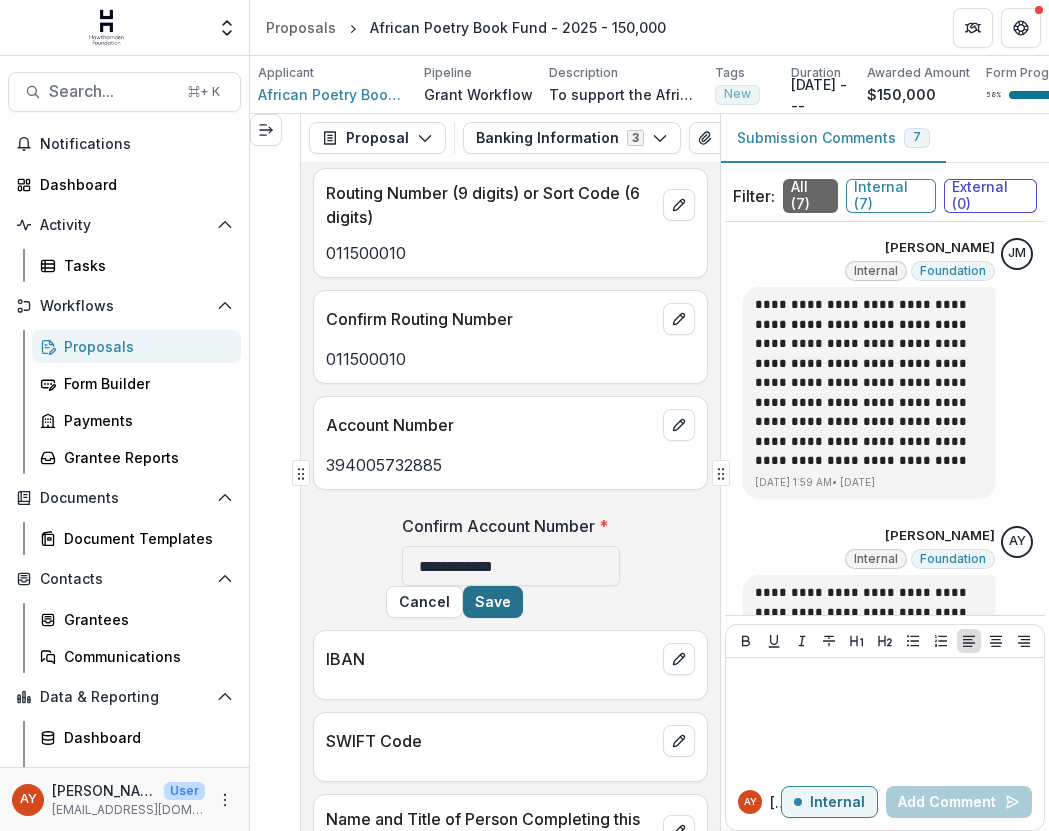 type on "**********" 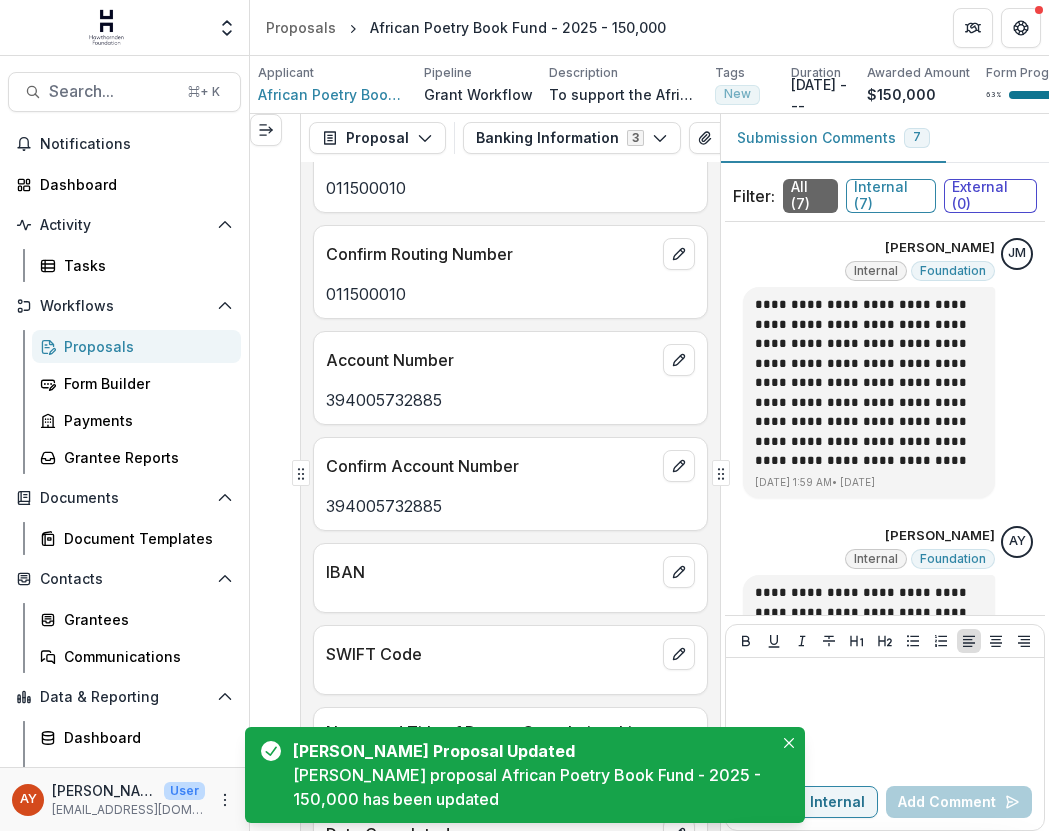 scroll, scrollTop: 1501, scrollLeft: 0, axis: vertical 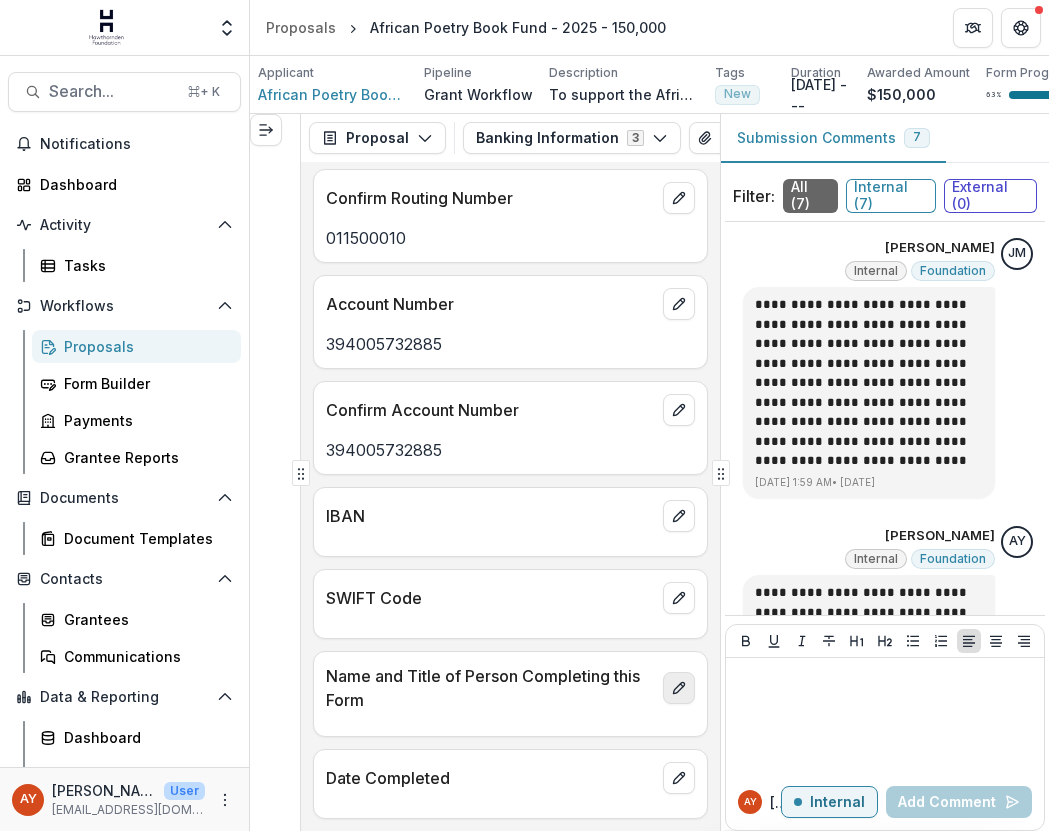 click 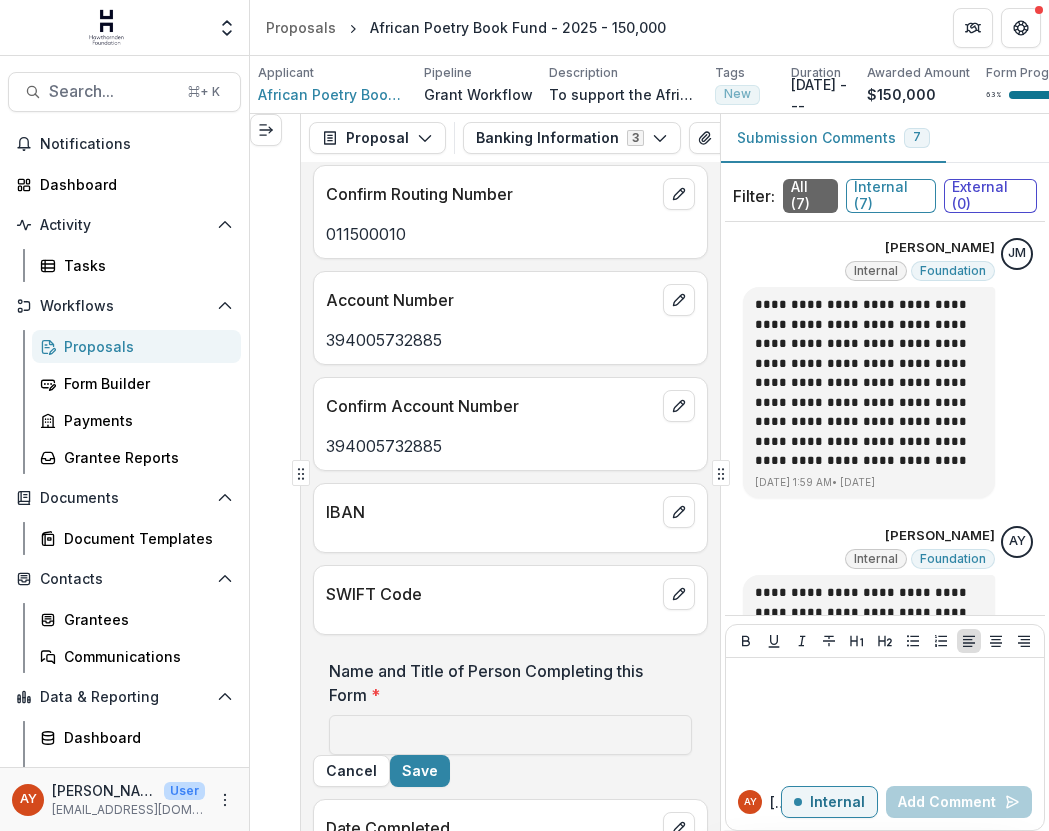 click on "Name and Title of Person Completing this Form *" at bounding box center [510, 707] 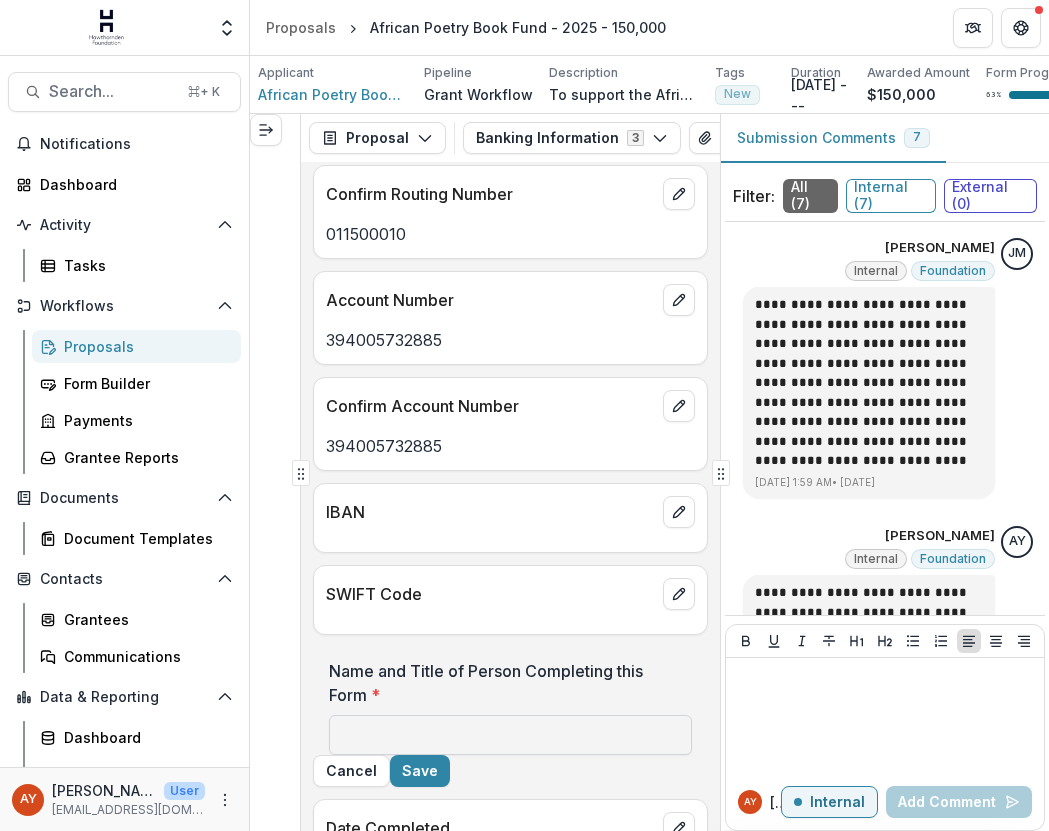 click on "Name and Title of Person Completing this Form *" at bounding box center [510, 735] 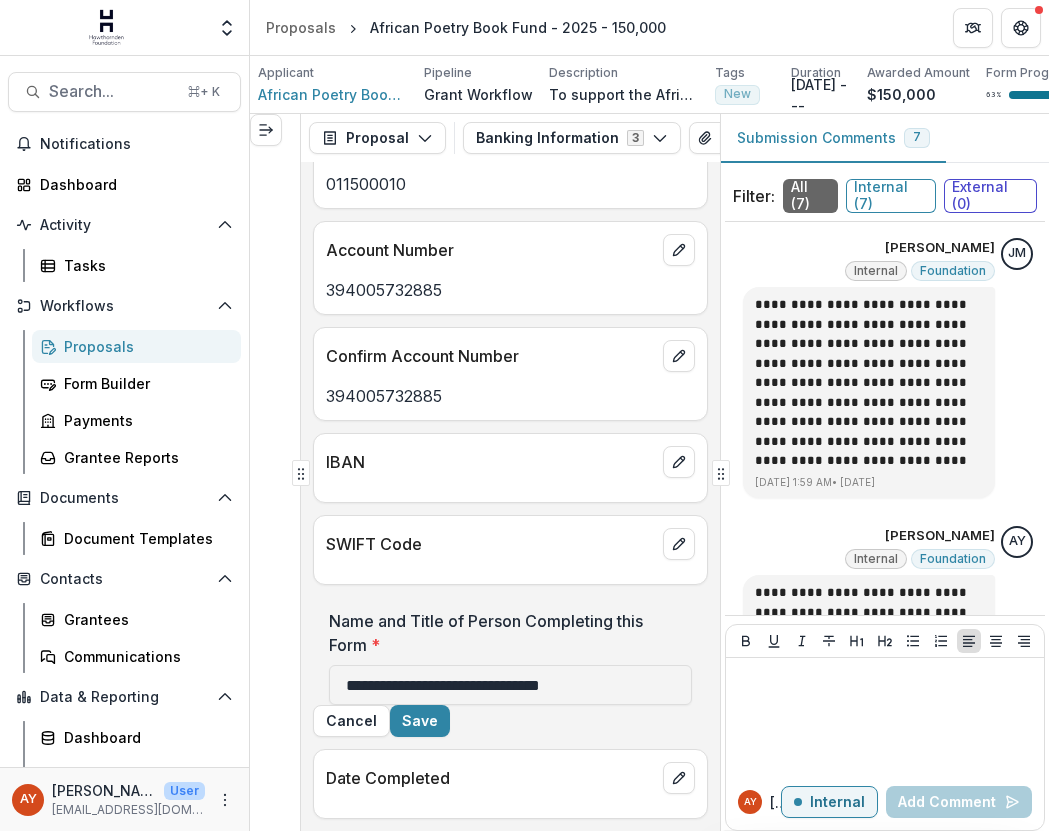 scroll, scrollTop: 1638, scrollLeft: 0, axis: vertical 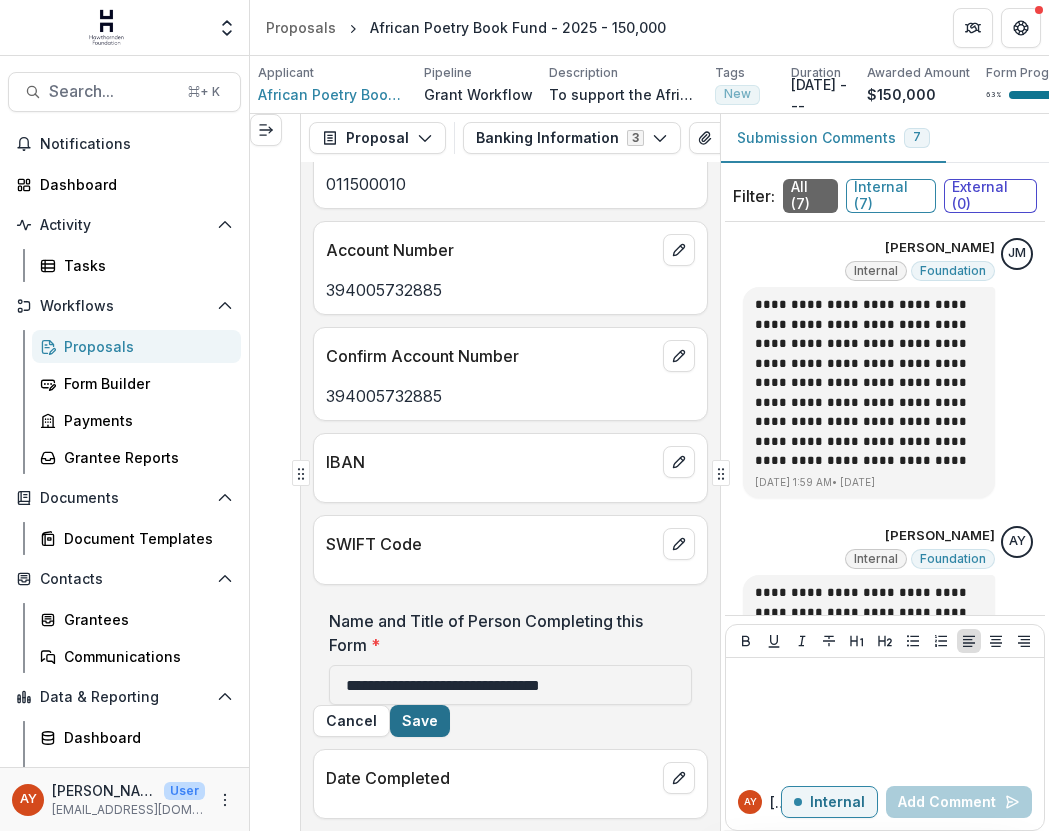 click on "Save" at bounding box center (420, 721) 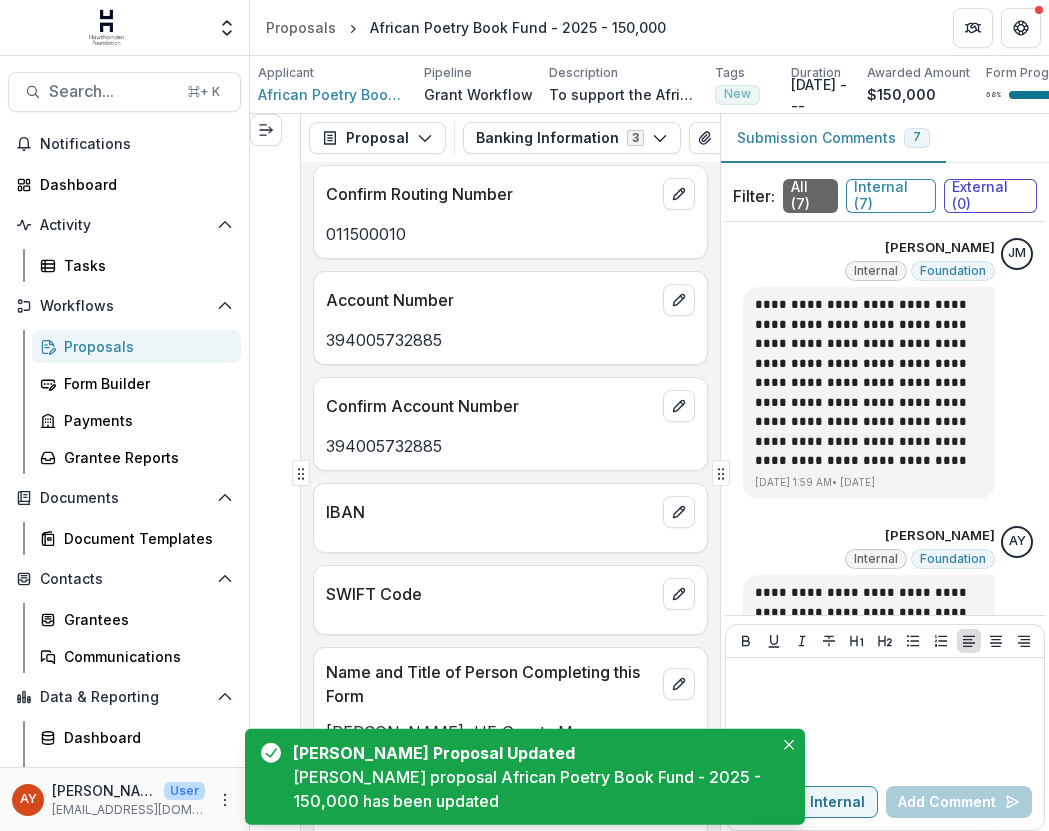 scroll, scrollTop: 1525, scrollLeft: 0, axis: vertical 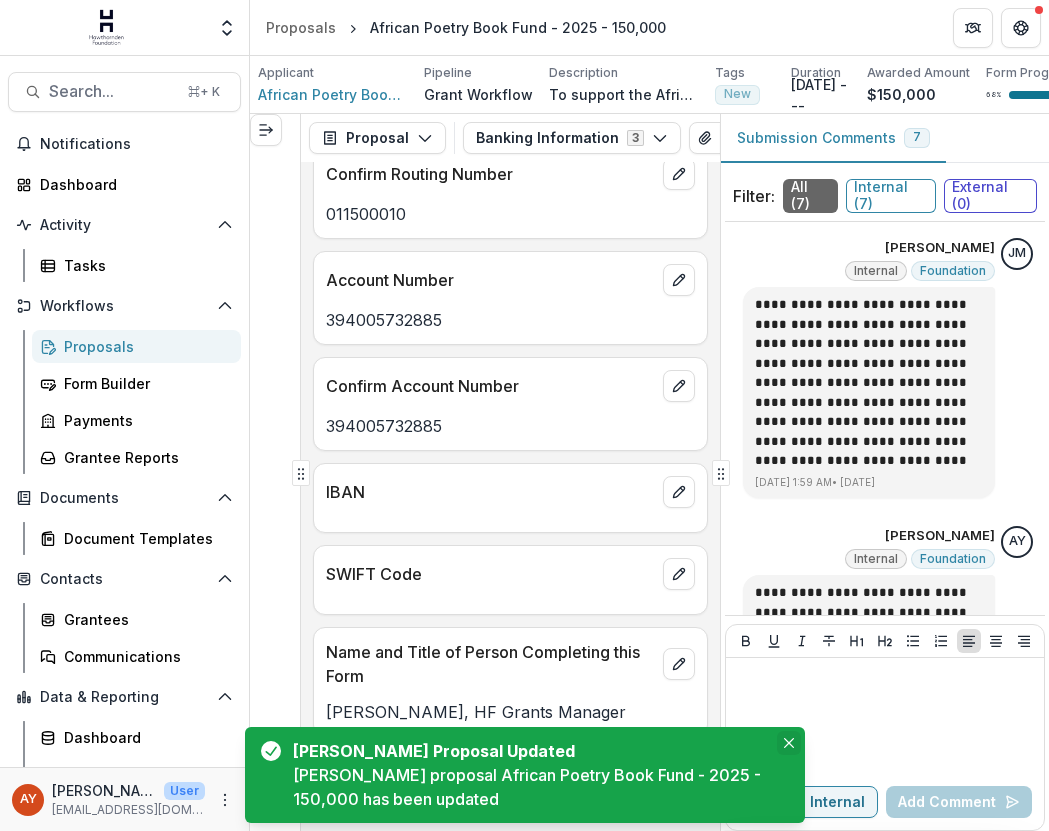click at bounding box center (789, 743) 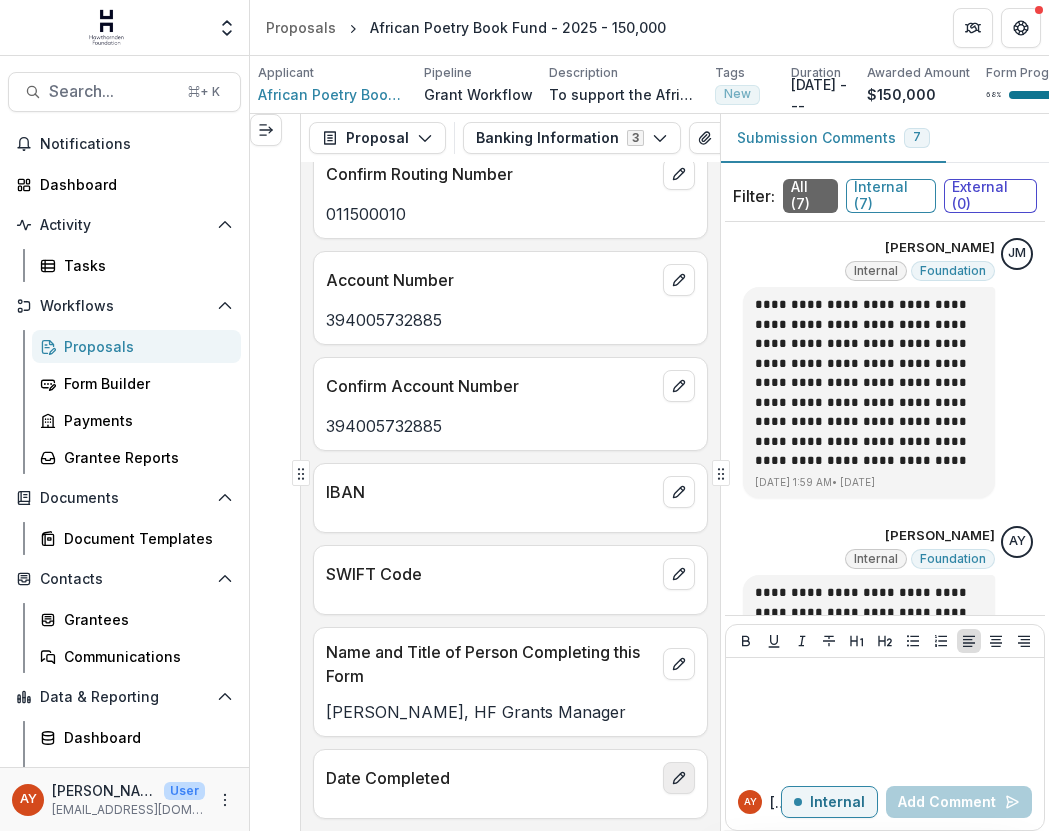 click 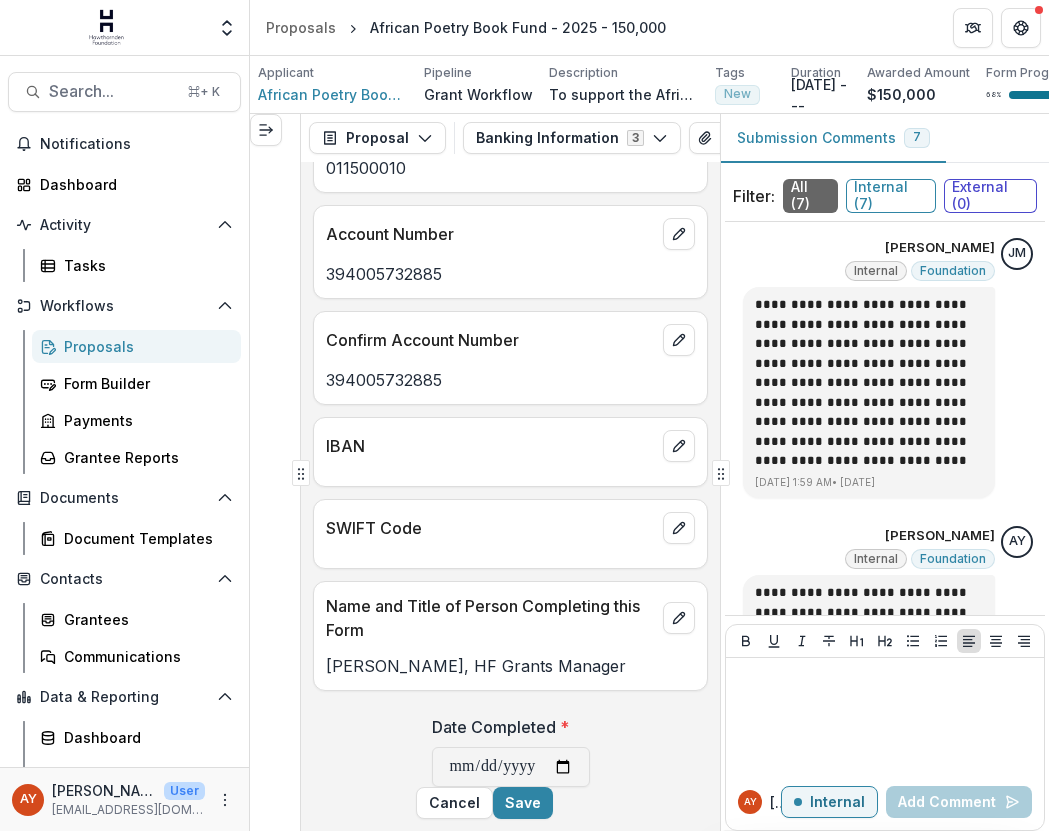 scroll, scrollTop: 1654, scrollLeft: 0, axis: vertical 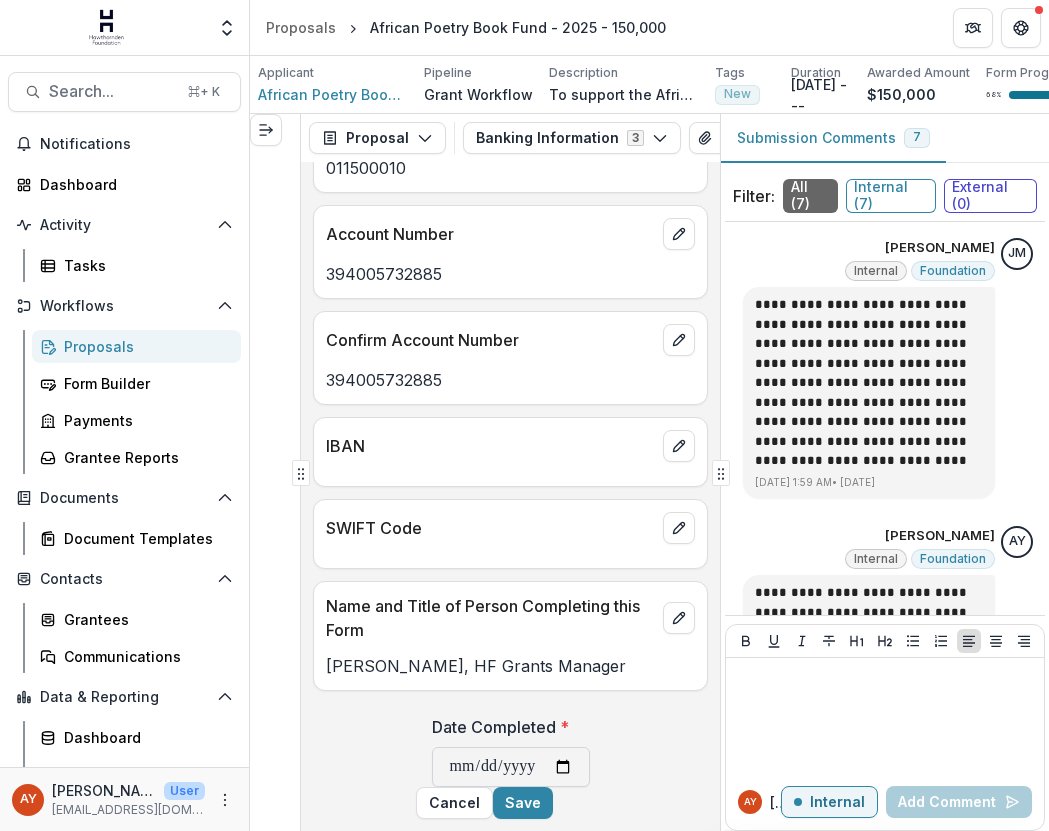 click on "Date Completed *" at bounding box center (511, 767) 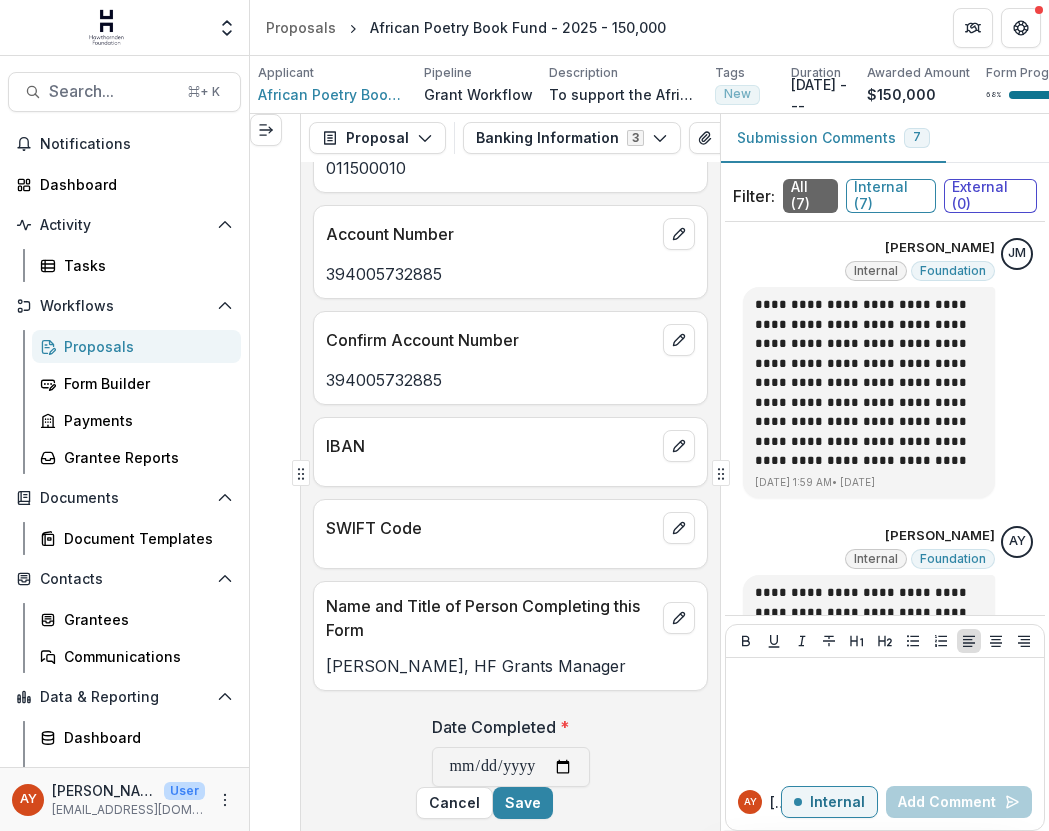 type on "**********" 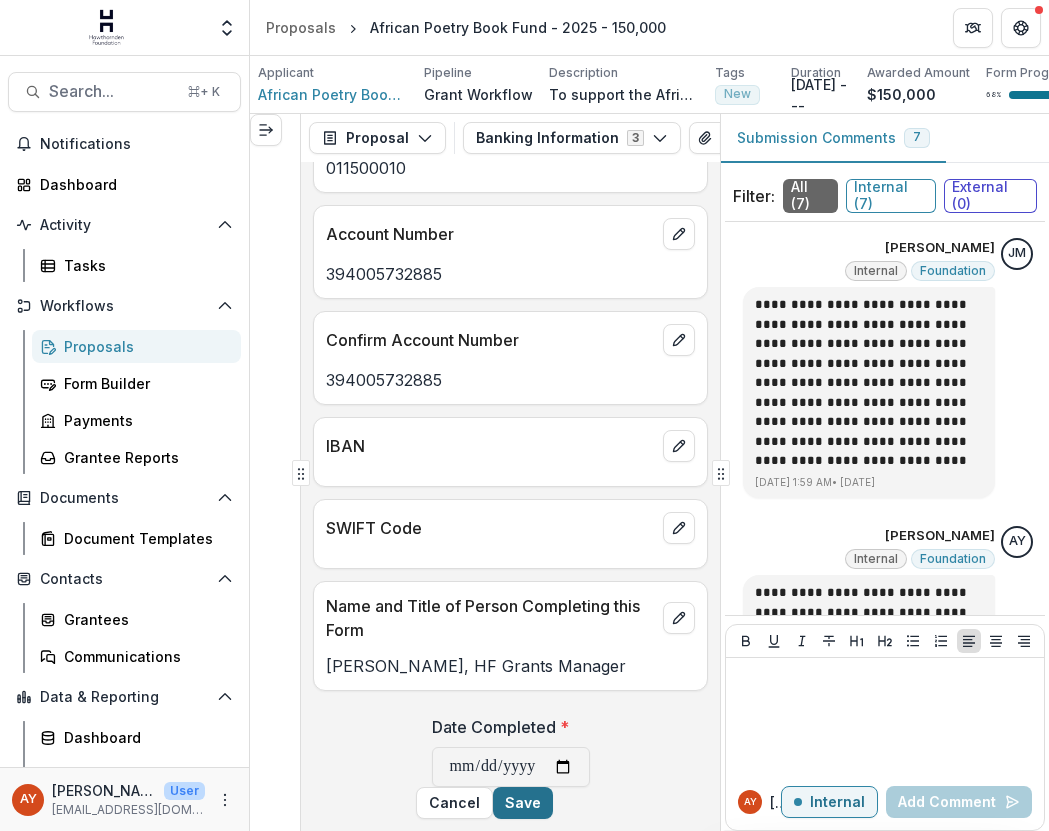 click on "Save" at bounding box center [523, 803] 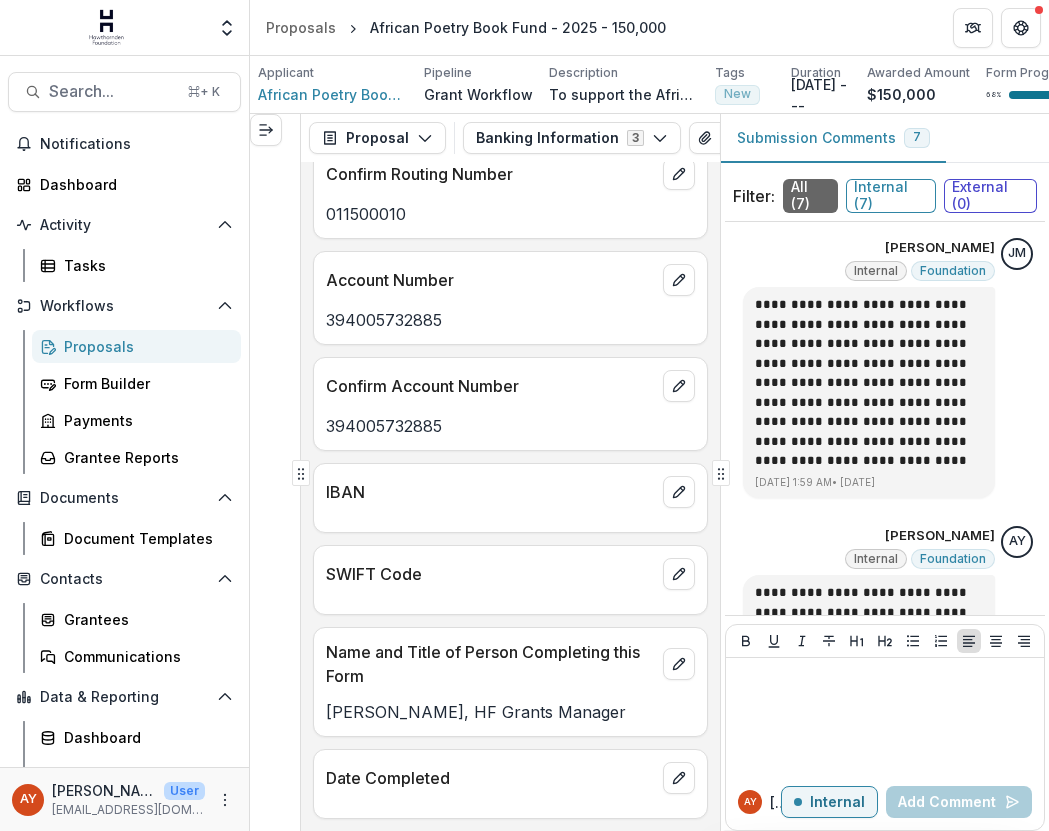 scroll, scrollTop: 1549, scrollLeft: 0, axis: vertical 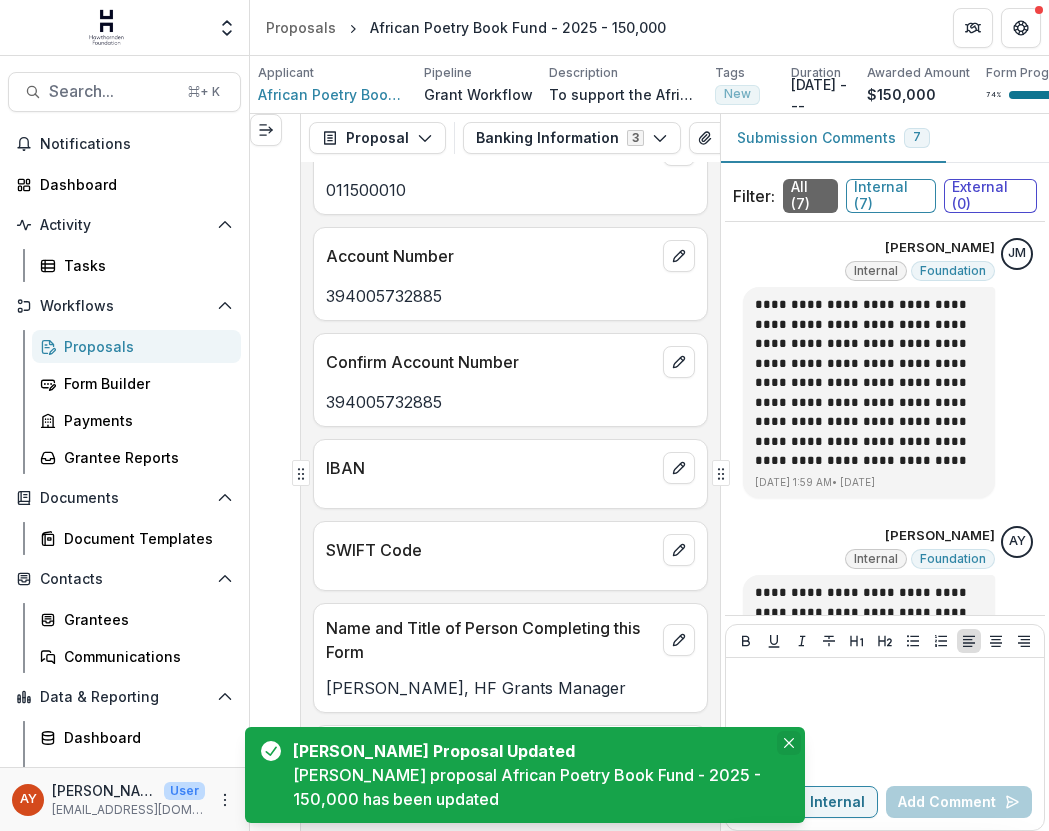click 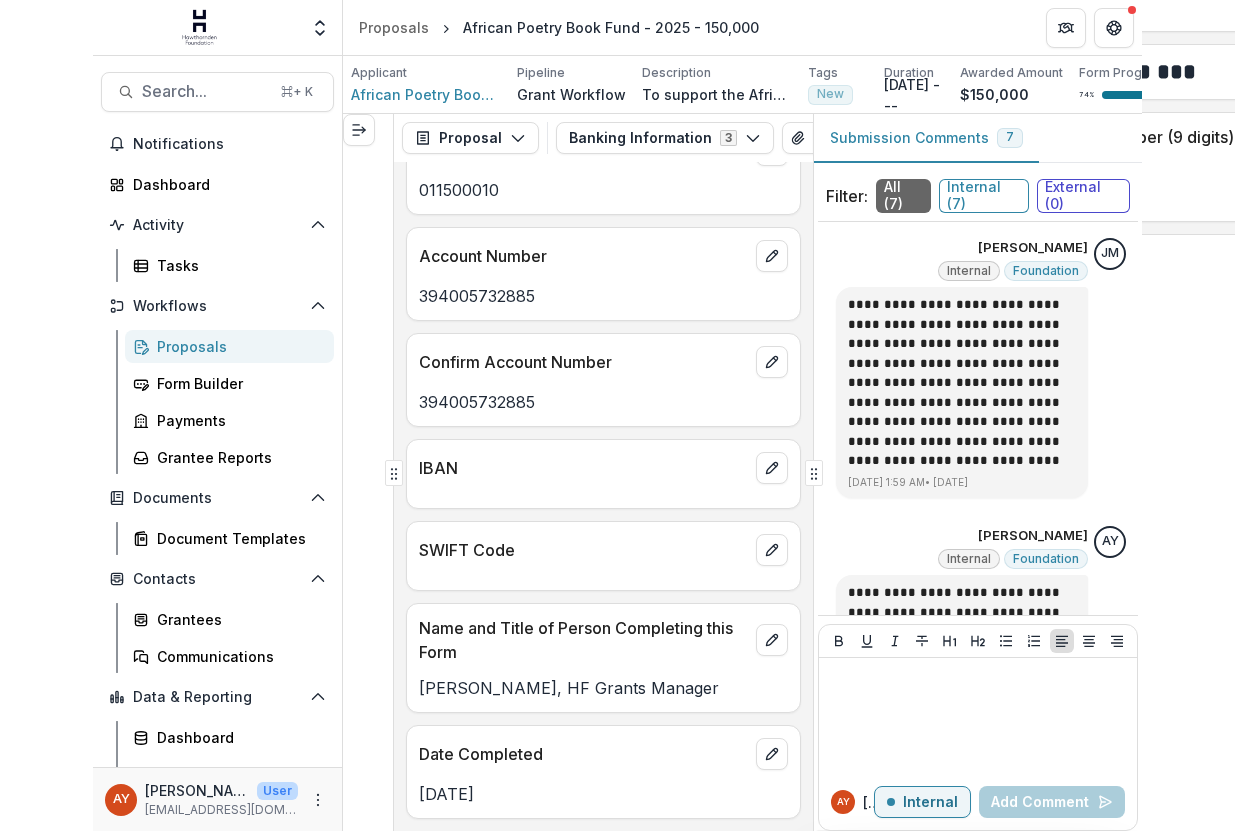 scroll, scrollTop: 1549, scrollLeft: 0, axis: vertical 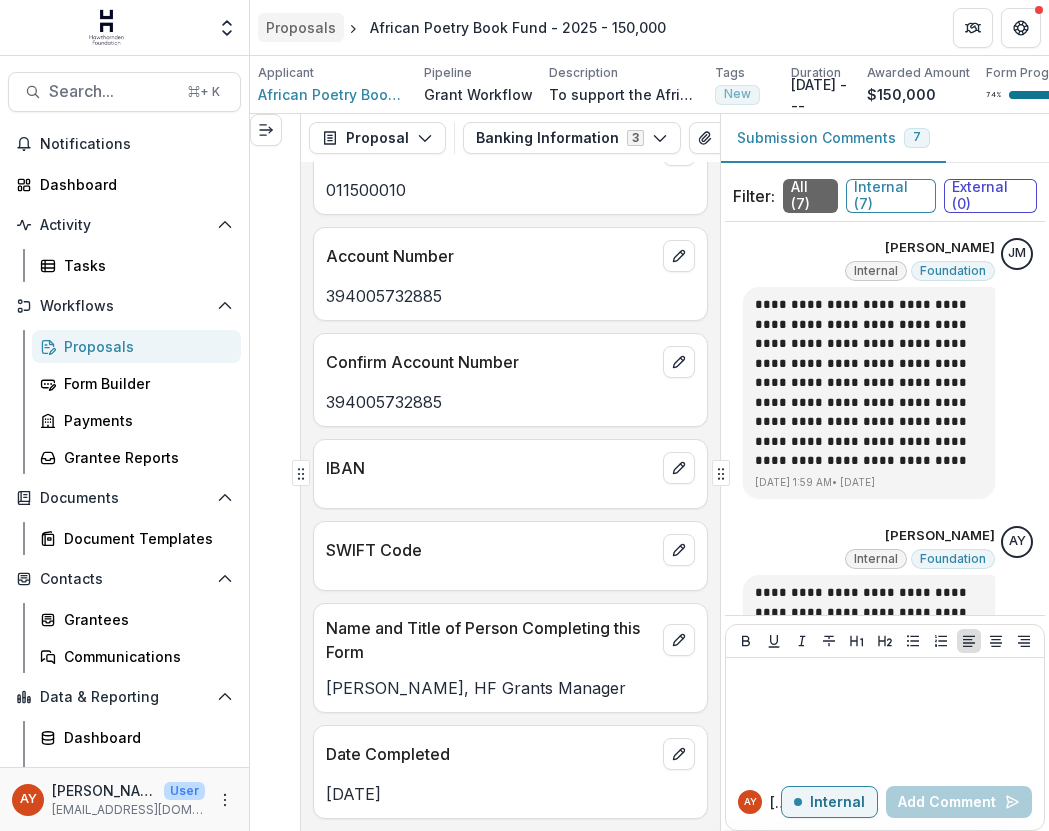 click on "Proposals" at bounding box center [301, 27] 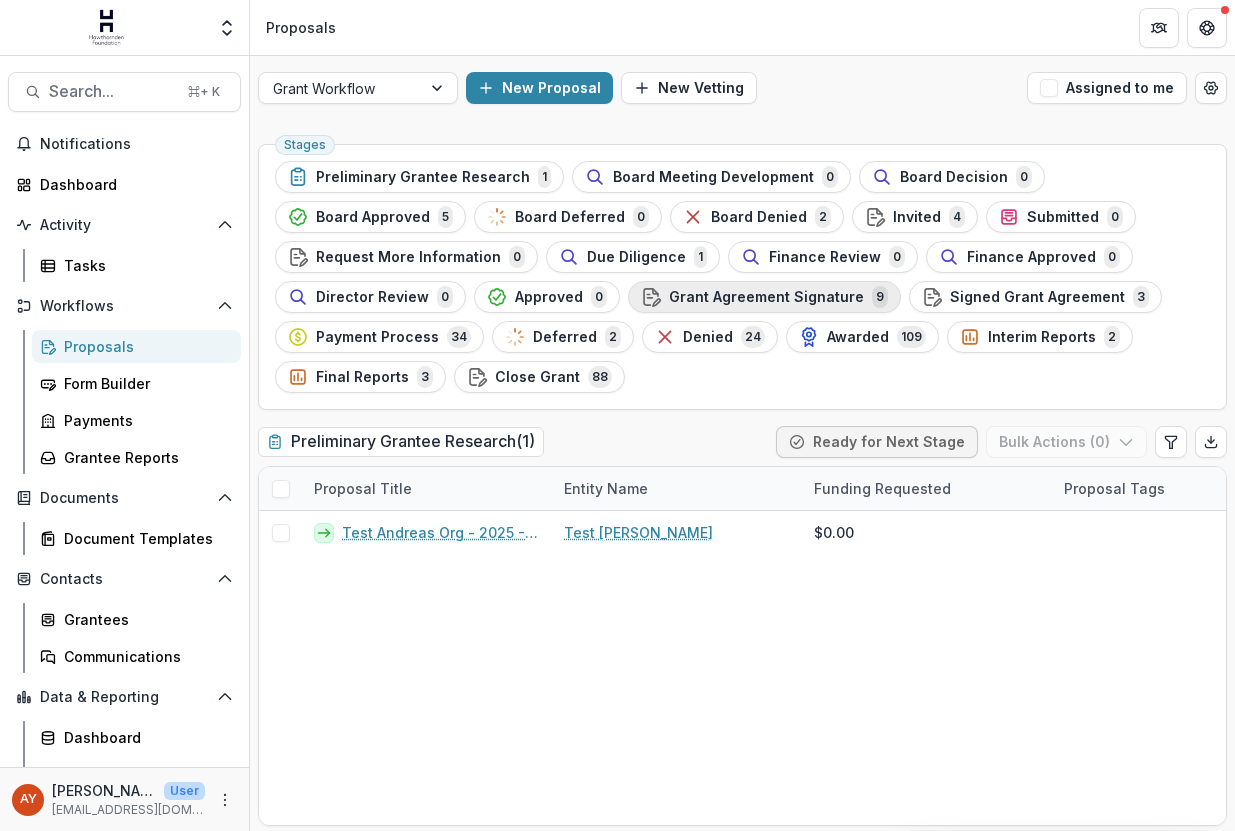 click on "Grant Agreement Signature" at bounding box center (766, 297) 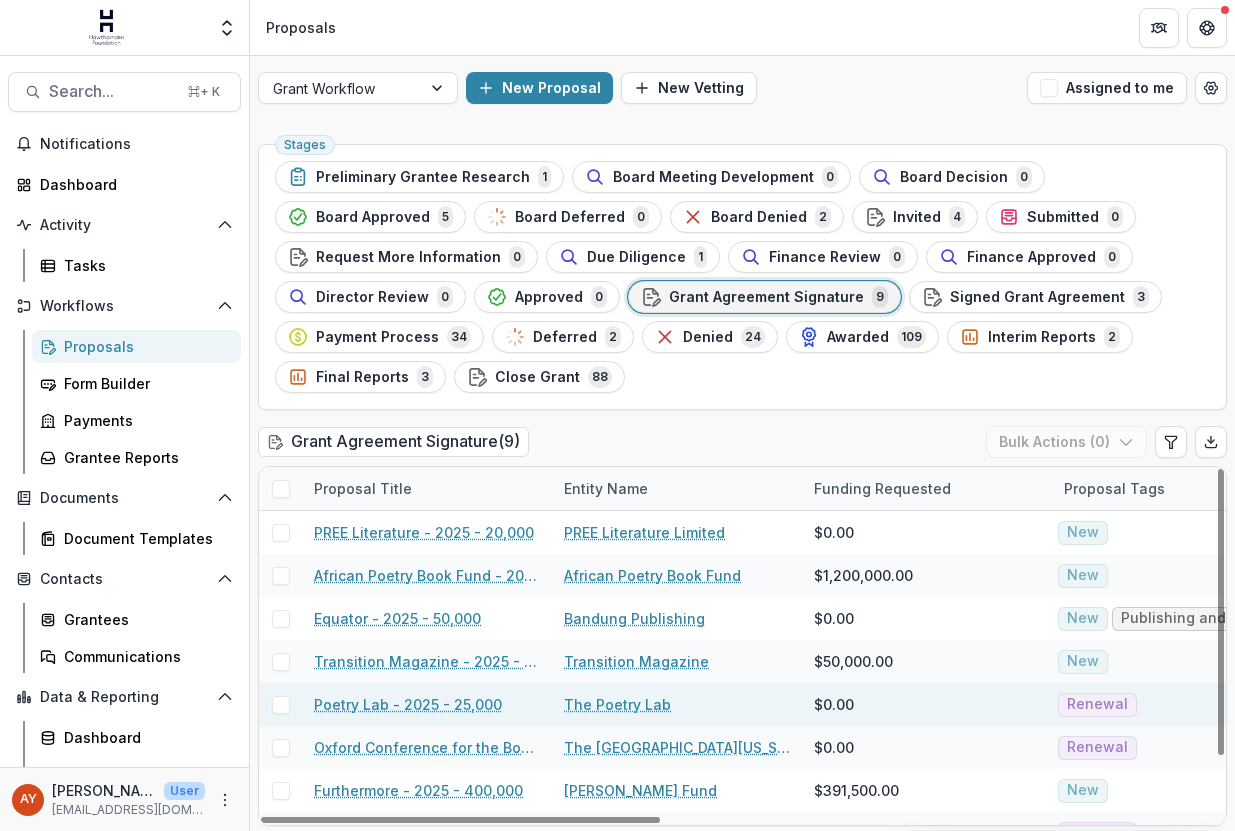 click on "Poetry Lab - 2025 - 25,000" at bounding box center (408, 704) 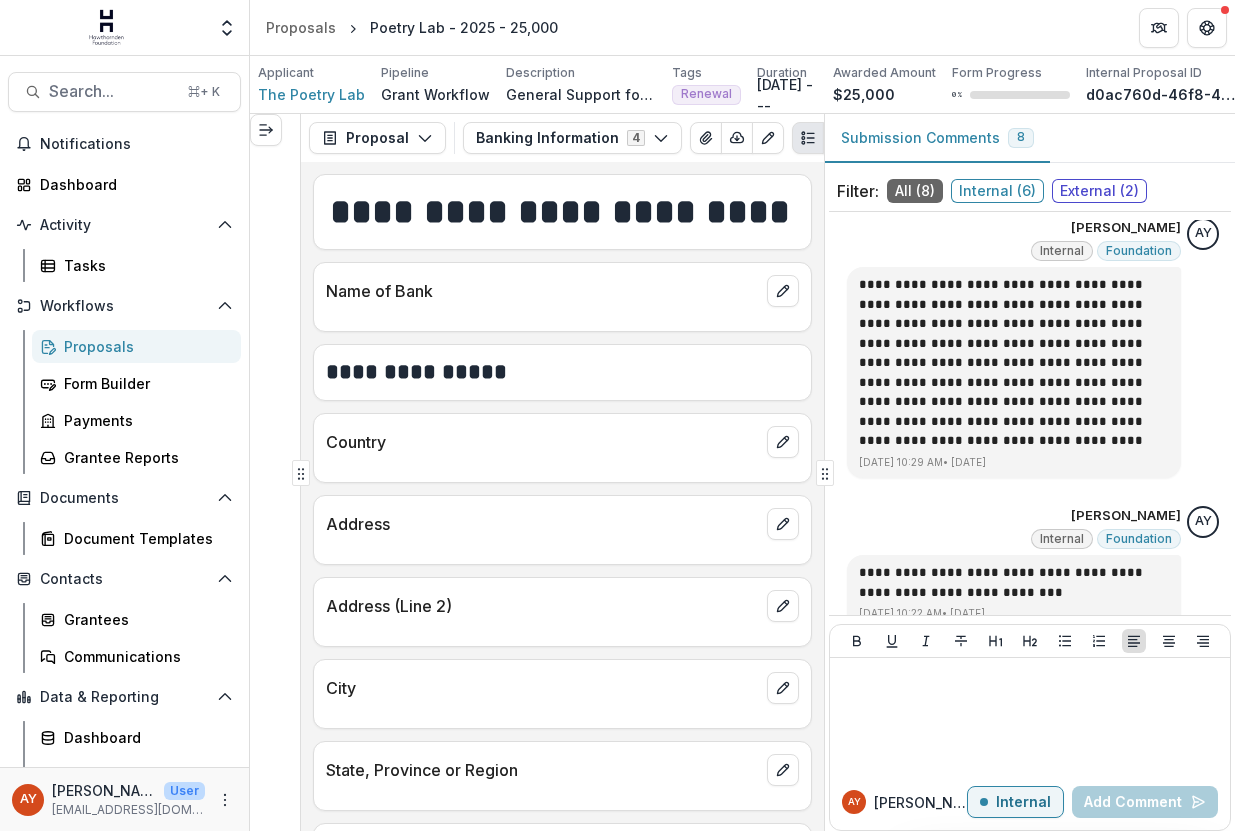 scroll, scrollTop: 1315, scrollLeft: 0, axis: vertical 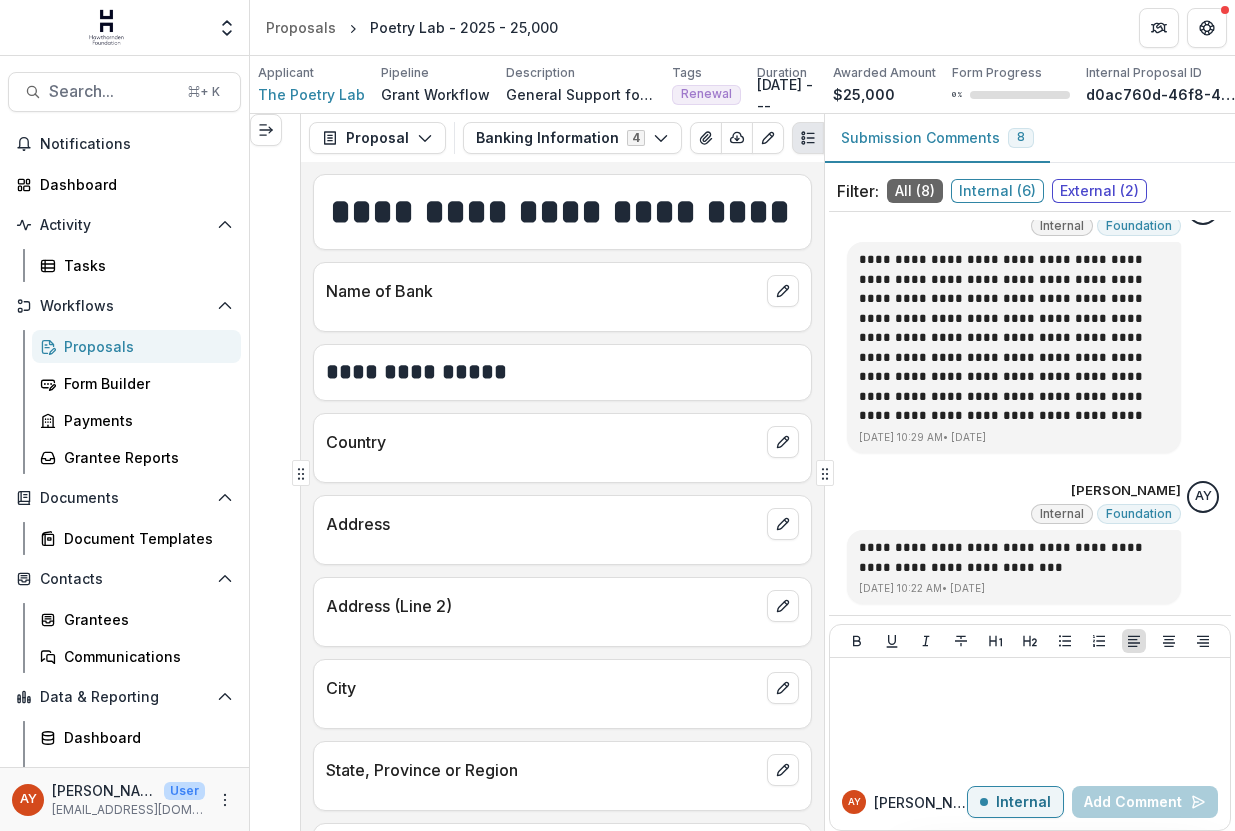 click on "Proposals" at bounding box center (144, 346) 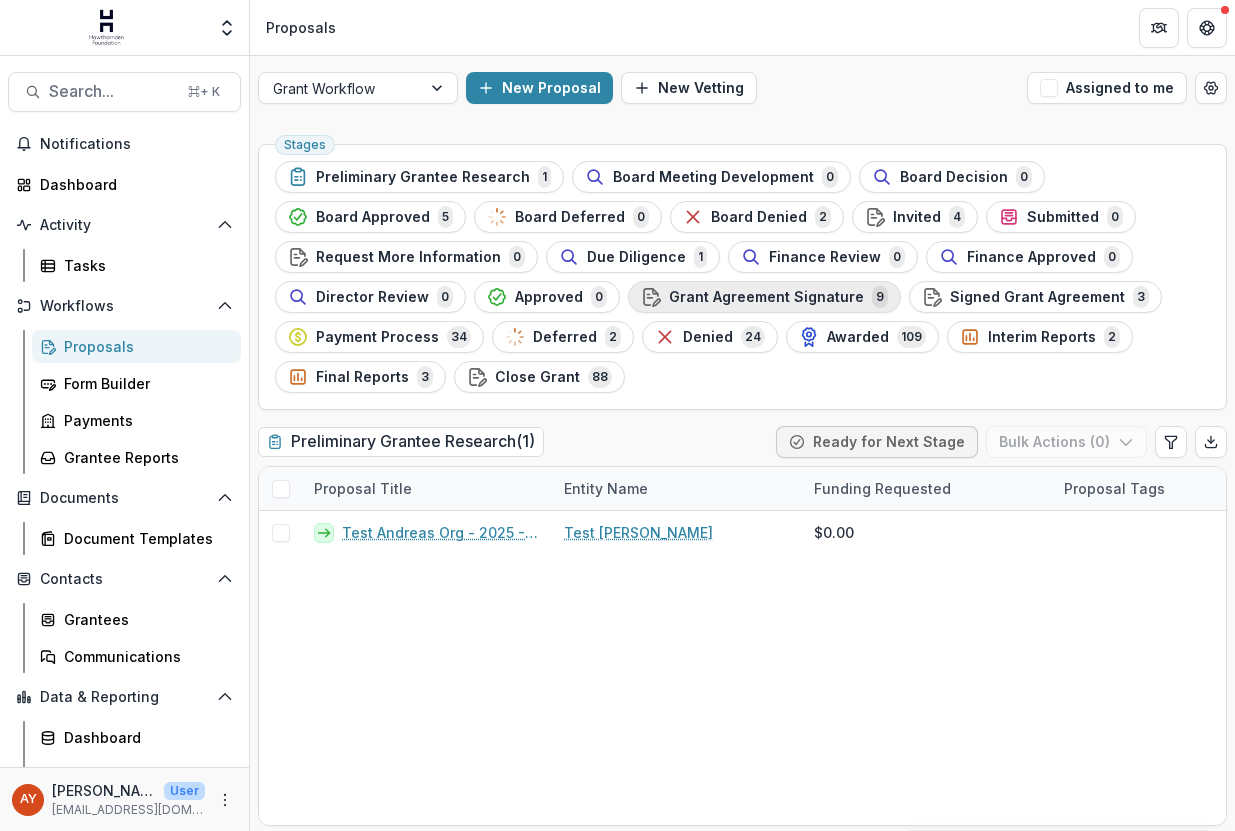 click on "Grant Agreement Signature" at bounding box center (766, 297) 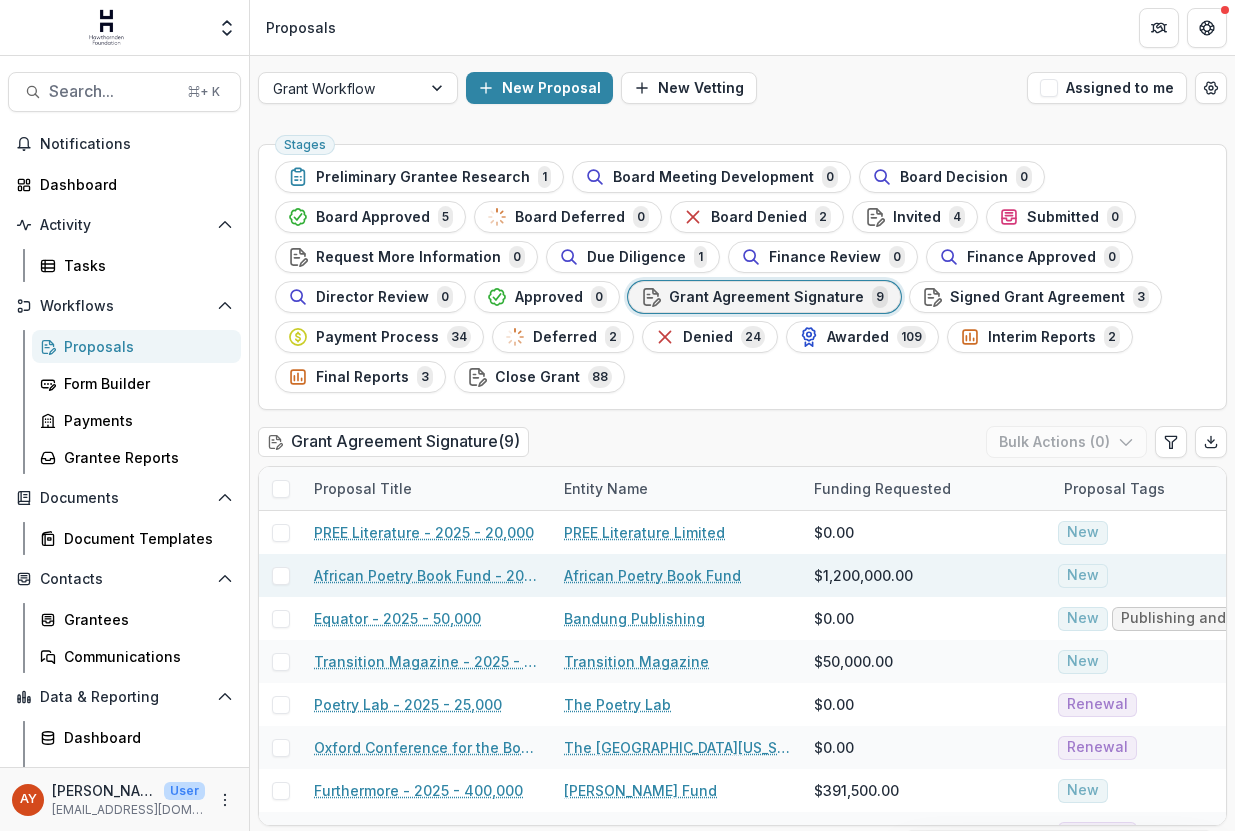 drag, startPoint x: 729, startPoint y: 289, endPoint x: 520, endPoint y: 570, distance: 350.2028 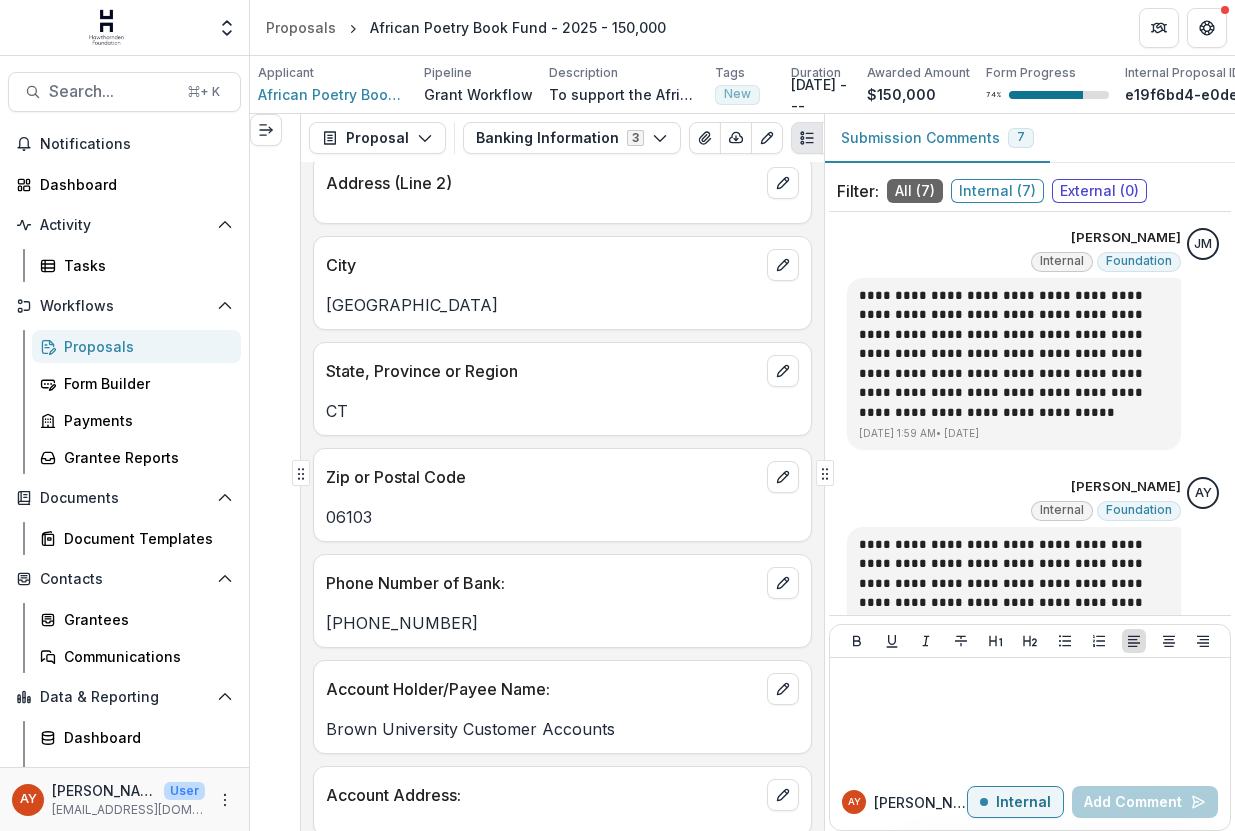scroll, scrollTop: 751, scrollLeft: 0, axis: vertical 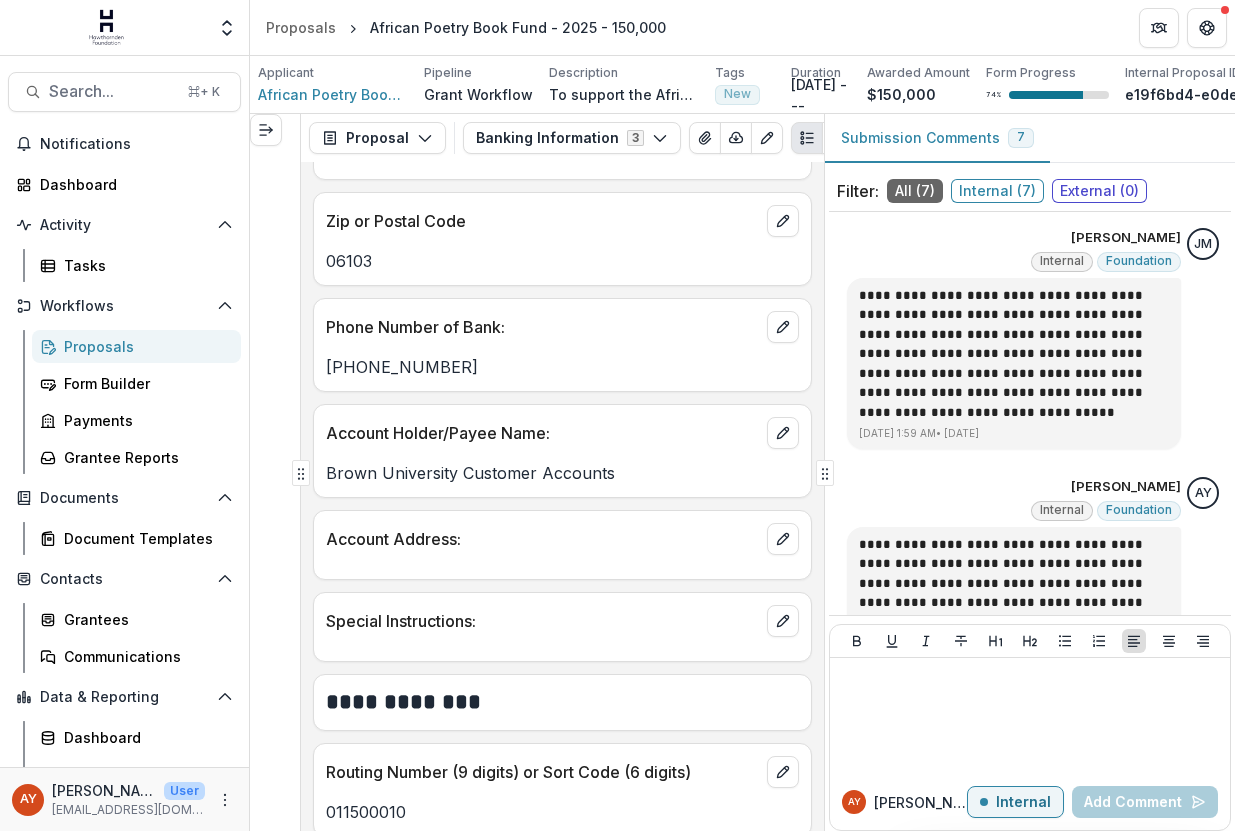 click at bounding box center [266, 130] 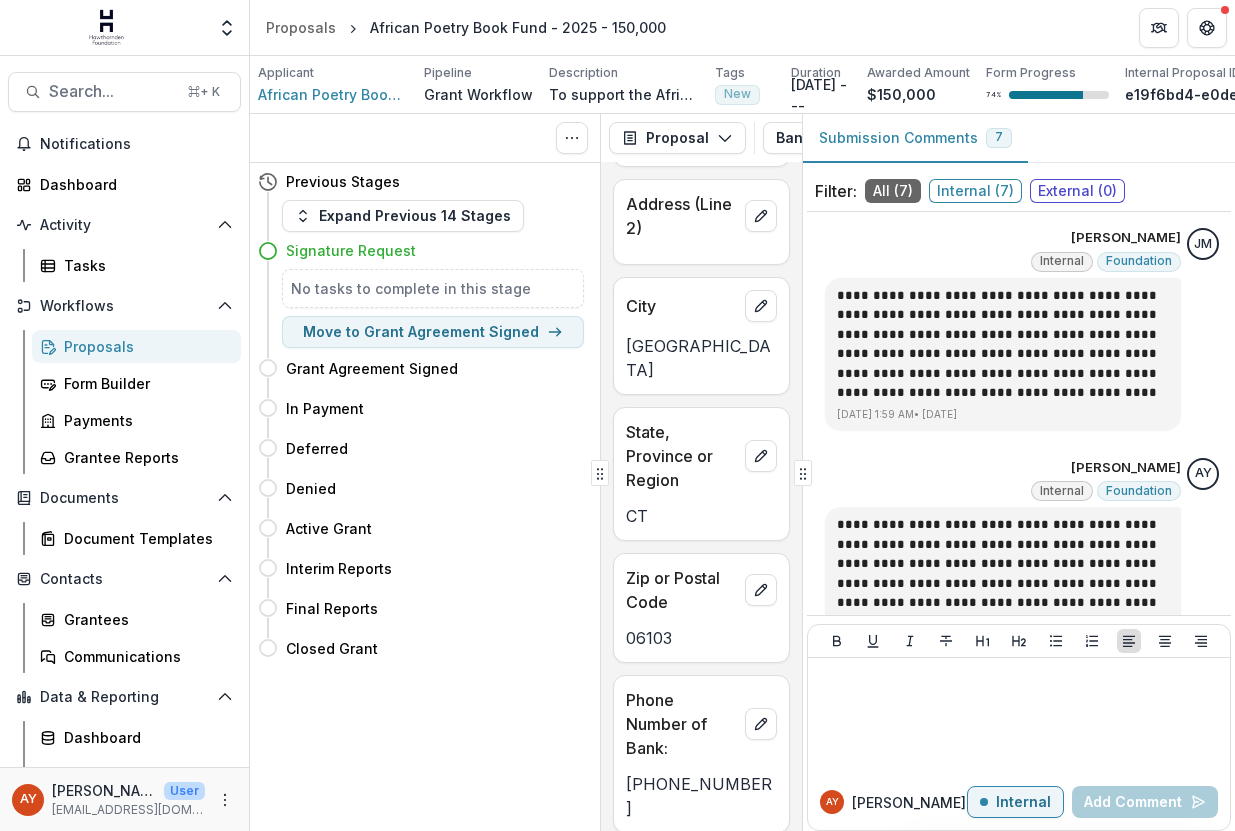 scroll, scrollTop: 1055, scrollLeft: 0, axis: vertical 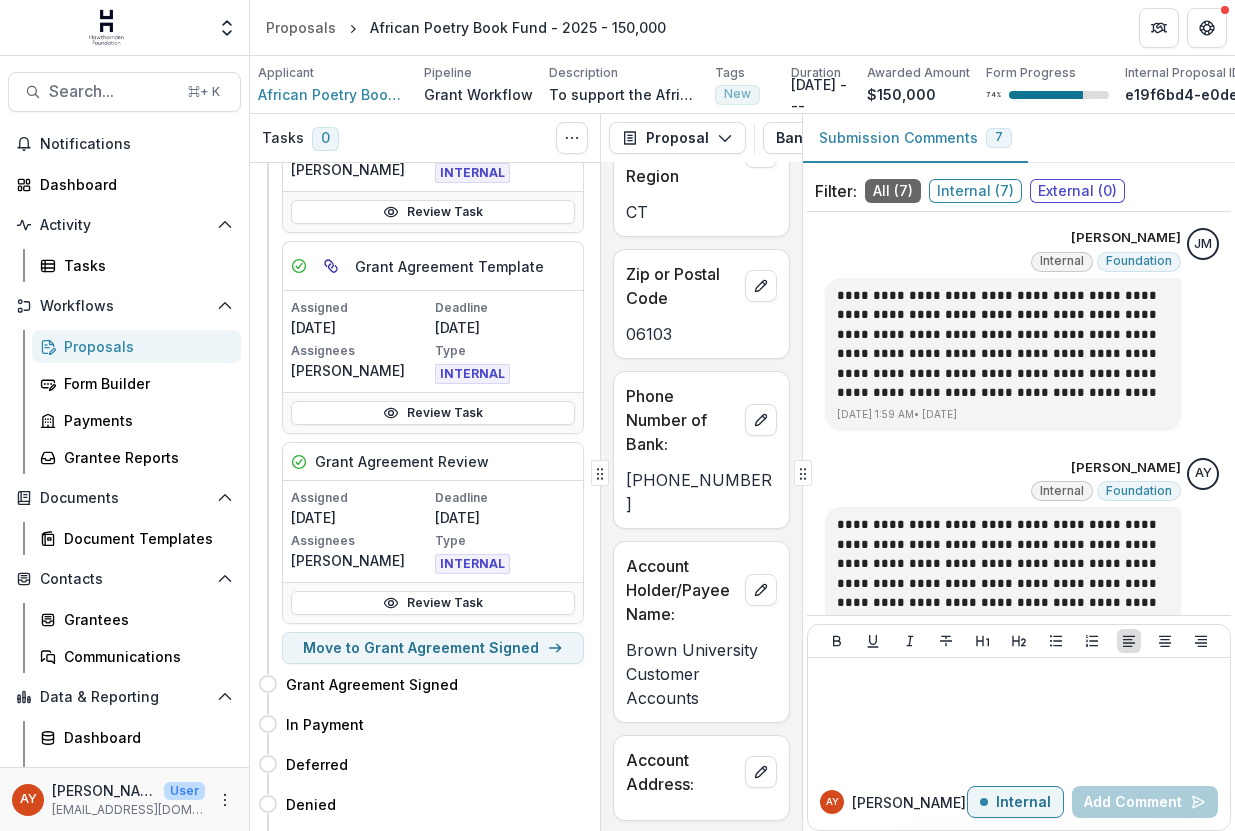 click on "Move to Grant Agreement Signed" at bounding box center [433, 648] 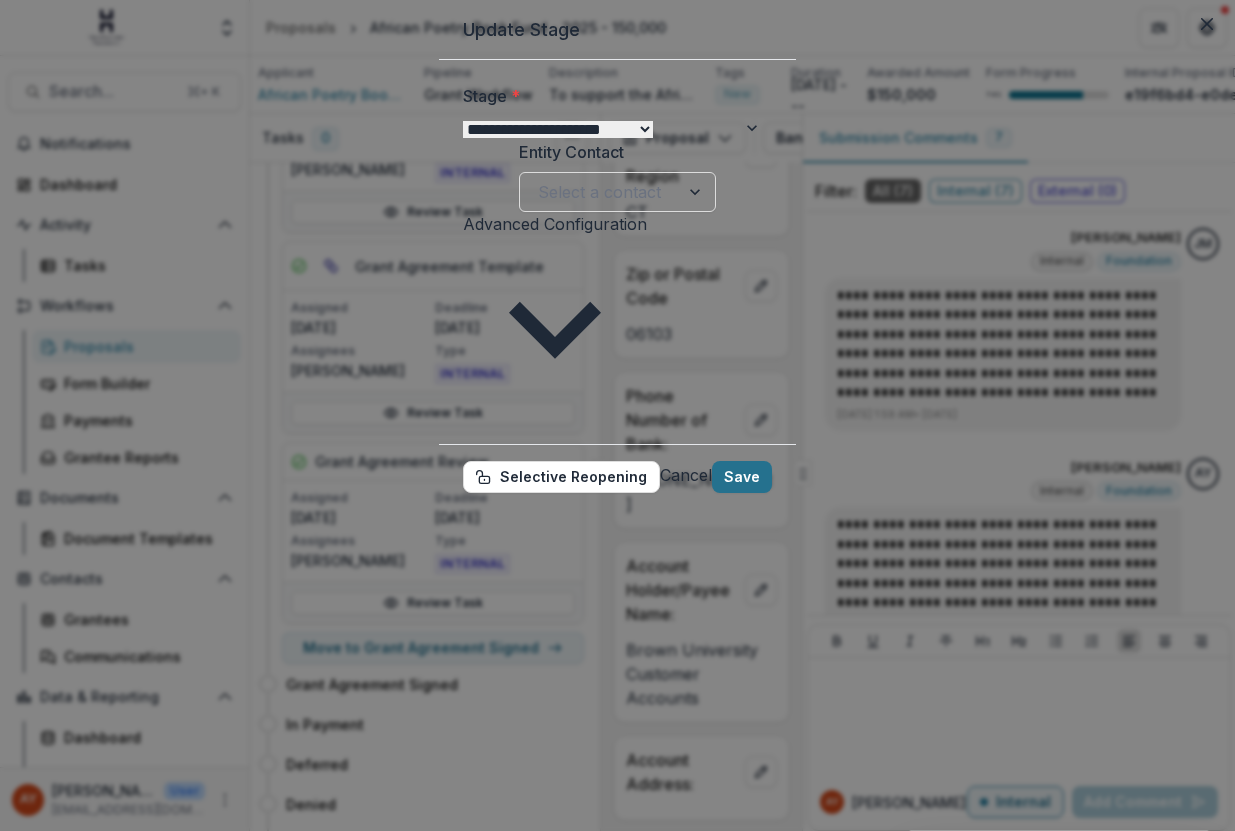drag, startPoint x: 520, startPoint y: 570, endPoint x: 920, endPoint y: 413, distance: 429.70804 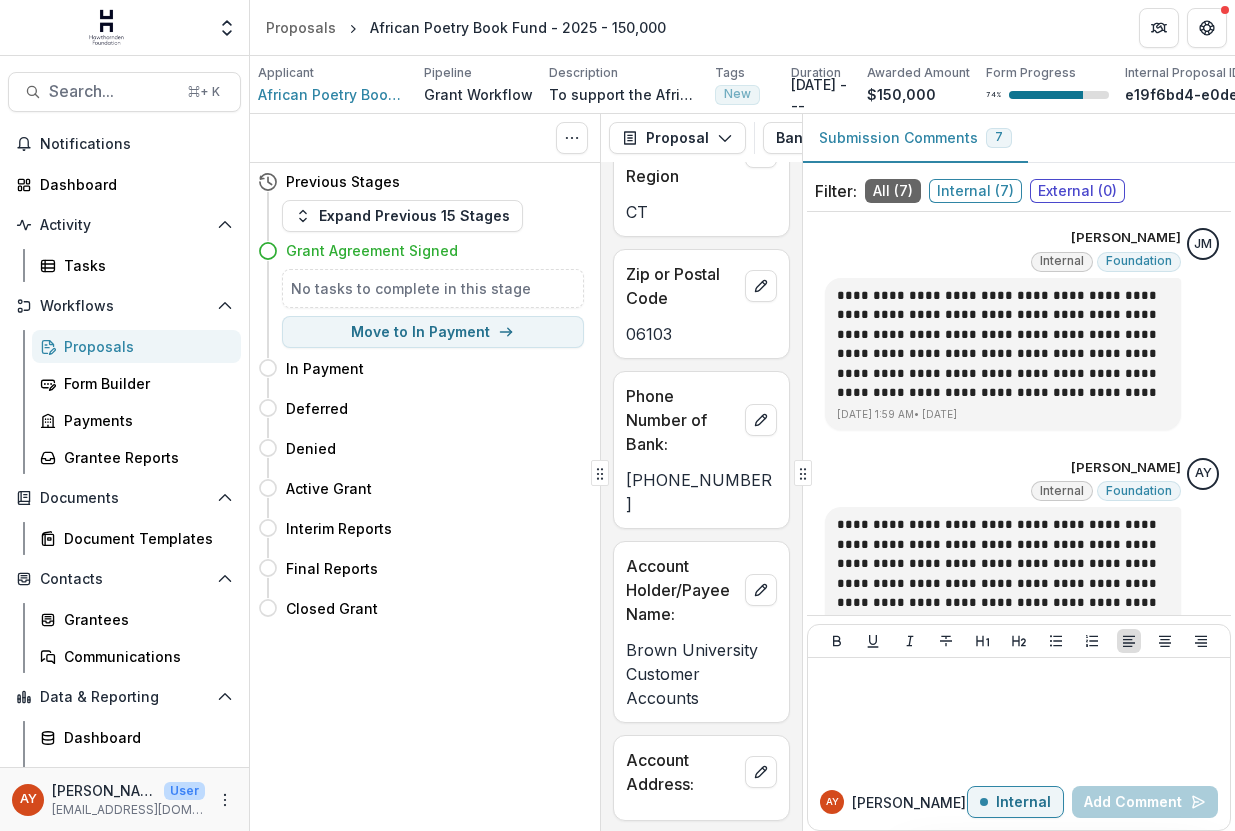scroll, scrollTop: 0, scrollLeft: 0, axis: both 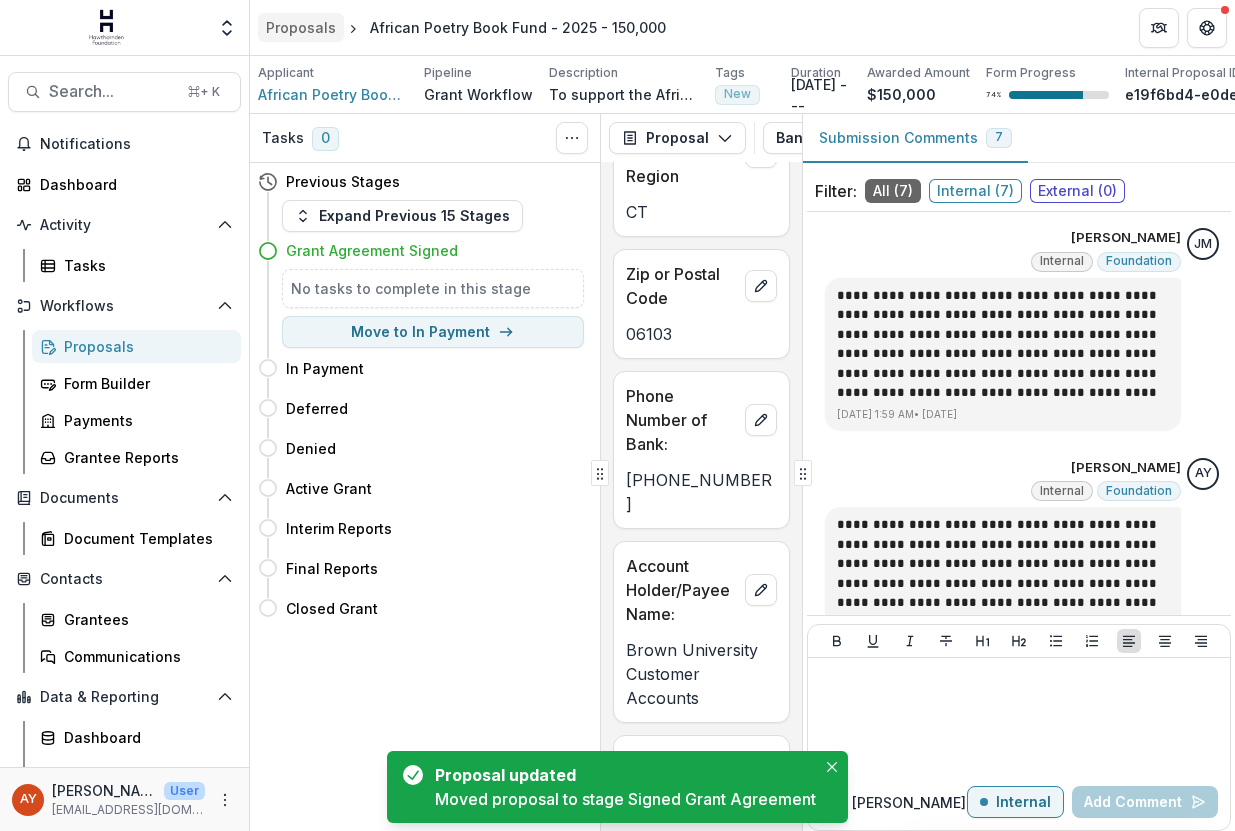 click on "Proposals" at bounding box center [301, 27] 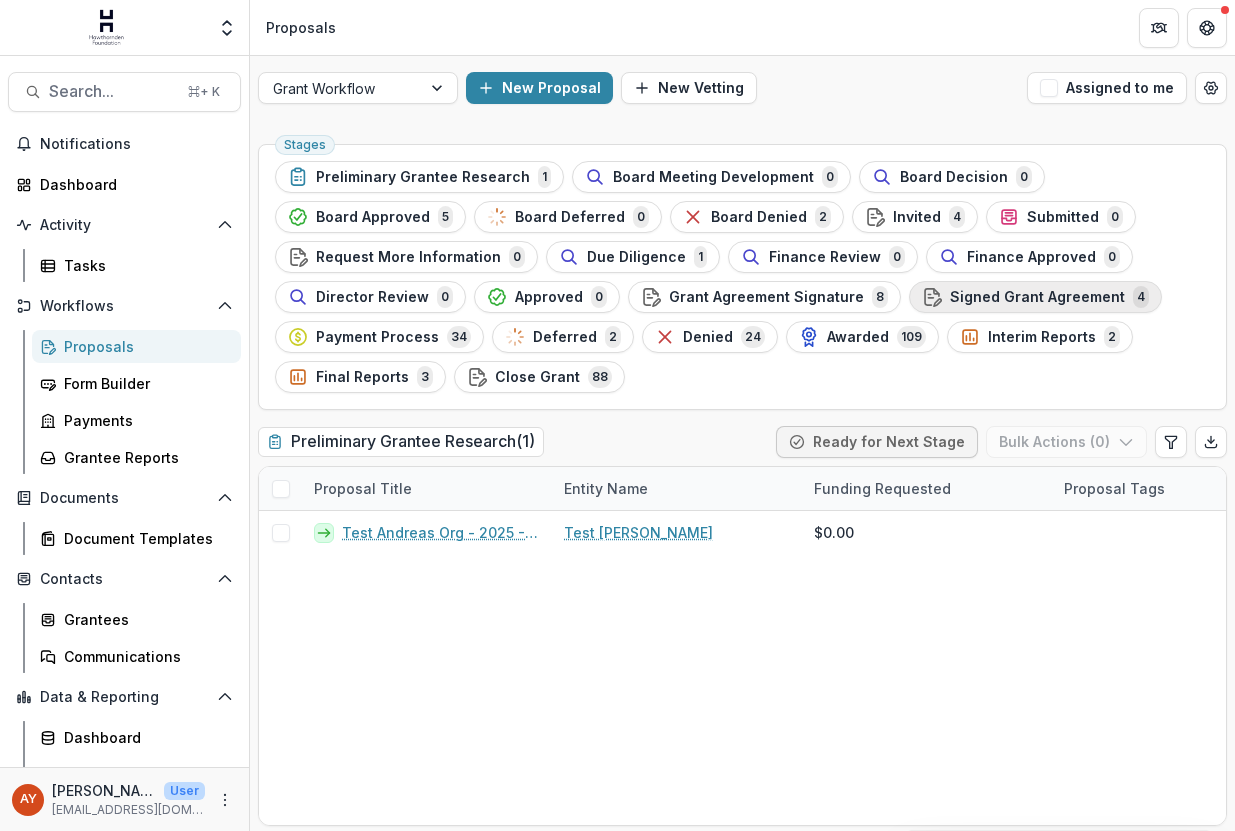 click on "Signed Grant Agreement 4" at bounding box center (1035, 297) 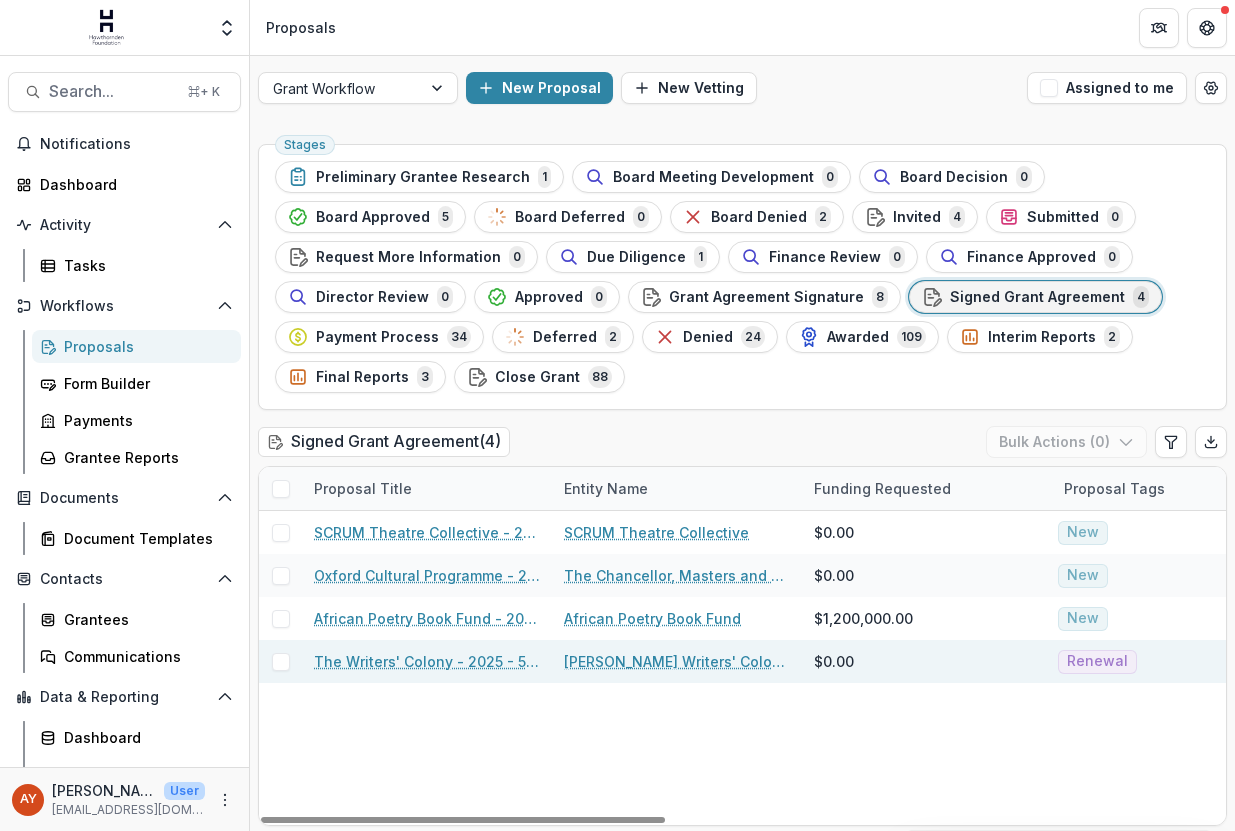 click on "The Writers' Colony - 2025 - 50,000" at bounding box center (427, 661) 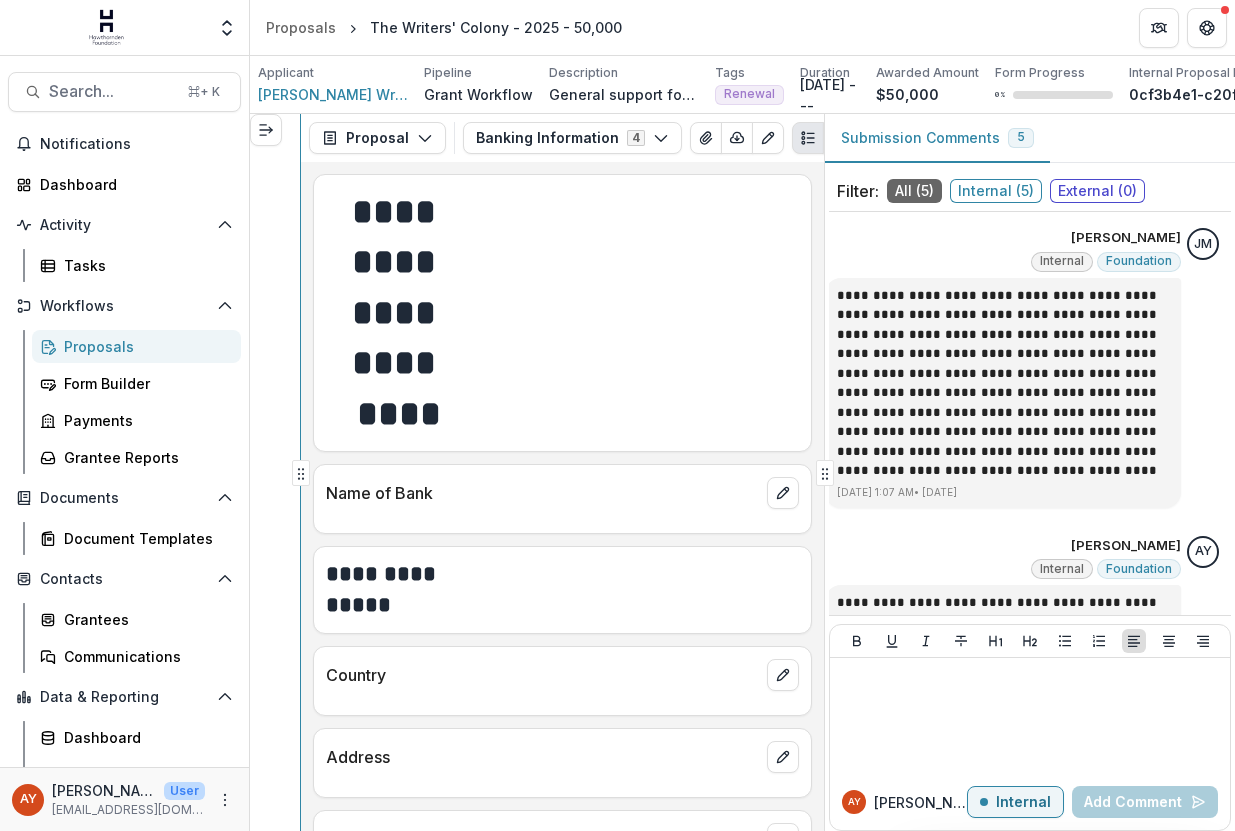 click on "Search... ⌘  + K Notifications Dashboard Activity Tasks Workflows Proposals Form Builder Payments Grantee Reports Documents Document Templates Contacts Grantees Communications Data & Reporting Dashboard Data Report AY [PERSON_NAME] User [EMAIL_ADDRESS][DOMAIN_NAME] Applicant [PERSON_NAME] Writers' Colony Foundation Pipeline Grant Workflow Description General support for Black and [DEMOGRAPHIC_DATA] screenwriters residency. Description General support for [DEMOGRAPHIC_DATA] and [DEMOGRAPHIC_DATA] screenwriters residency. Tags Renewal All tags Renewal Duration [DATE]   -   -- Awarded Amount $50,000 Form Progress 0 % Internal Proposal ID 0cf3b4e1-c20f-4117-b789-cfafe9ec3591 Edit Details View Candid  Insights Change History Key Milestones Archive Delete Proposal Proposal Proposal Payments Reports Grant Agreements Board Summaries Bank Details Banking Information 4 Forms (4) The Writers' Colony - 2025 - 50,000 Preliminary Grantee Research Internal Domestic Grantee Application Banking Information Configure forms Zip Download" at bounding box center [617, 443] 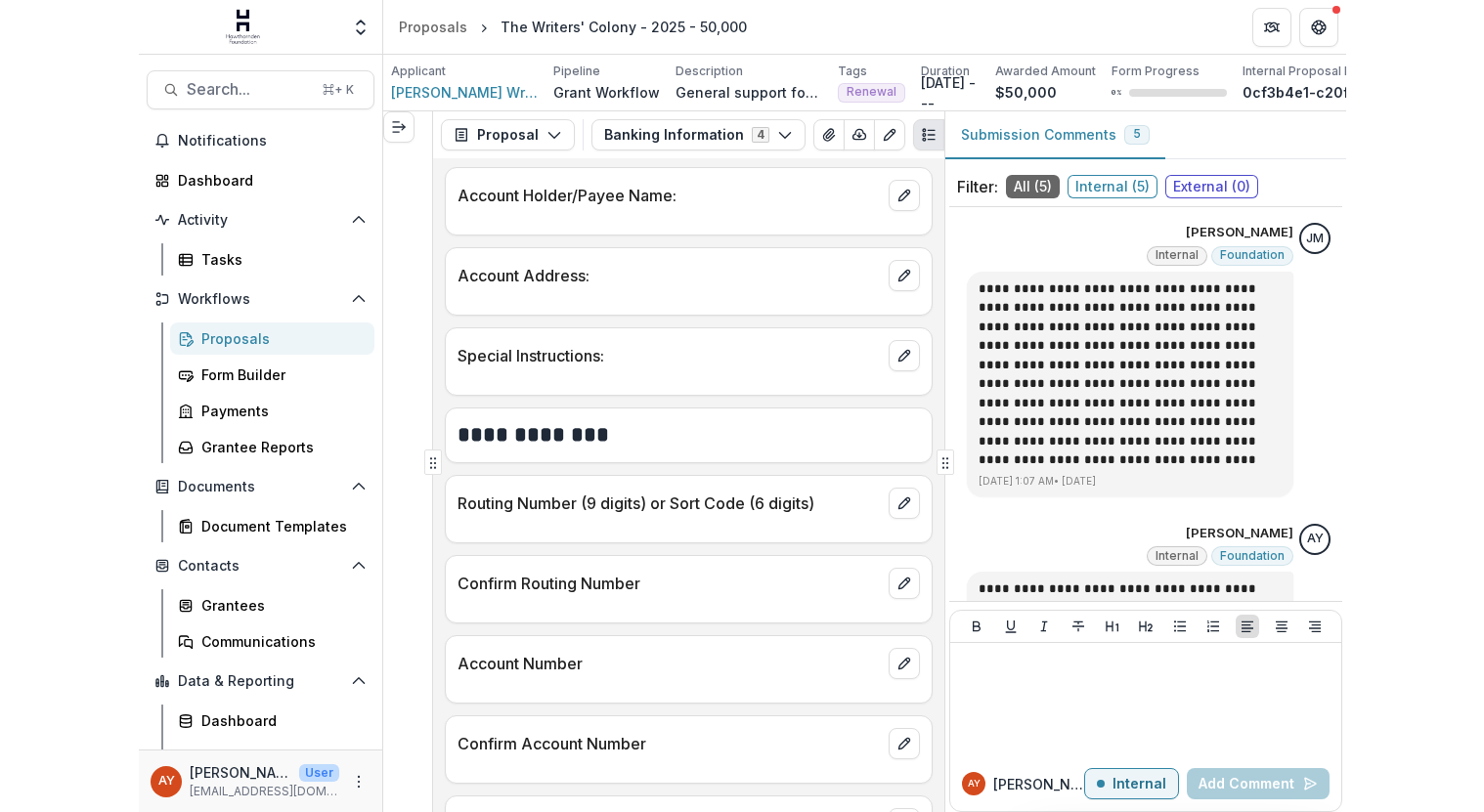 scroll, scrollTop: 942, scrollLeft: 0, axis: vertical 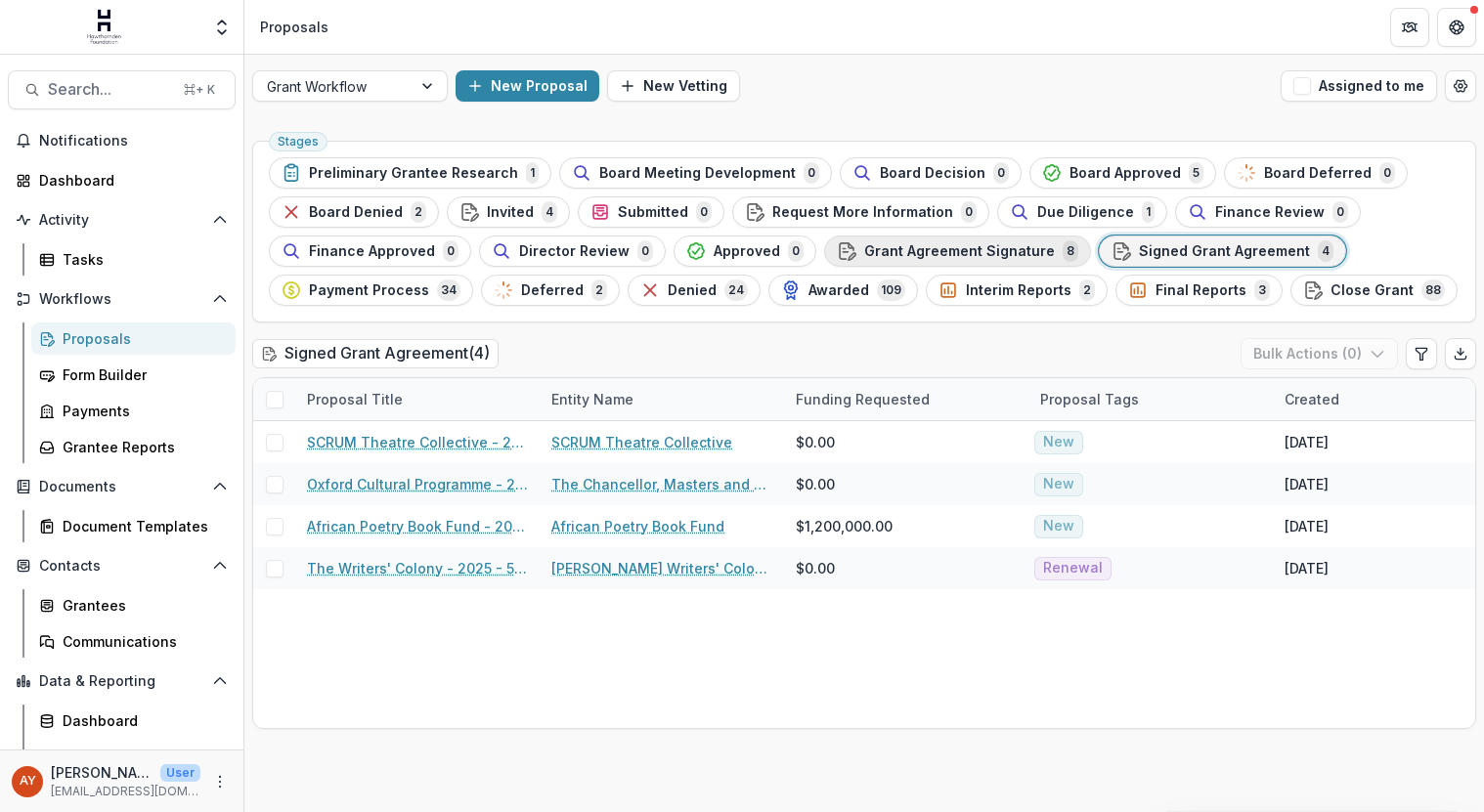 click on "Grant Agreement Signature" at bounding box center (959, 251) 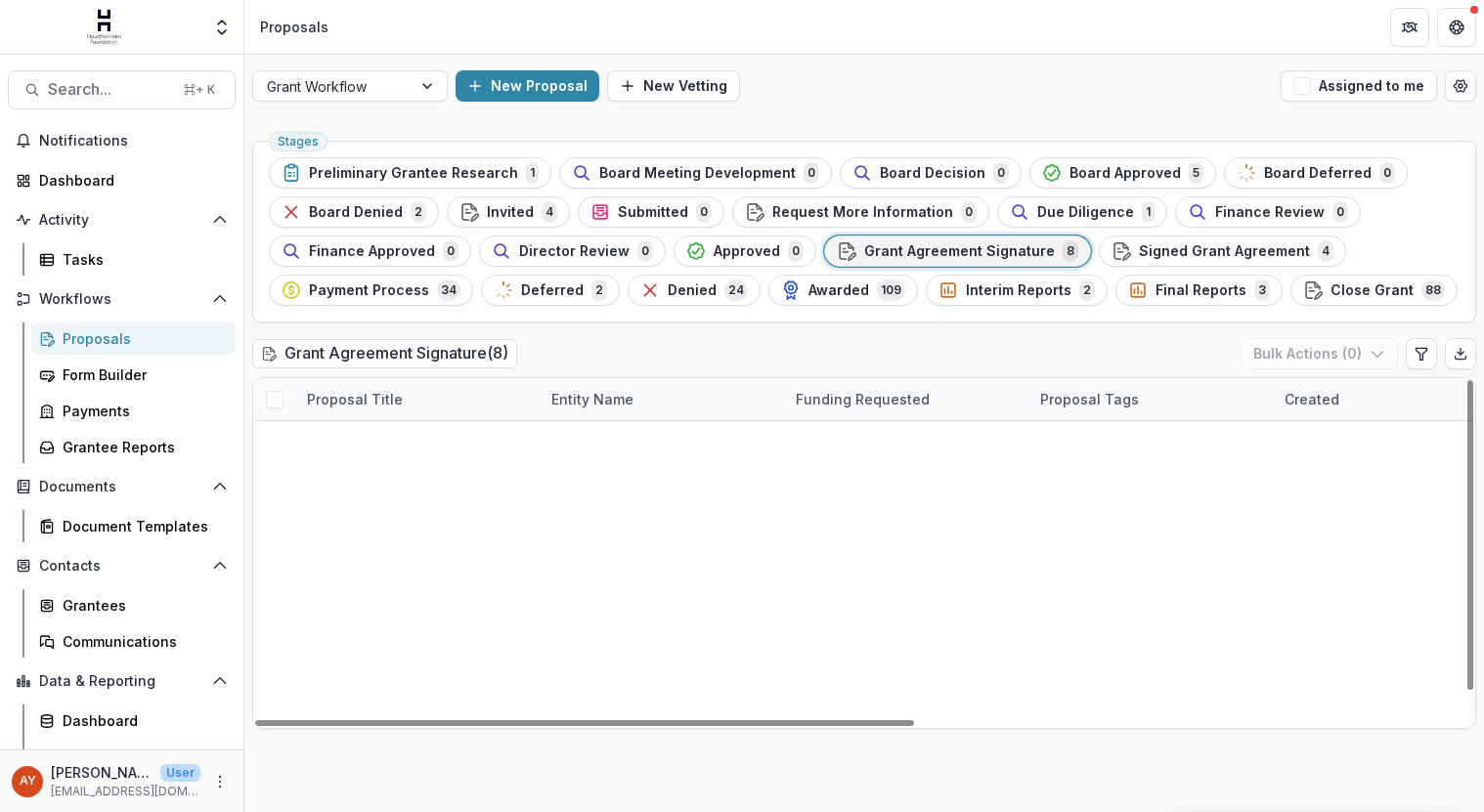 scroll, scrollTop: 0, scrollLeft: 0, axis: both 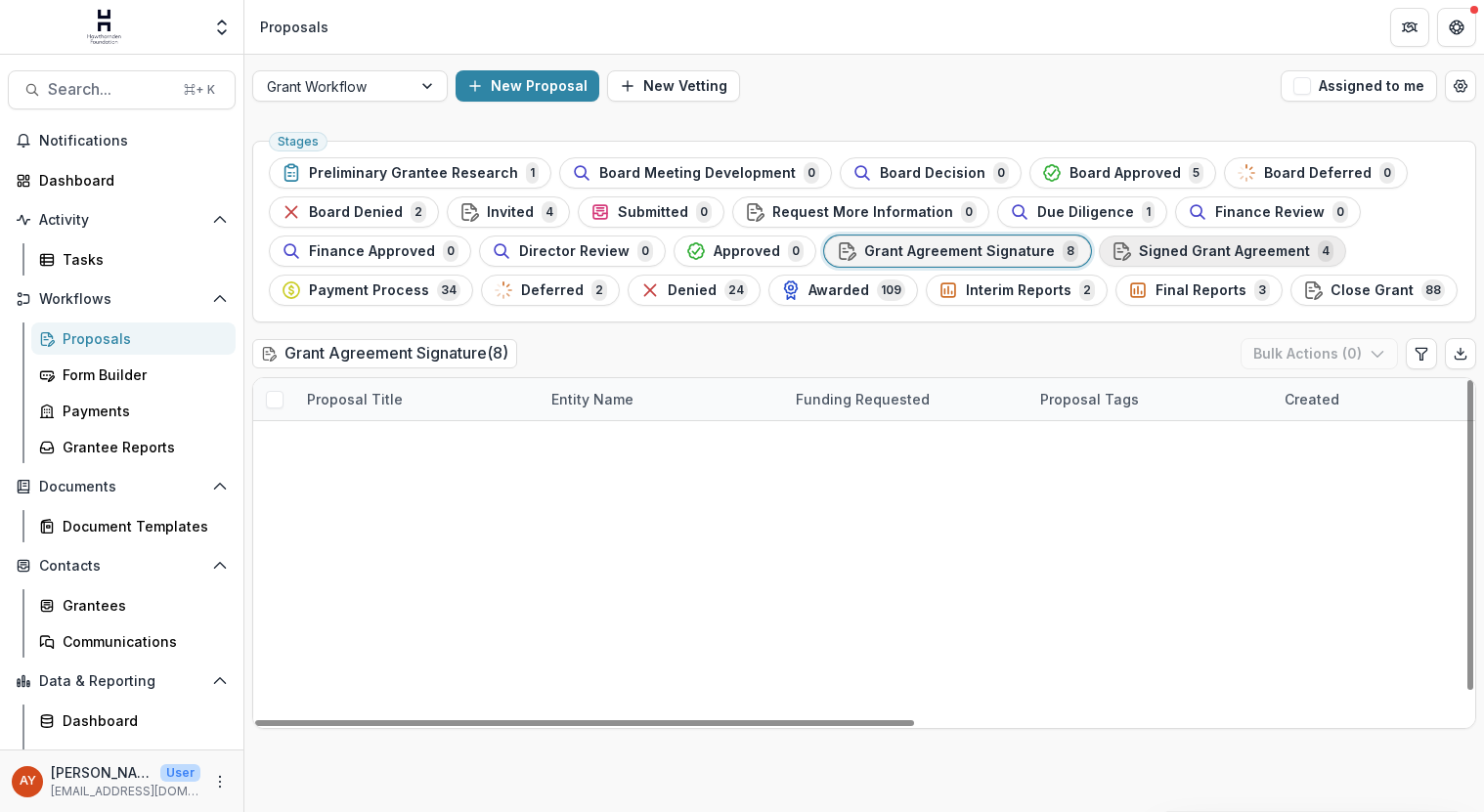 click on "Signed Grant Agreement" at bounding box center (1224, 251) 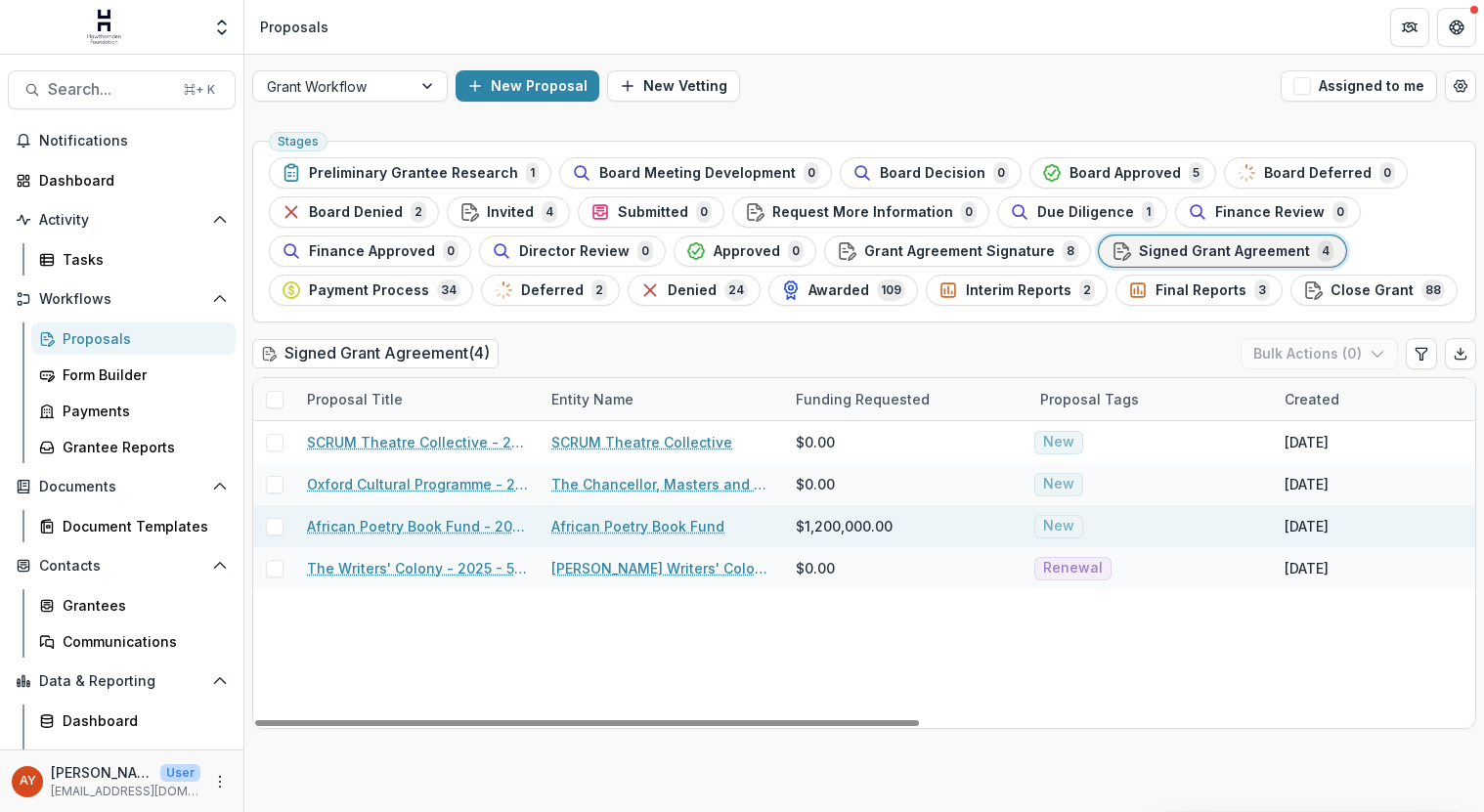 click on "African Poetry Book Fund - 2025 - 150,000" at bounding box center [417, 526] 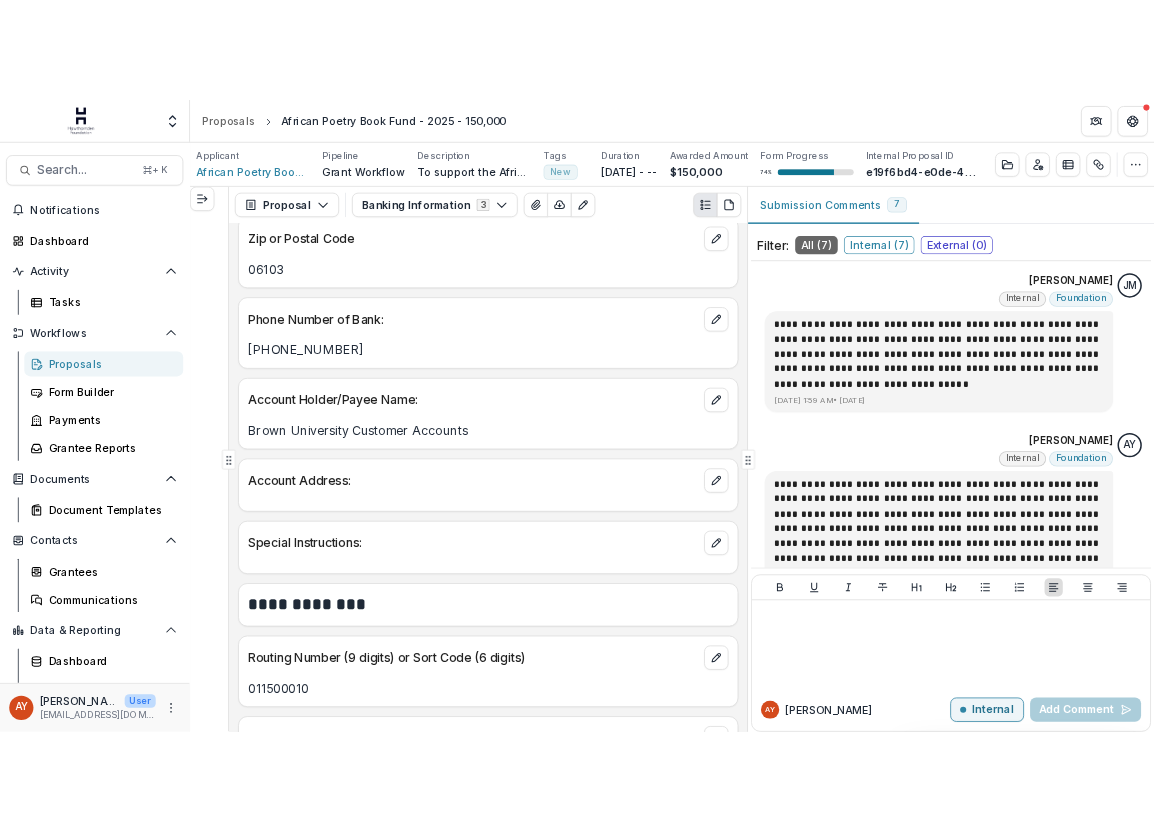 scroll, scrollTop: 798, scrollLeft: 0, axis: vertical 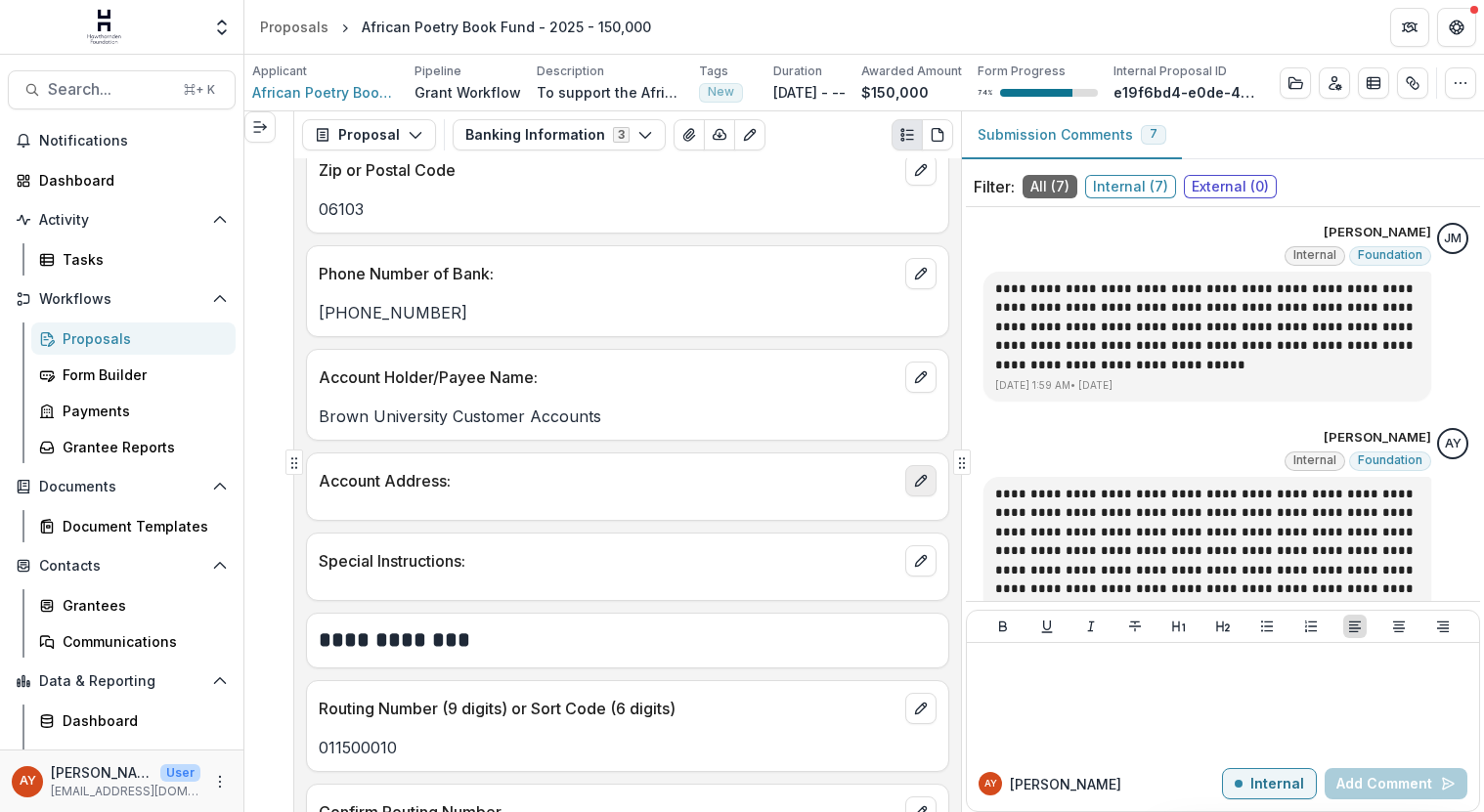 click at bounding box center (921, 481) 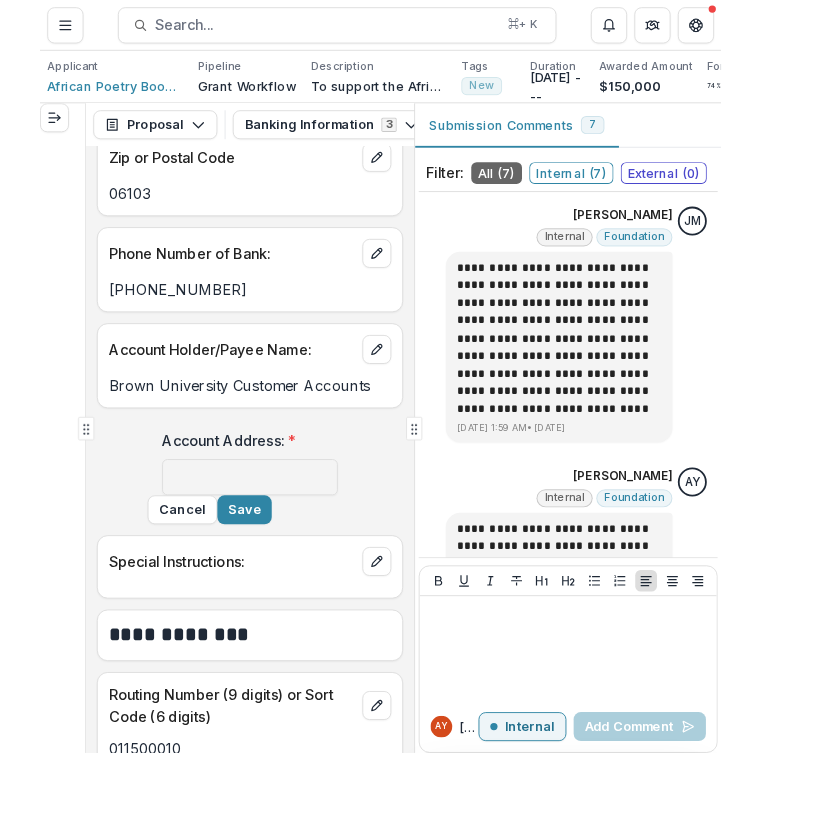 scroll, scrollTop: 849, scrollLeft: 0, axis: vertical 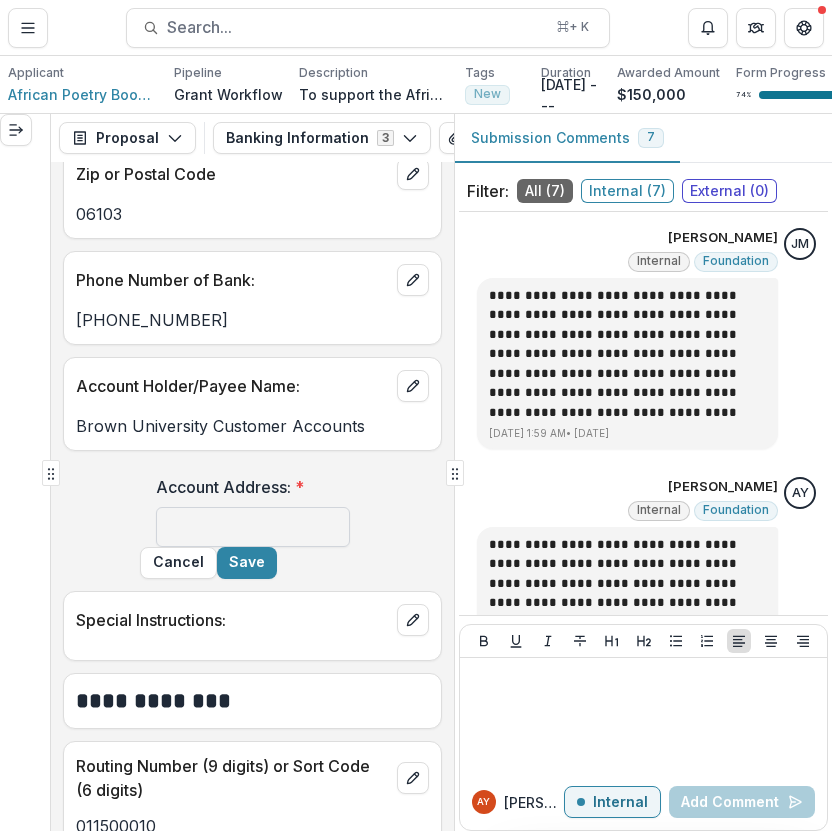 click on "Account Address: *" at bounding box center [253, 527] 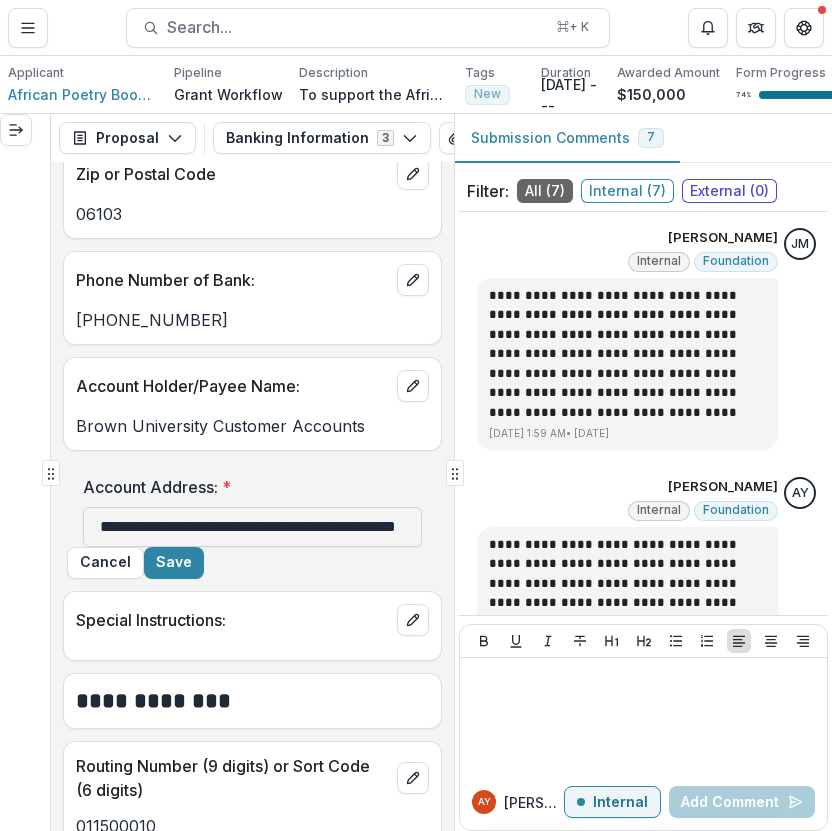 scroll, scrollTop: 0, scrollLeft: 58, axis: horizontal 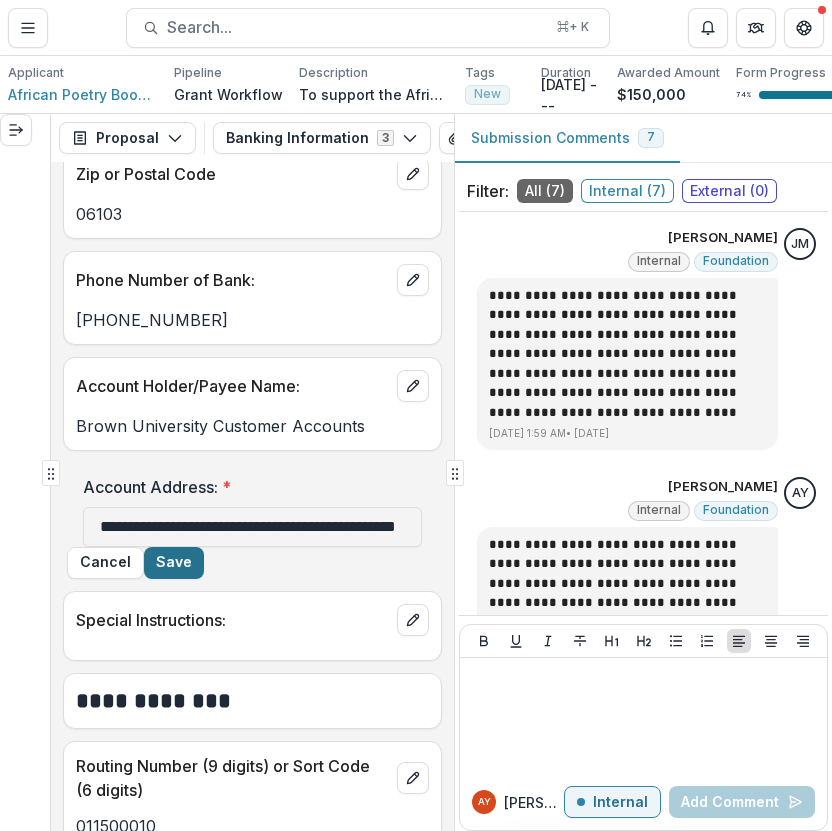 type on "**********" 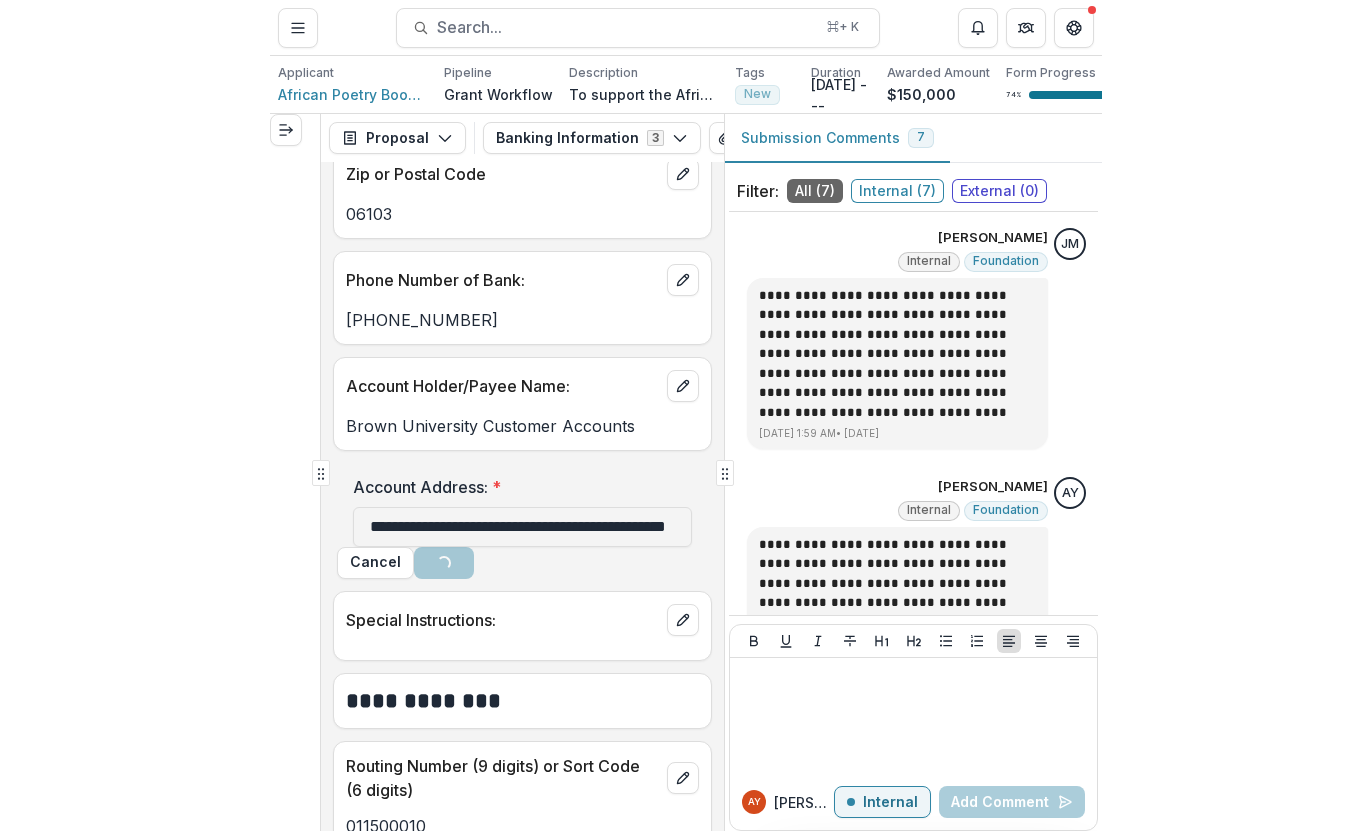 scroll, scrollTop: 0, scrollLeft: 0, axis: both 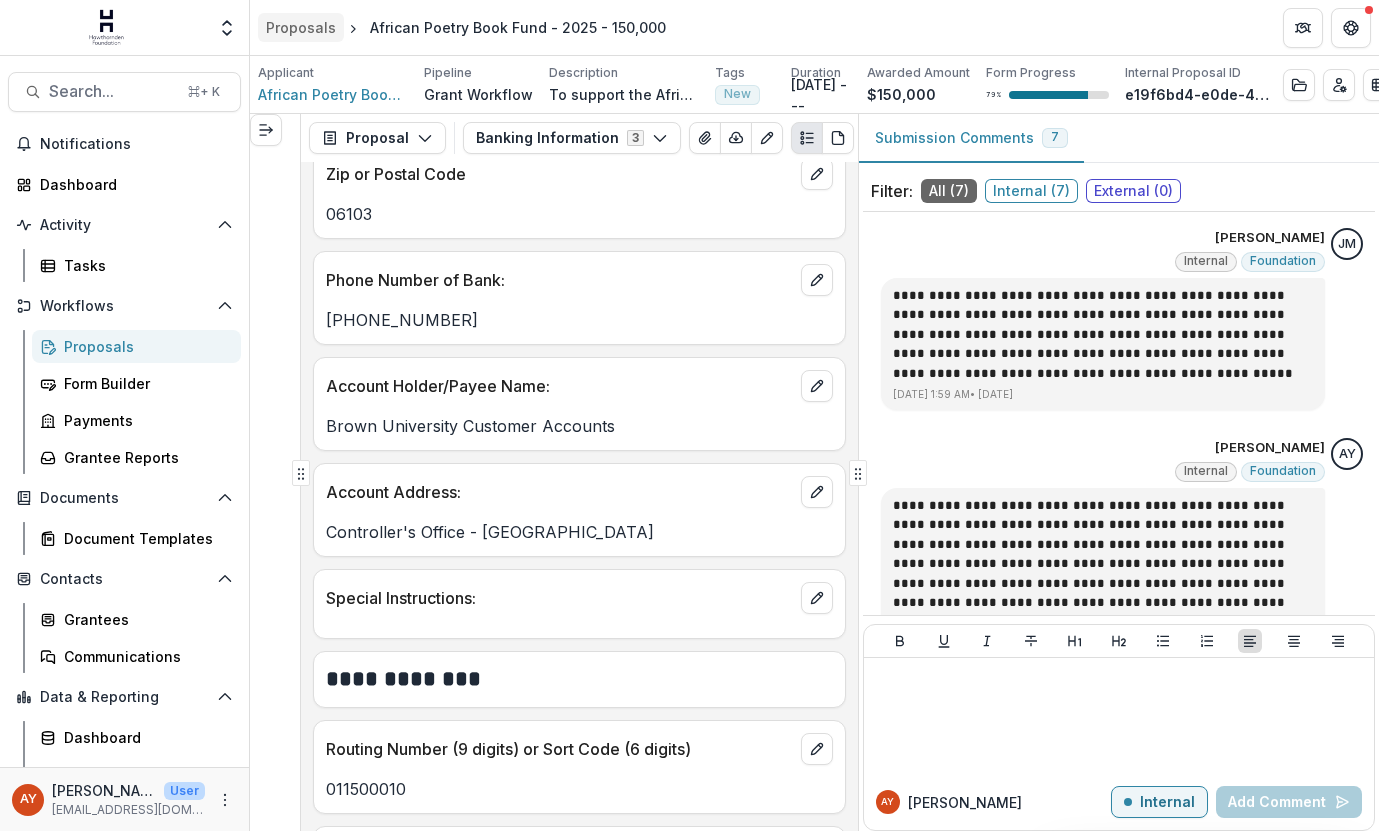 click on "Proposals" at bounding box center (301, 27) 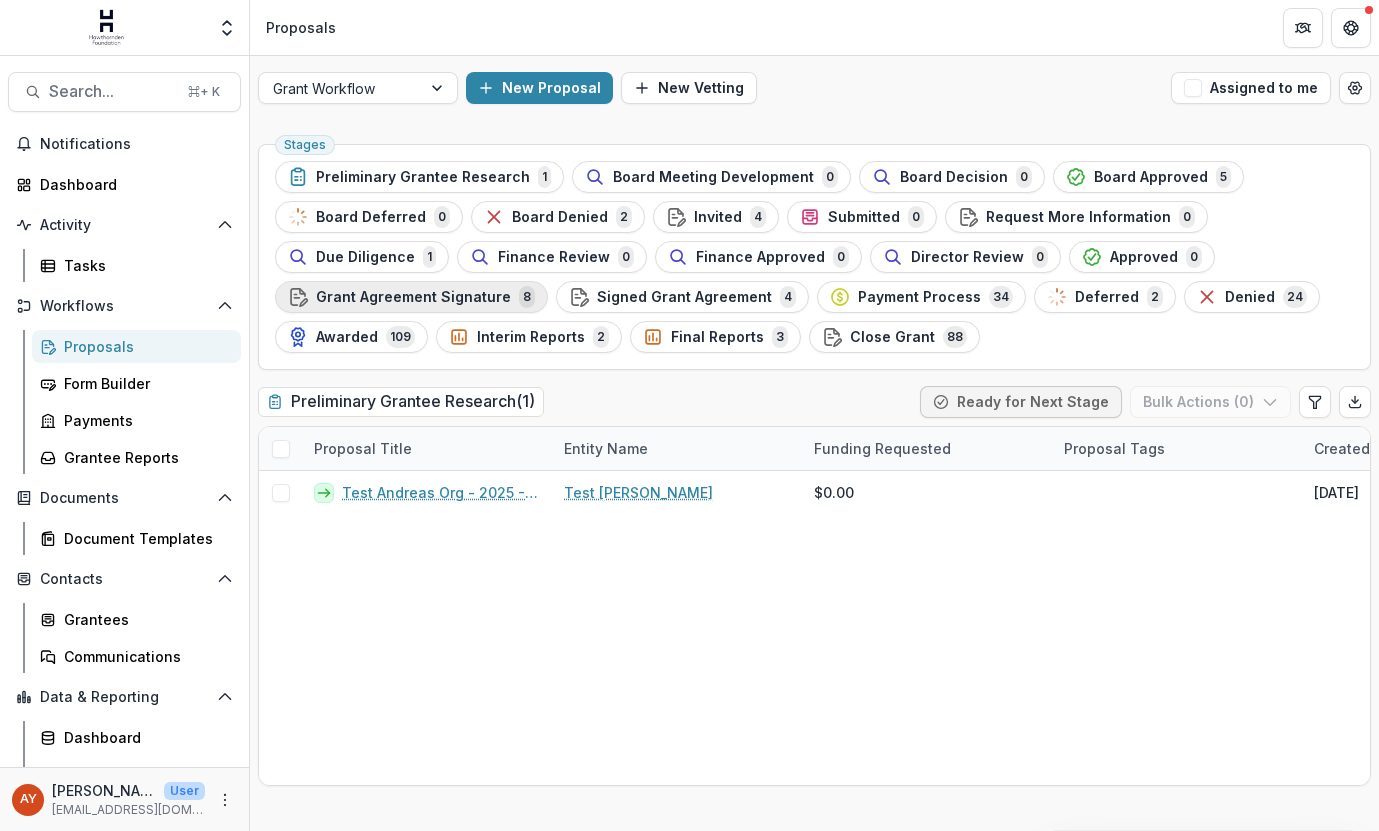 click on "Grant Agreement Signature" at bounding box center (413, 297) 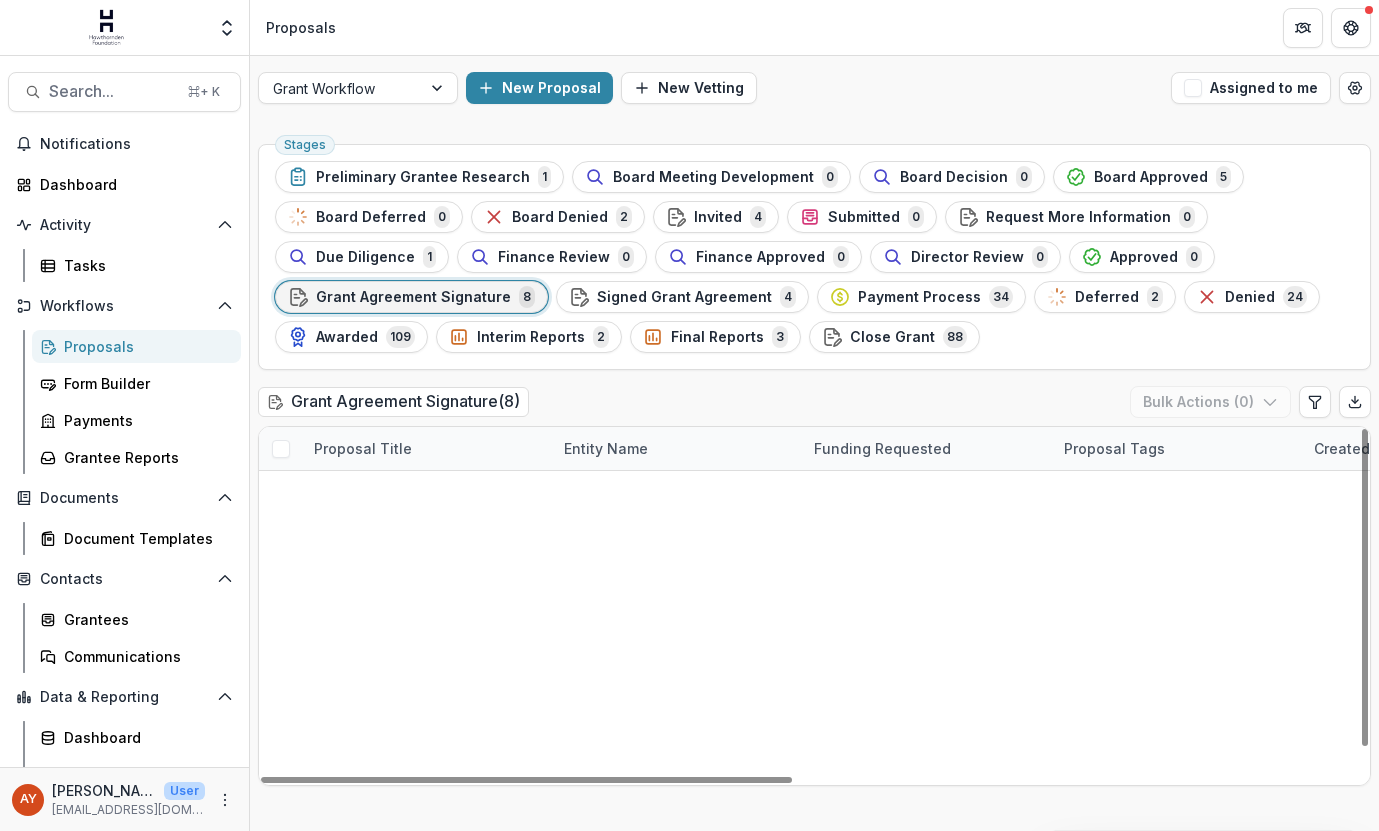 click on "Equator - 2025 - 50,000" at bounding box center (397, 535) 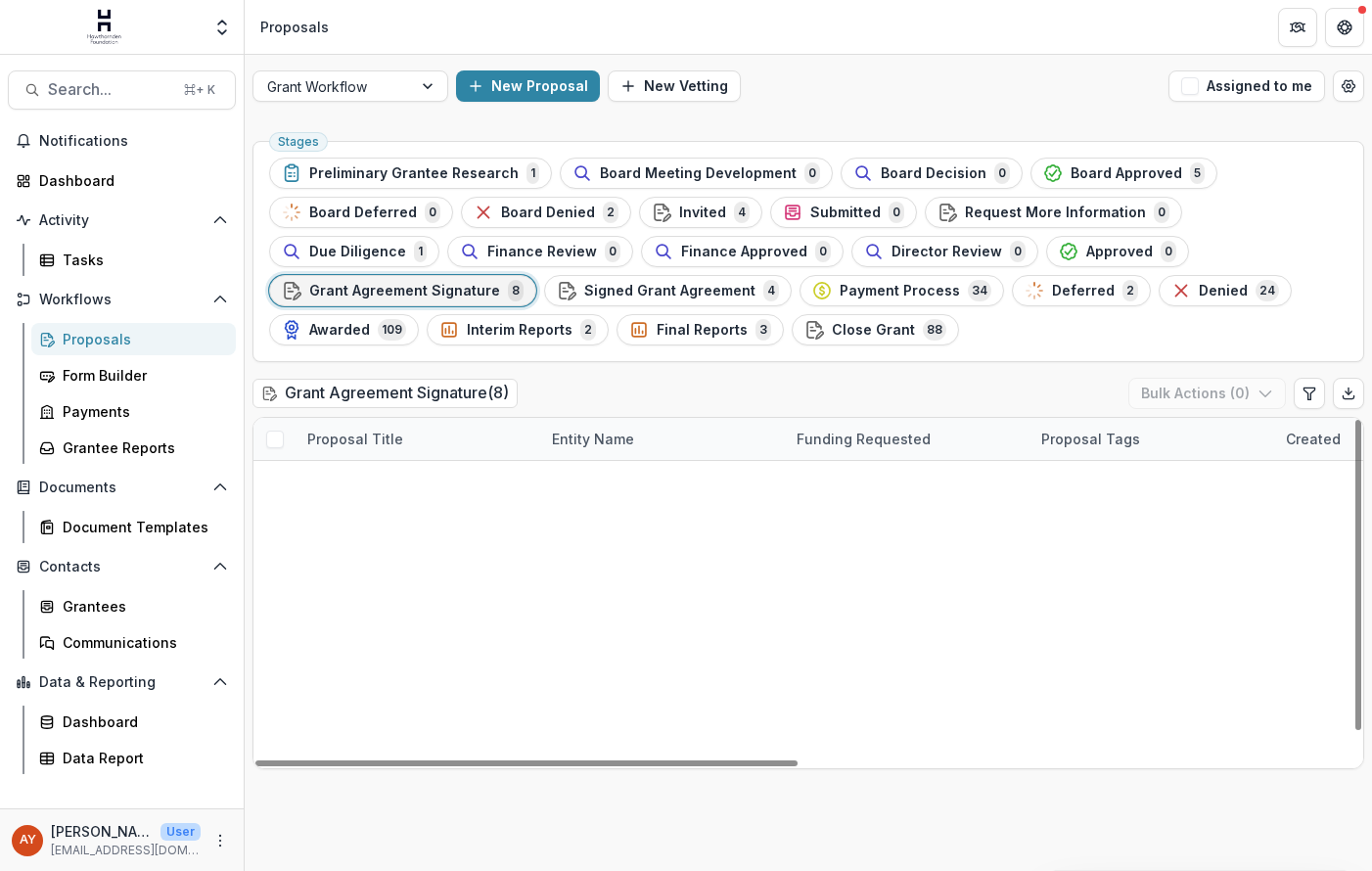scroll, scrollTop: 0, scrollLeft: 0, axis: both 